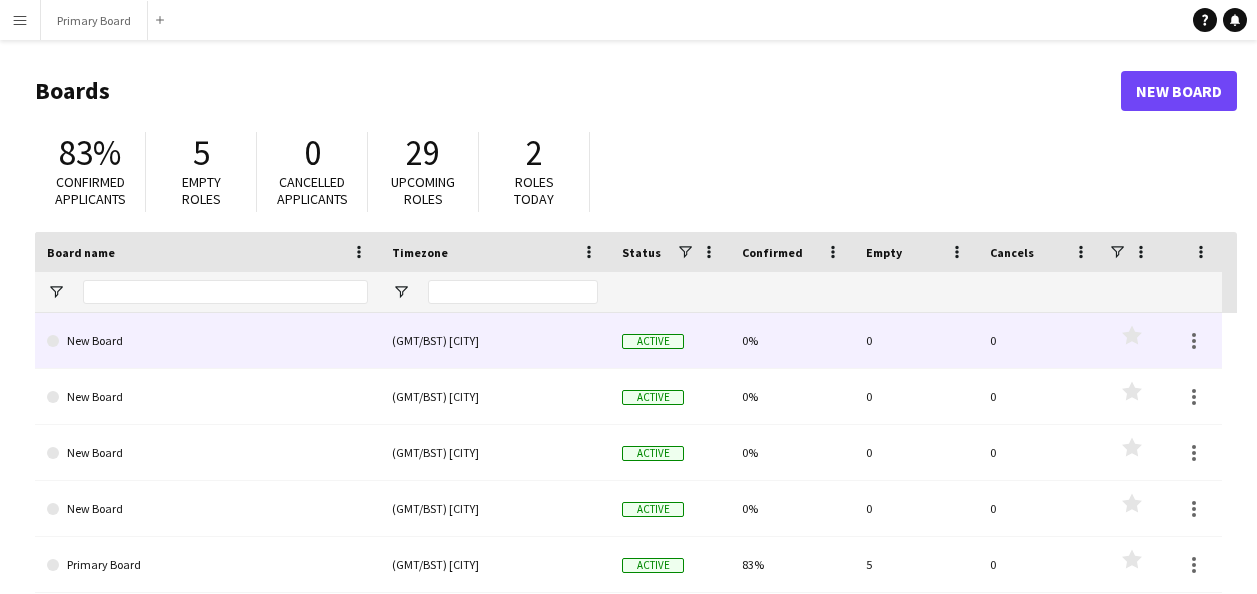 scroll, scrollTop: 0, scrollLeft: 0, axis: both 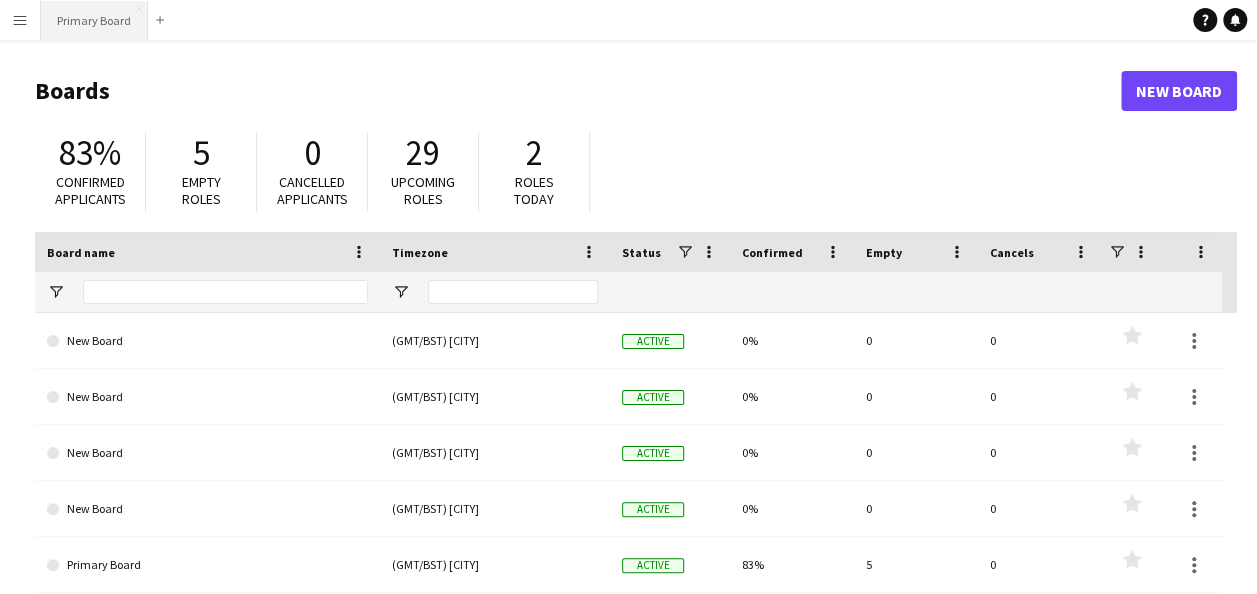 click on "Primary Board
Close" at bounding box center (94, 20) 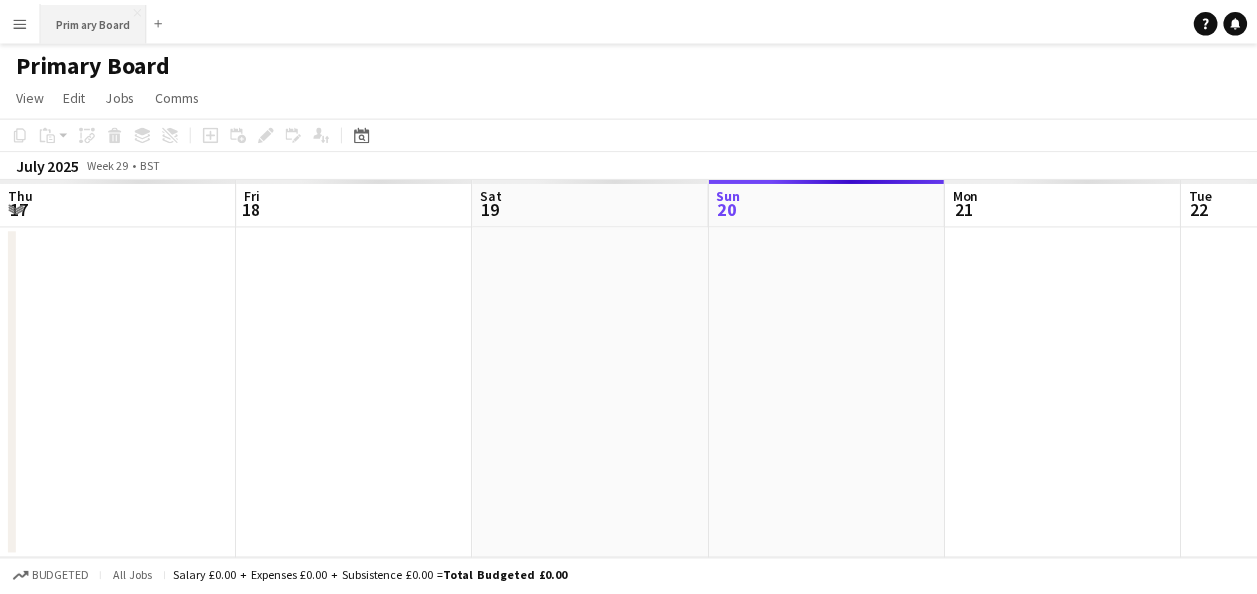 scroll, scrollTop: 0, scrollLeft: 478, axis: horizontal 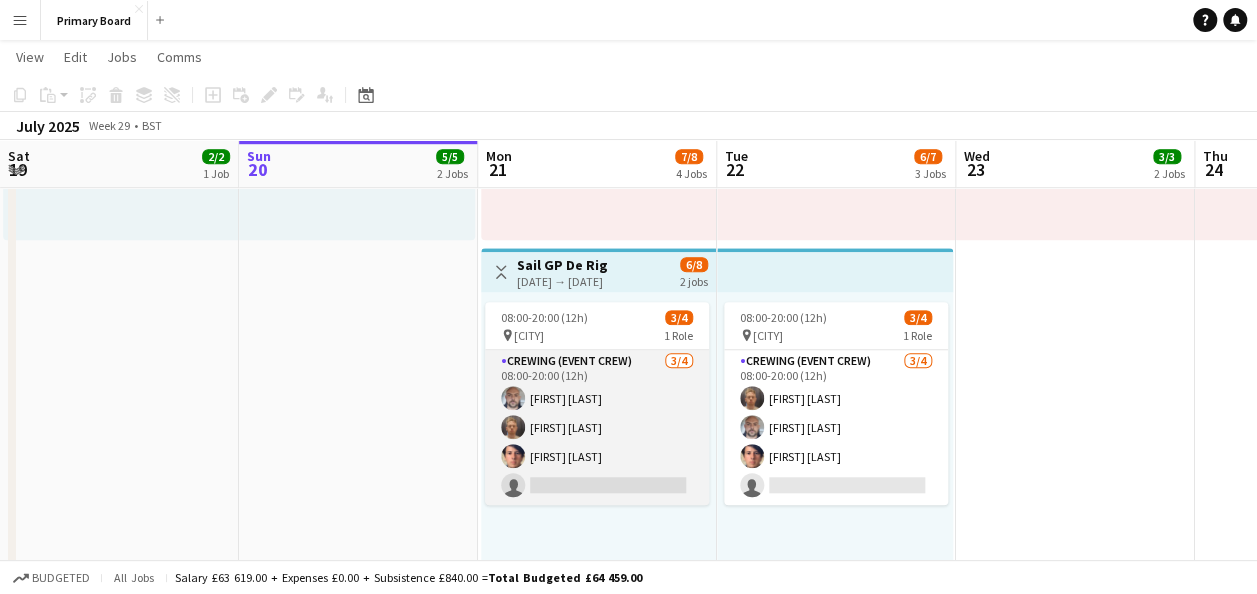 click on "Crewing (Event Crew)   3/4   08:00-20:00 (12h)
[FIRST] [LAST] [FIRST] [LAST] [FIRST] [LAST]
single-neutral-actions" at bounding box center [597, 427] 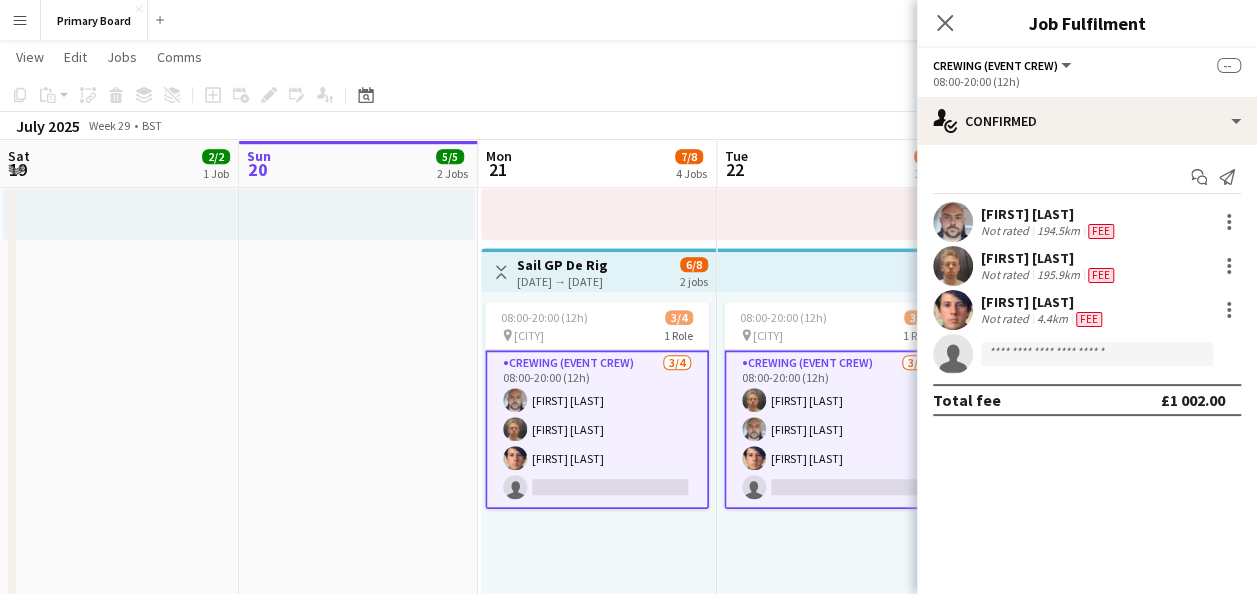 click on "Close pop-in" 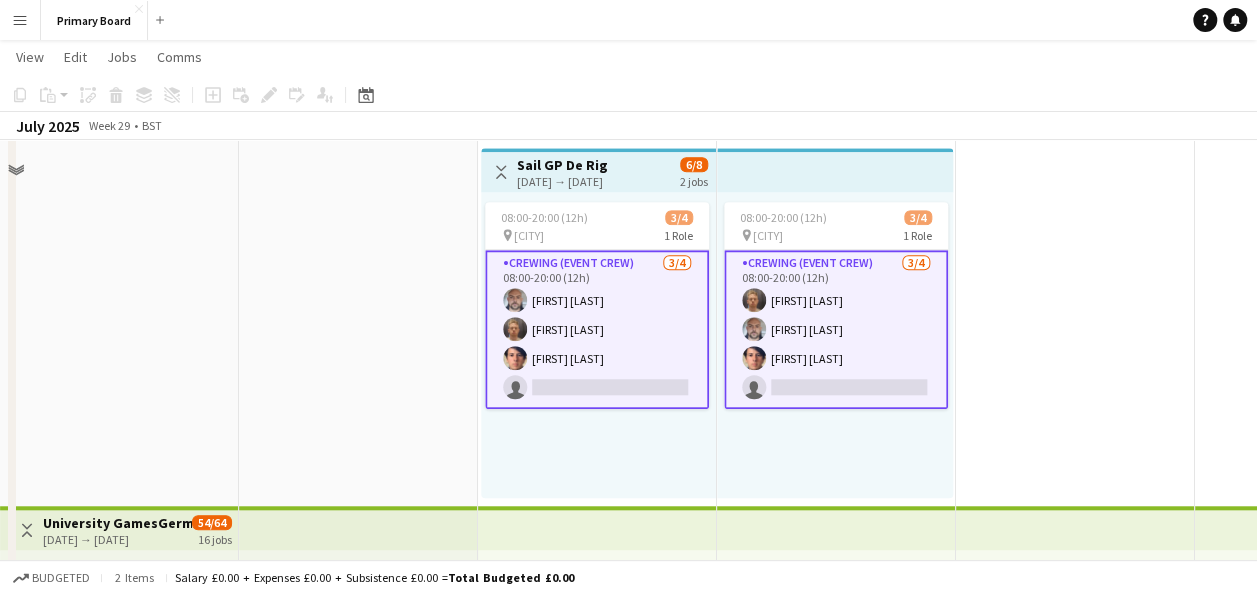 scroll, scrollTop: 700, scrollLeft: 0, axis: vertical 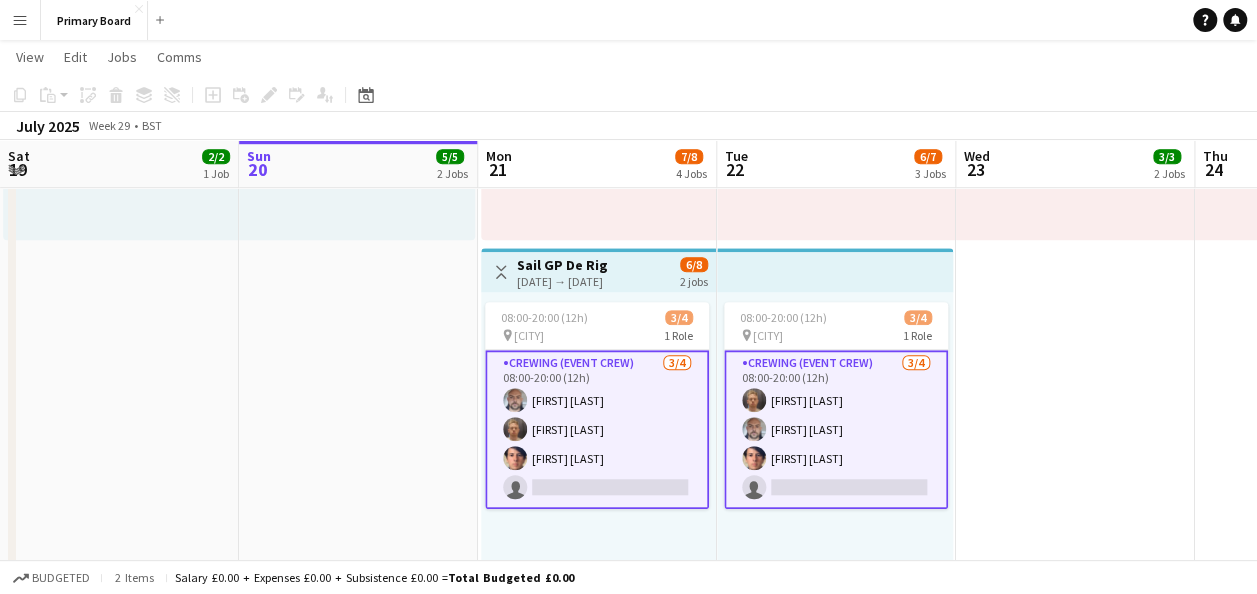 click on "Mon   21   7/8   4 Jobs" at bounding box center (597, 164) 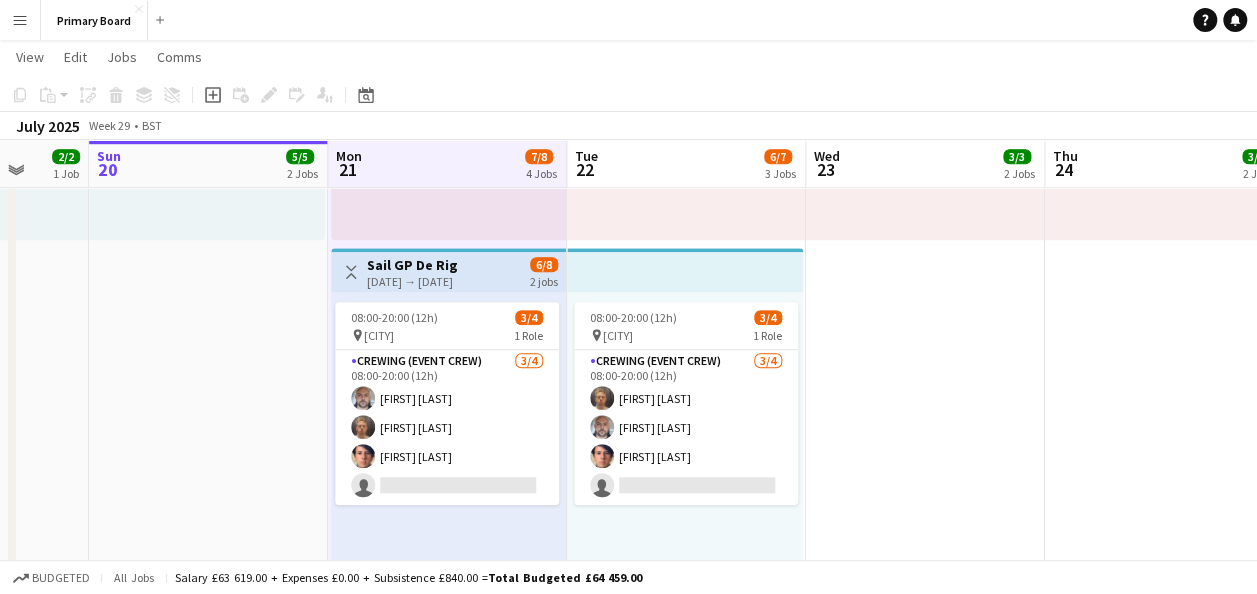 scroll, scrollTop: 0, scrollLeft: 678, axis: horizontal 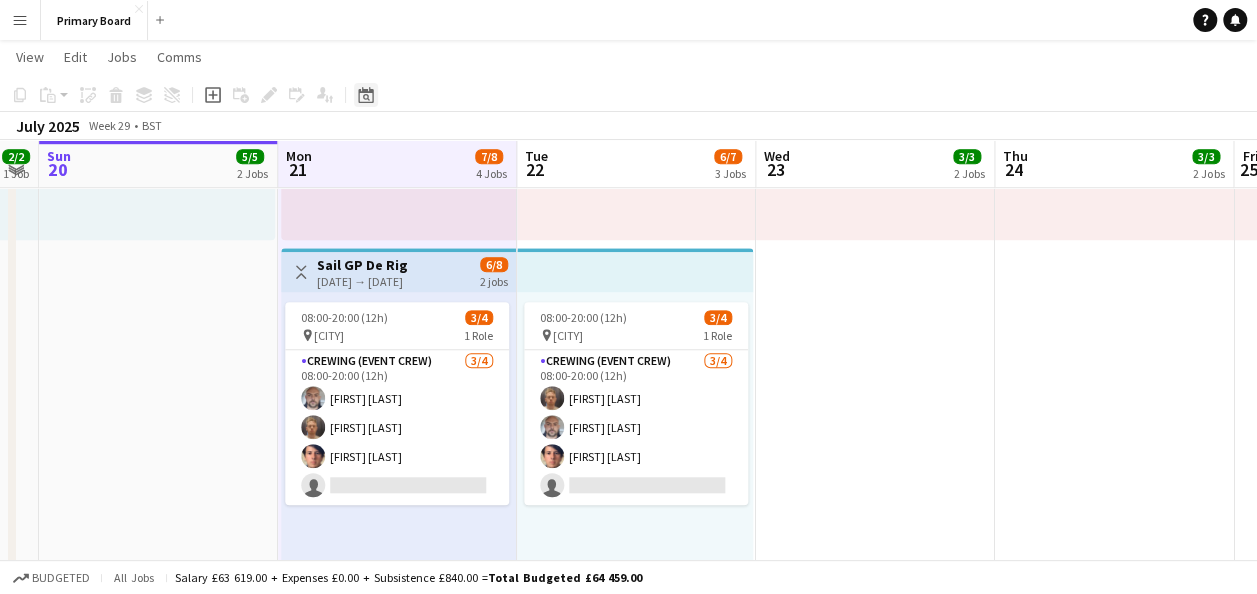 click 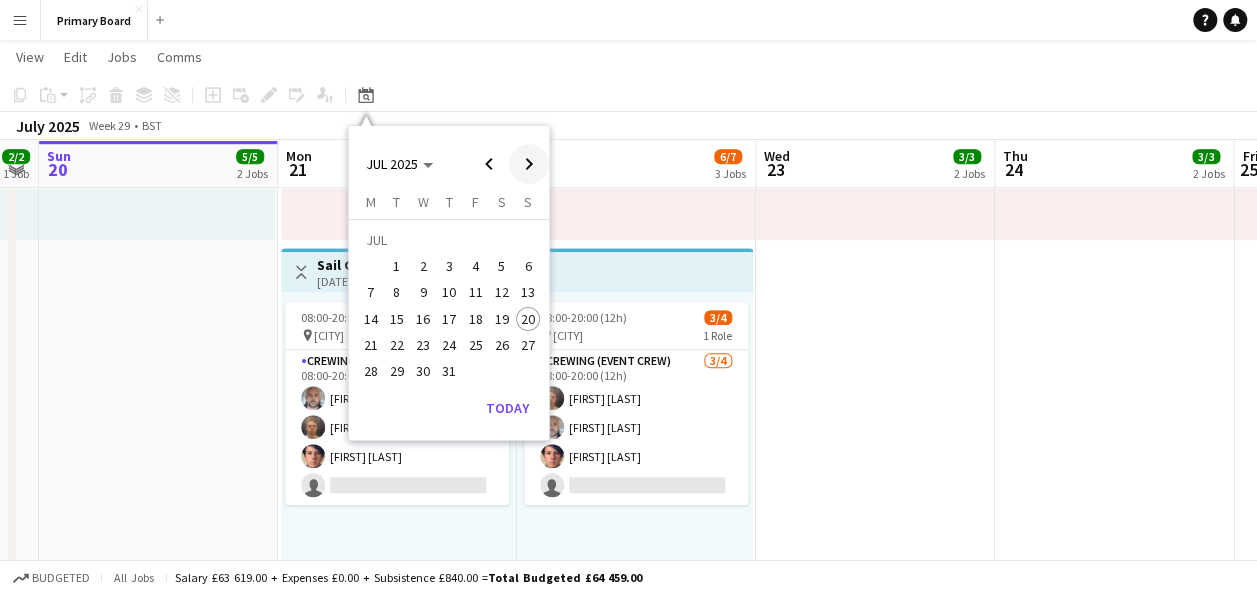 click at bounding box center [529, 164] 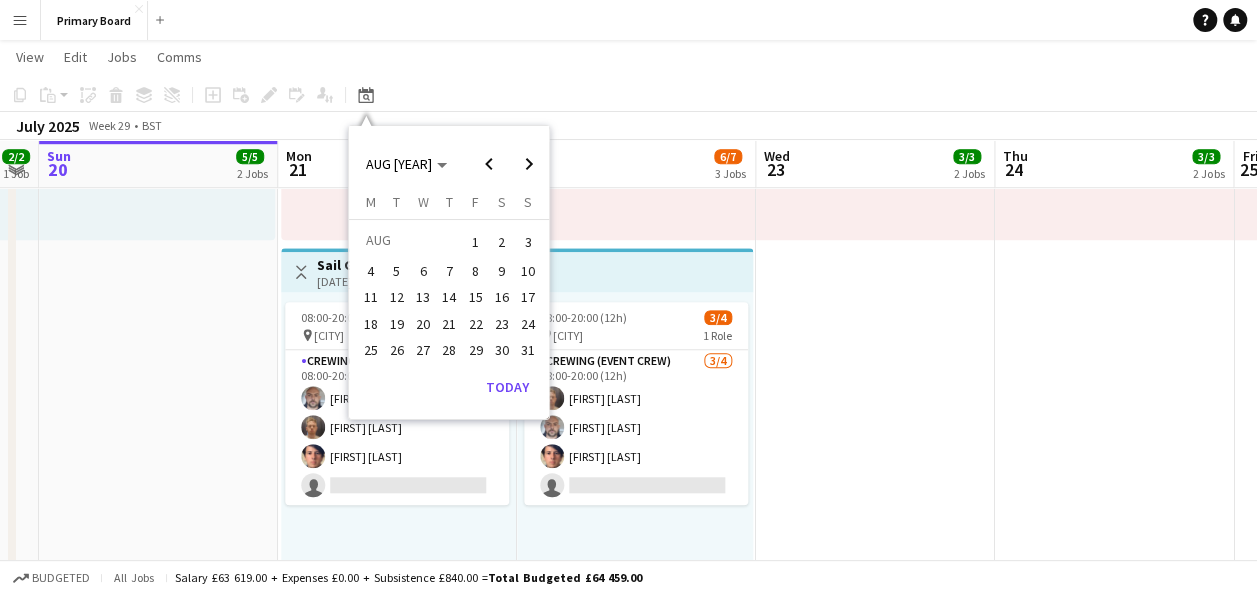 click on "4" at bounding box center (371, 271) 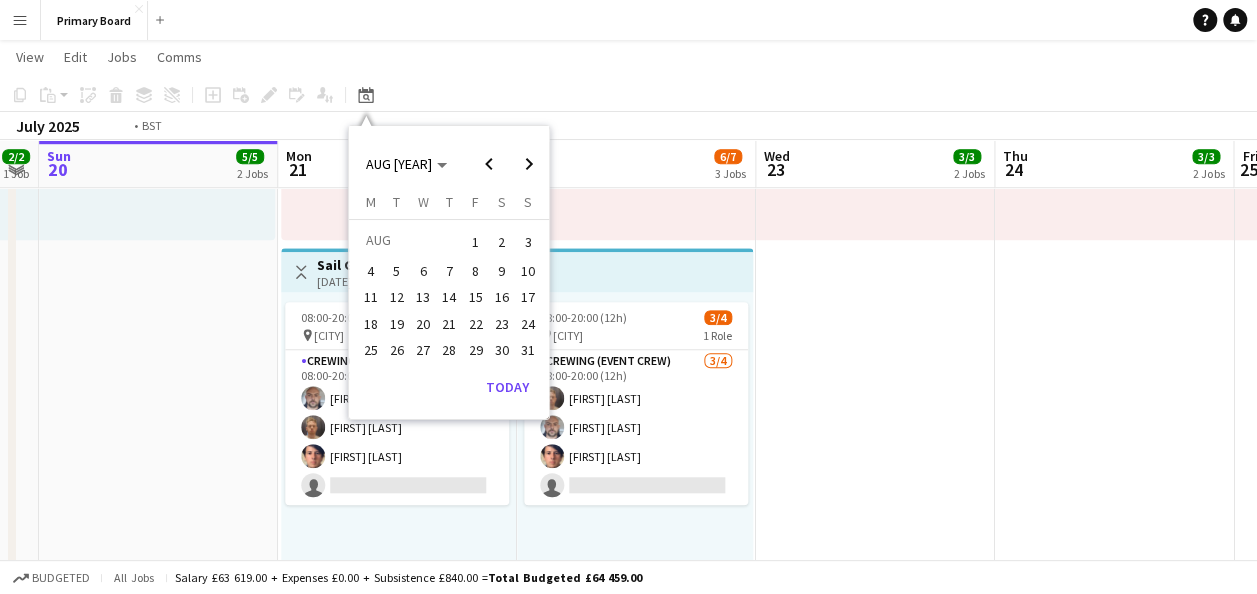 scroll, scrollTop: 0, scrollLeft: 688, axis: horizontal 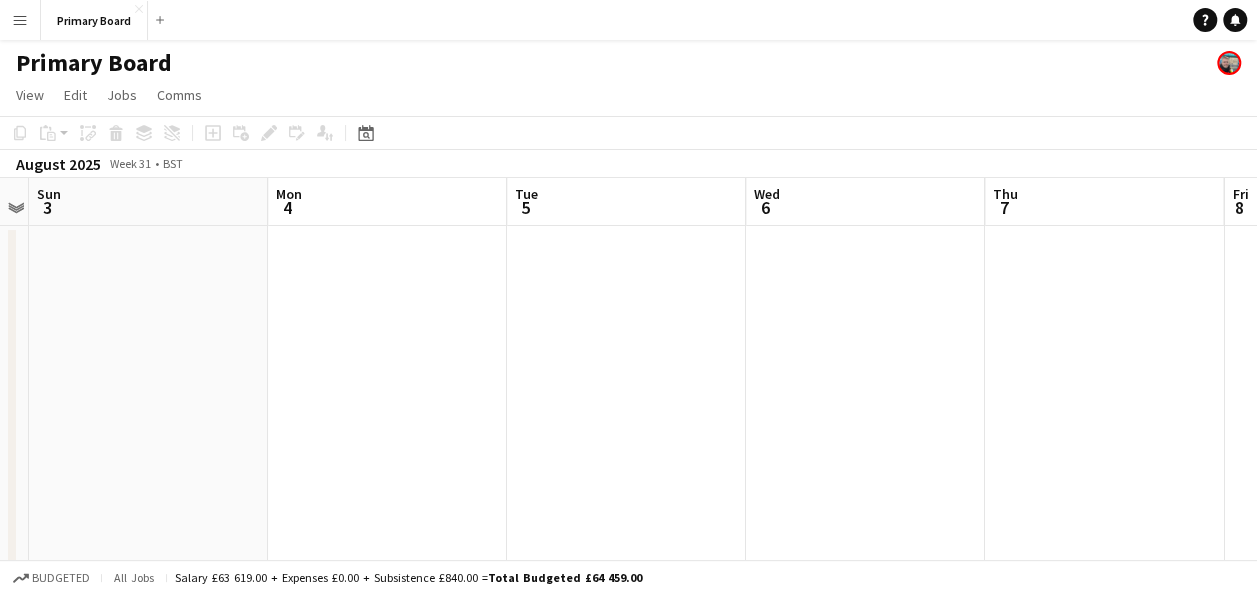 click on "Date picker" at bounding box center [366, 133] 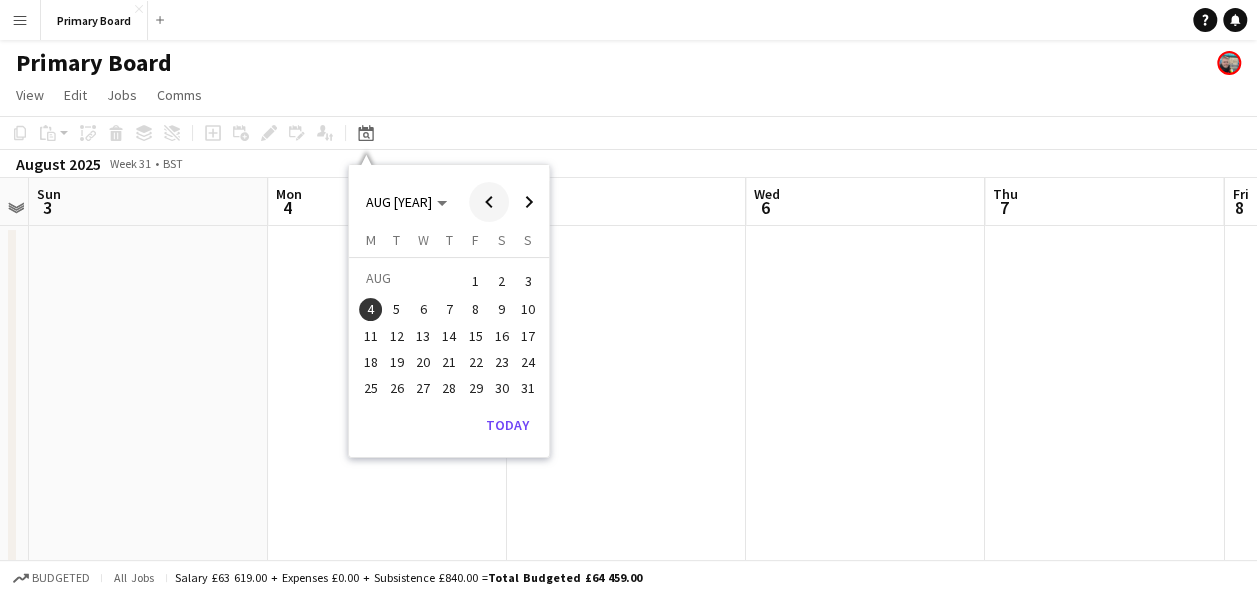 click at bounding box center [489, 202] 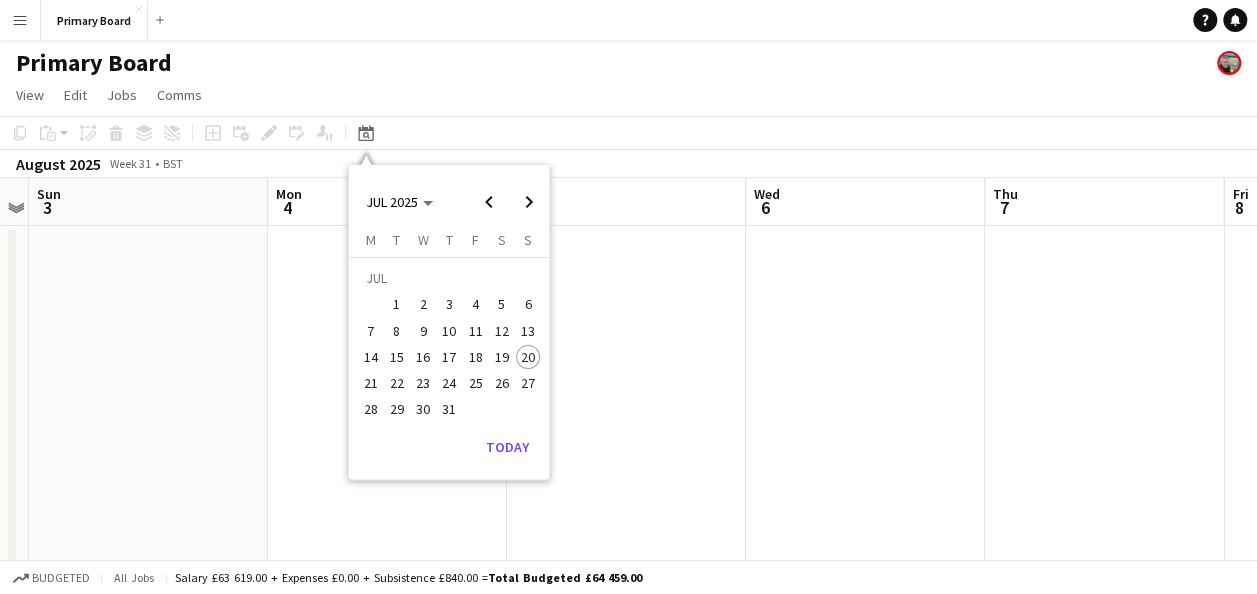 click on "27" at bounding box center [528, 383] 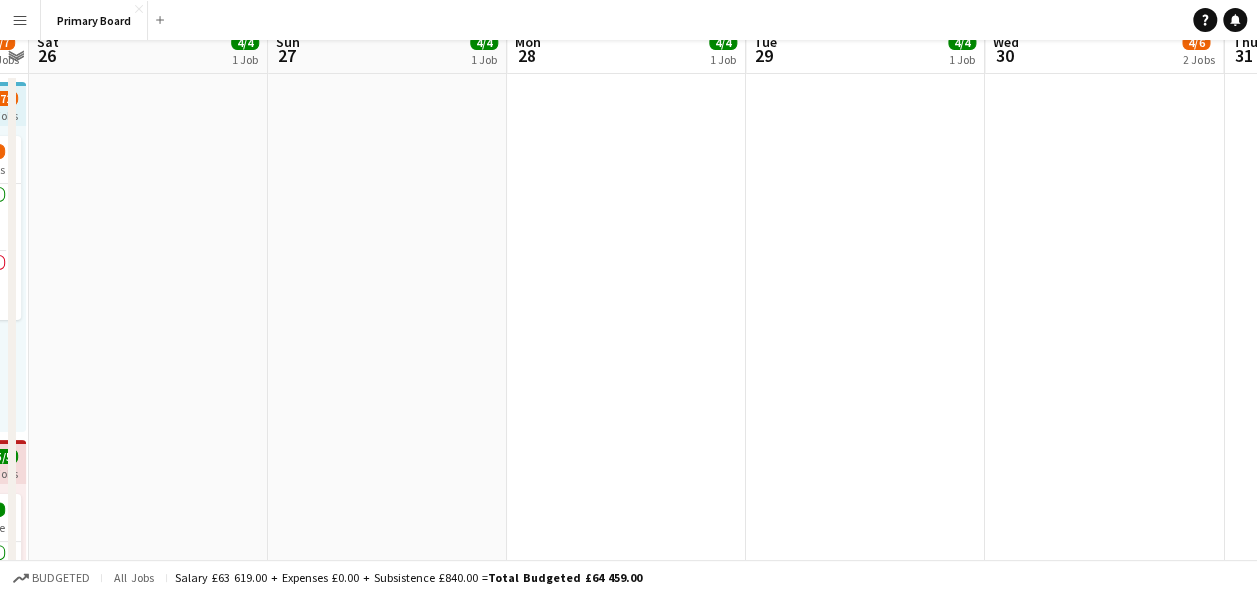scroll, scrollTop: 0, scrollLeft: 0, axis: both 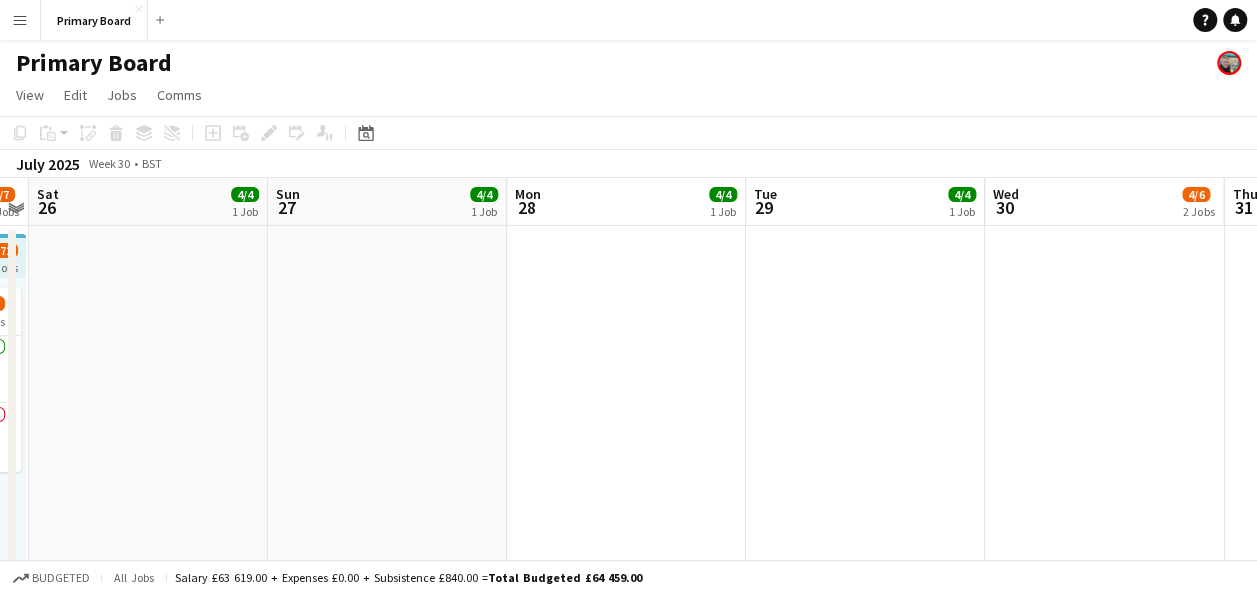 click on "Sun   27   4/4   1 Job" at bounding box center (387, 202) 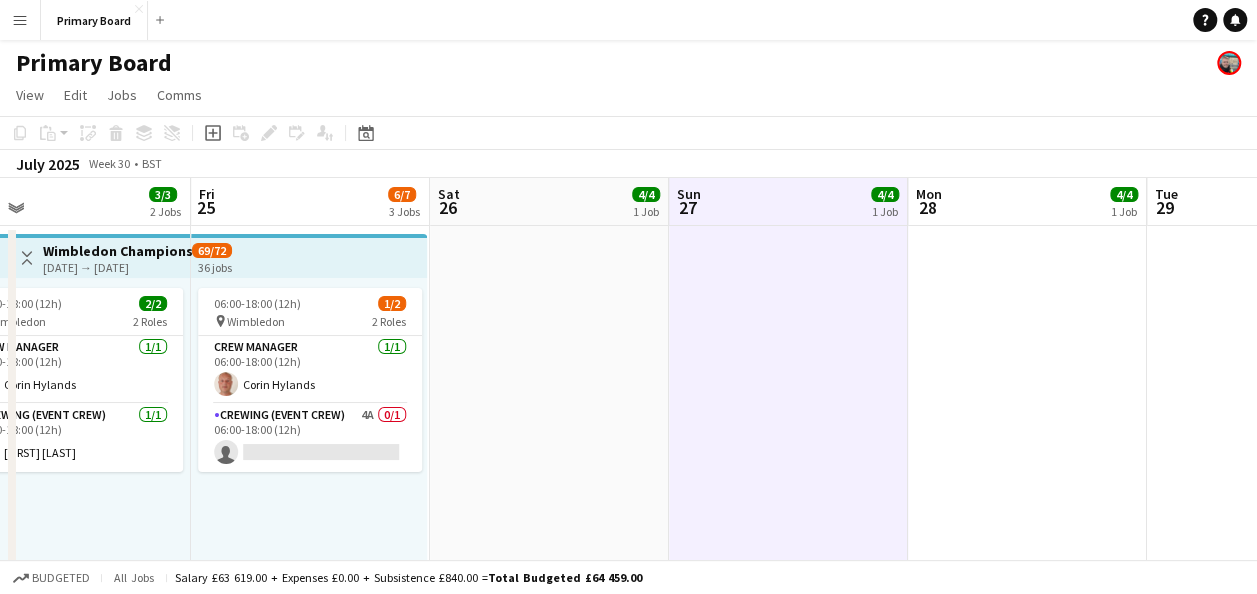 scroll, scrollTop: 0, scrollLeft: 525, axis: horizontal 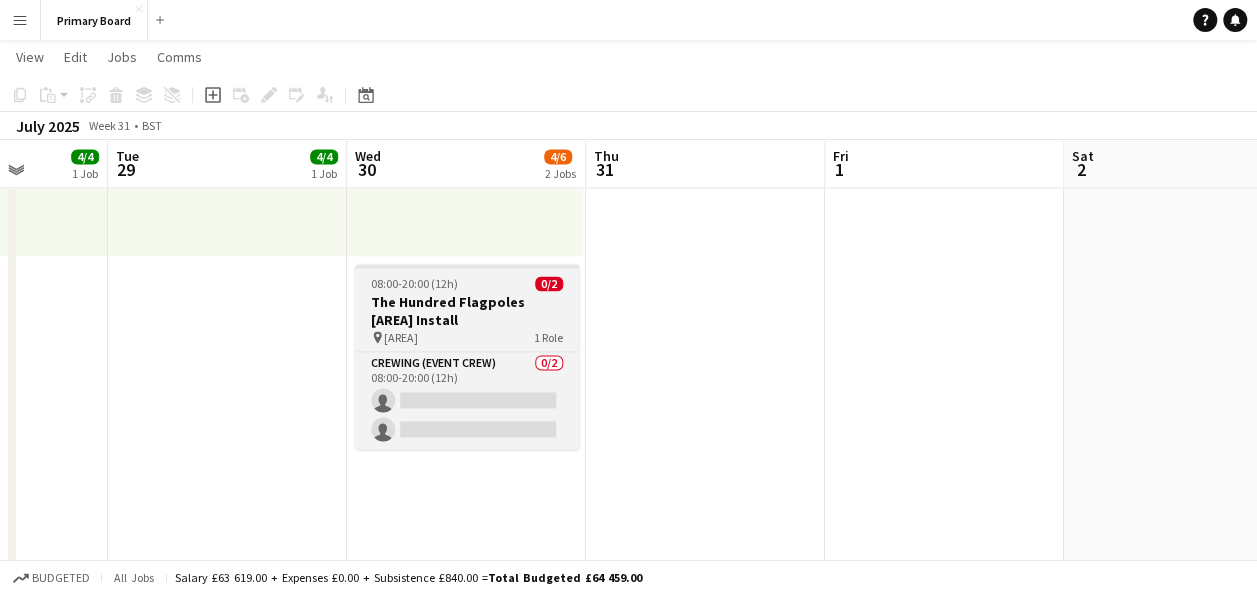 click on "The Hundred Flagpoles [AREA] Install" at bounding box center [467, 311] 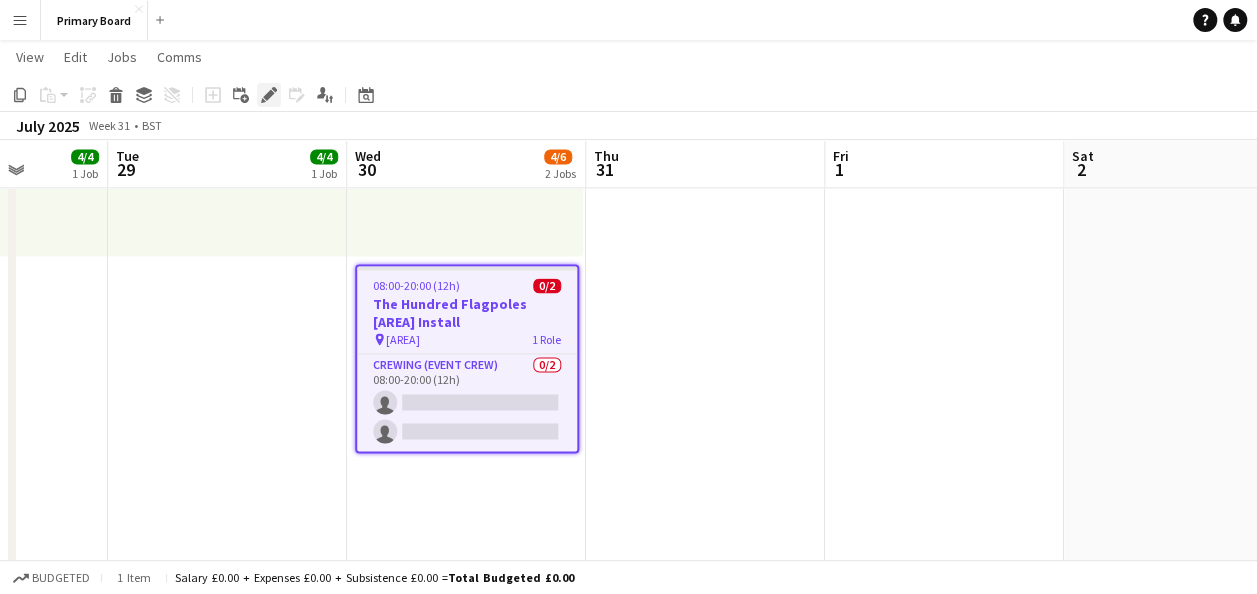 click on "Edit" at bounding box center [269, 95] 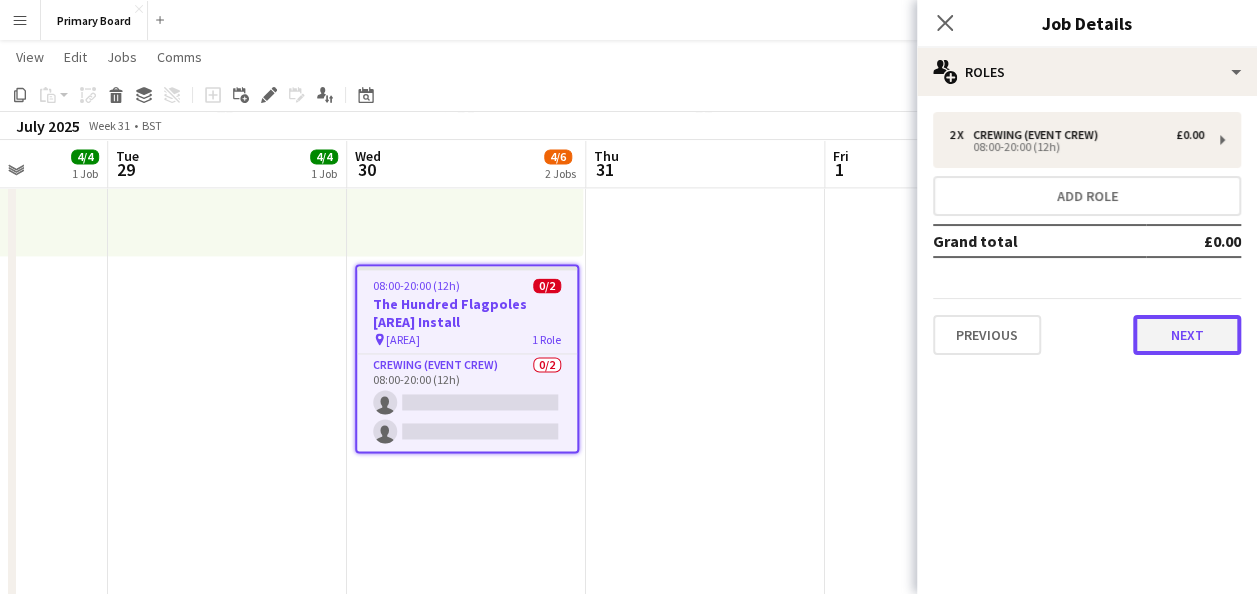 click on "Next" at bounding box center [1187, 335] 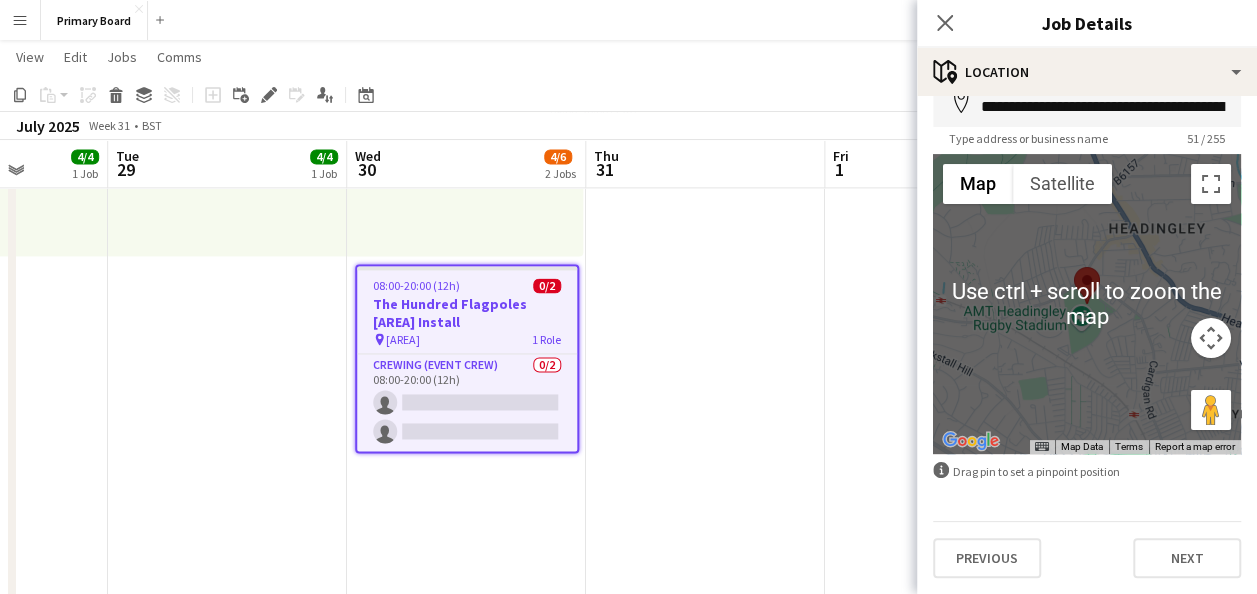 scroll, scrollTop: 112, scrollLeft: 0, axis: vertical 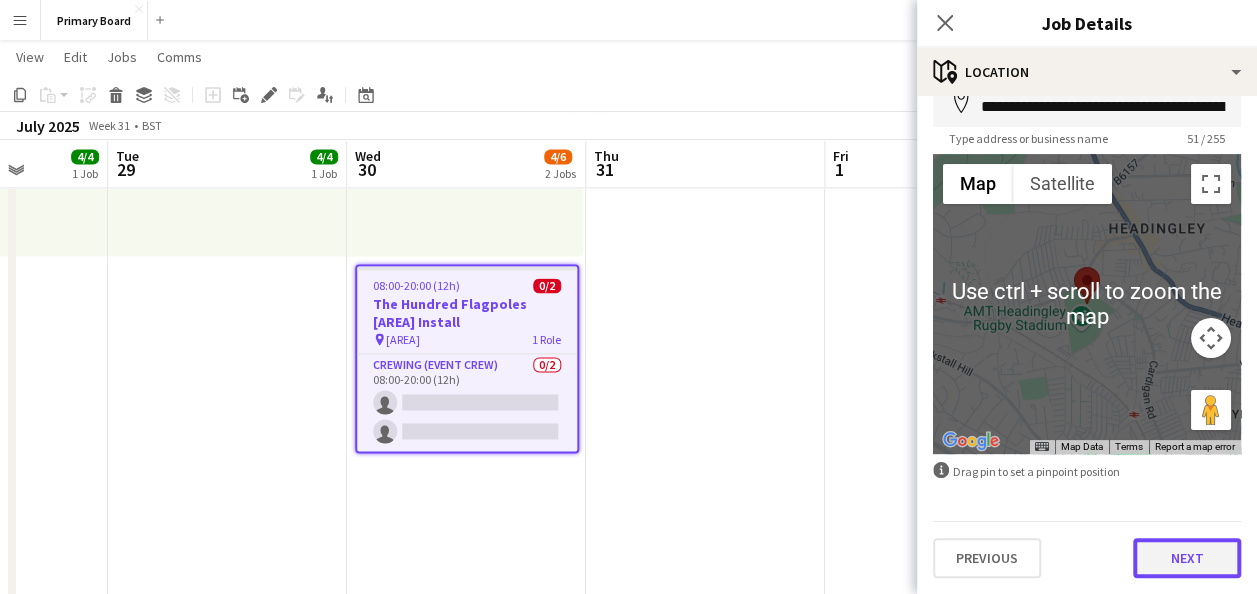 click on "Next" at bounding box center (1187, 558) 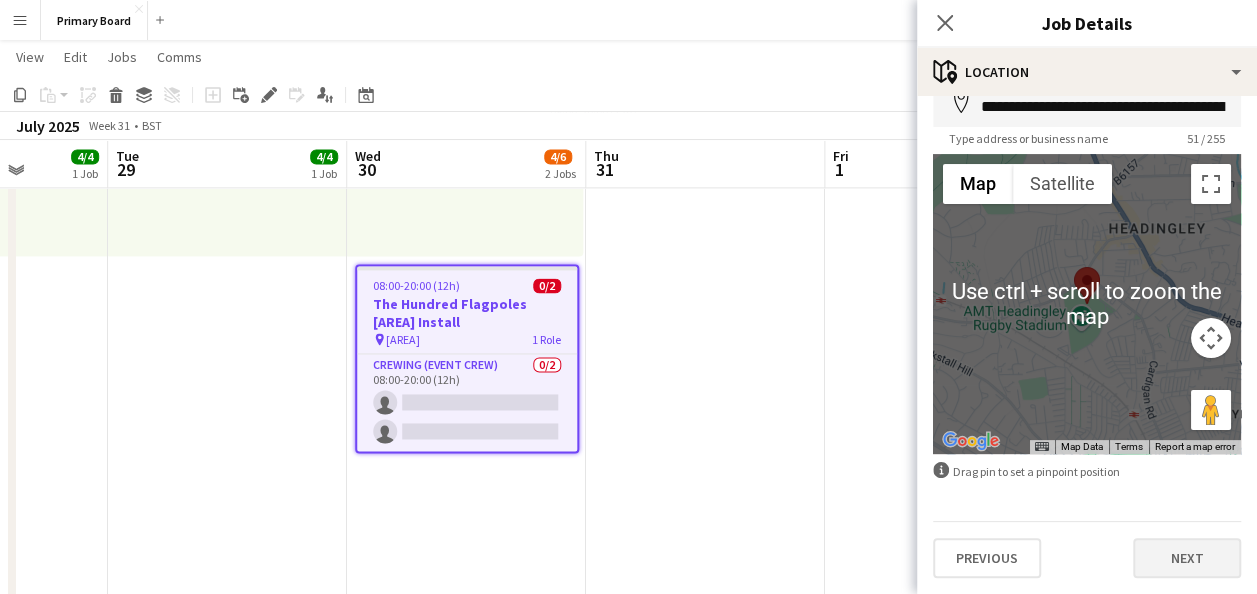 scroll, scrollTop: 0, scrollLeft: 0, axis: both 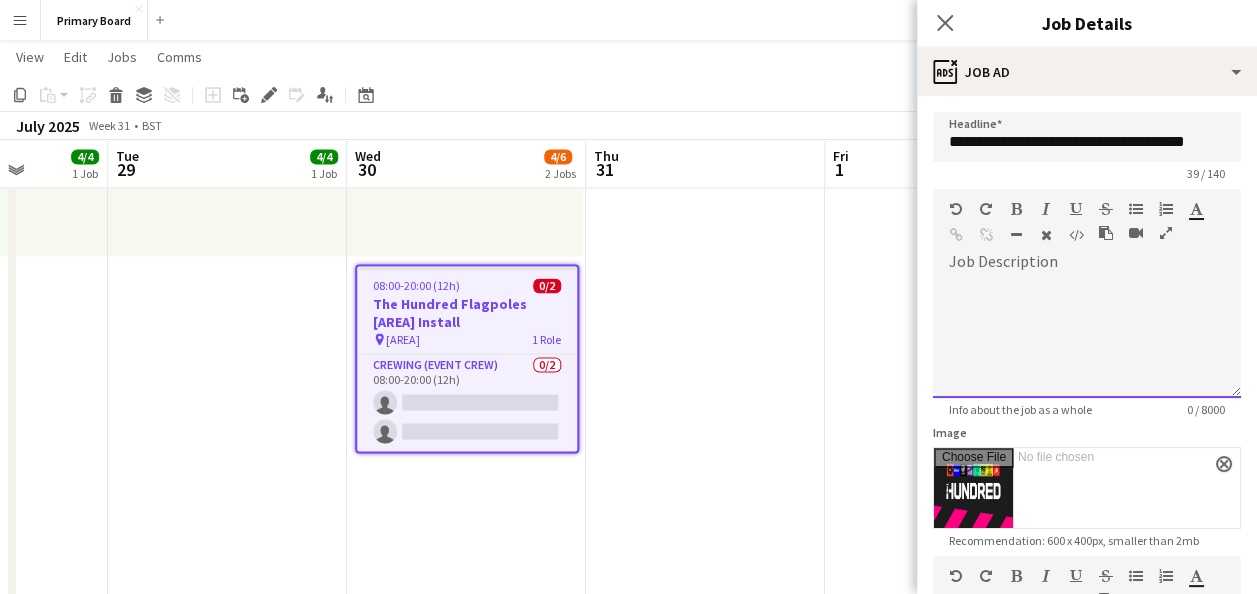 click at bounding box center (1087, 338) 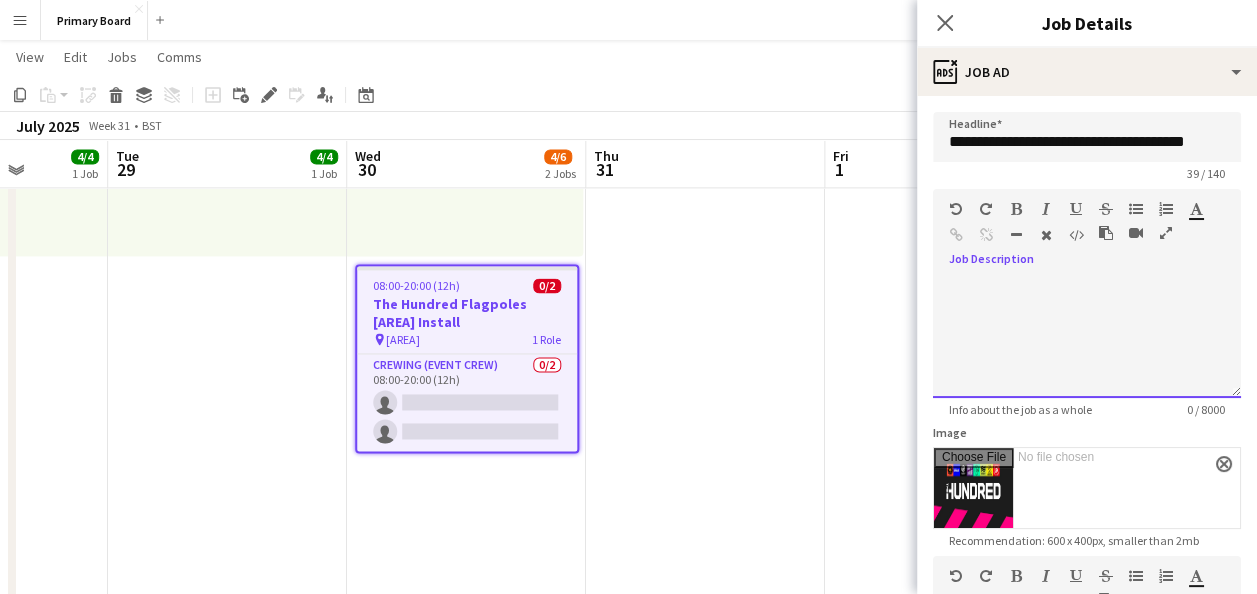 type 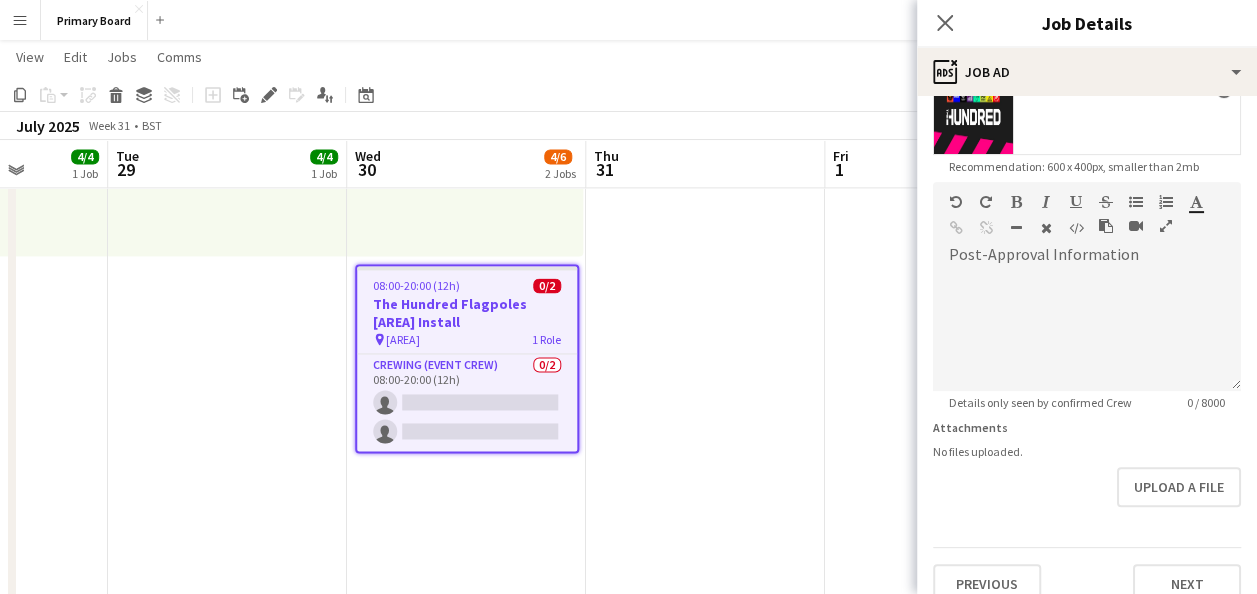 scroll, scrollTop: 399, scrollLeft: 0, axis: vertical 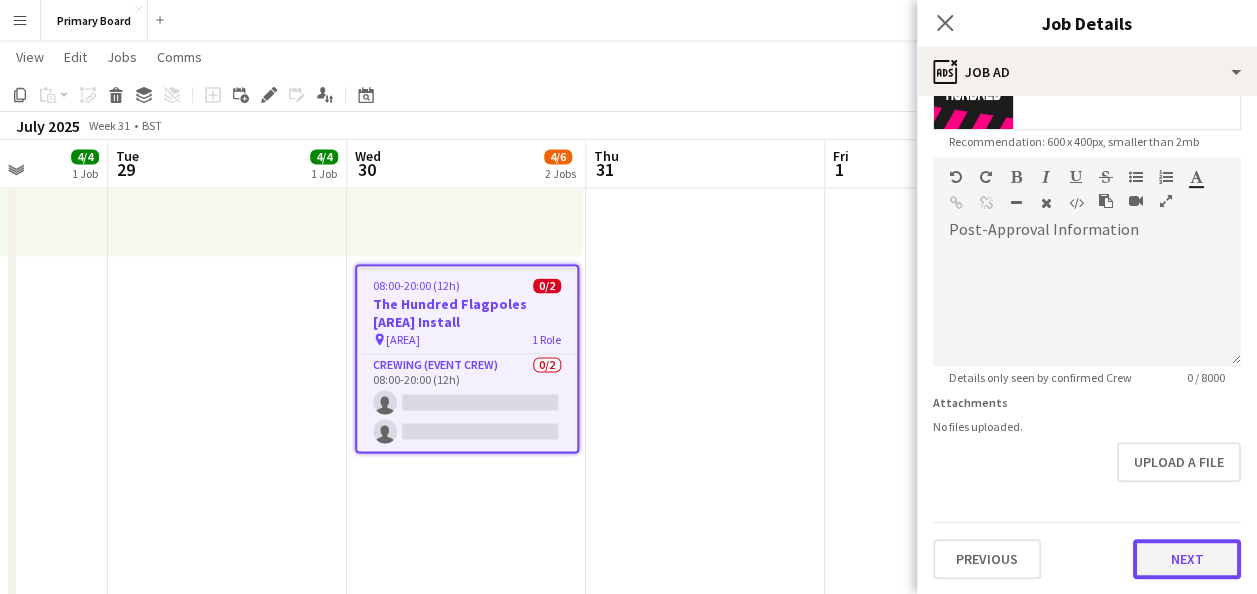 click on "Next" at bounding box center [1187, 559] 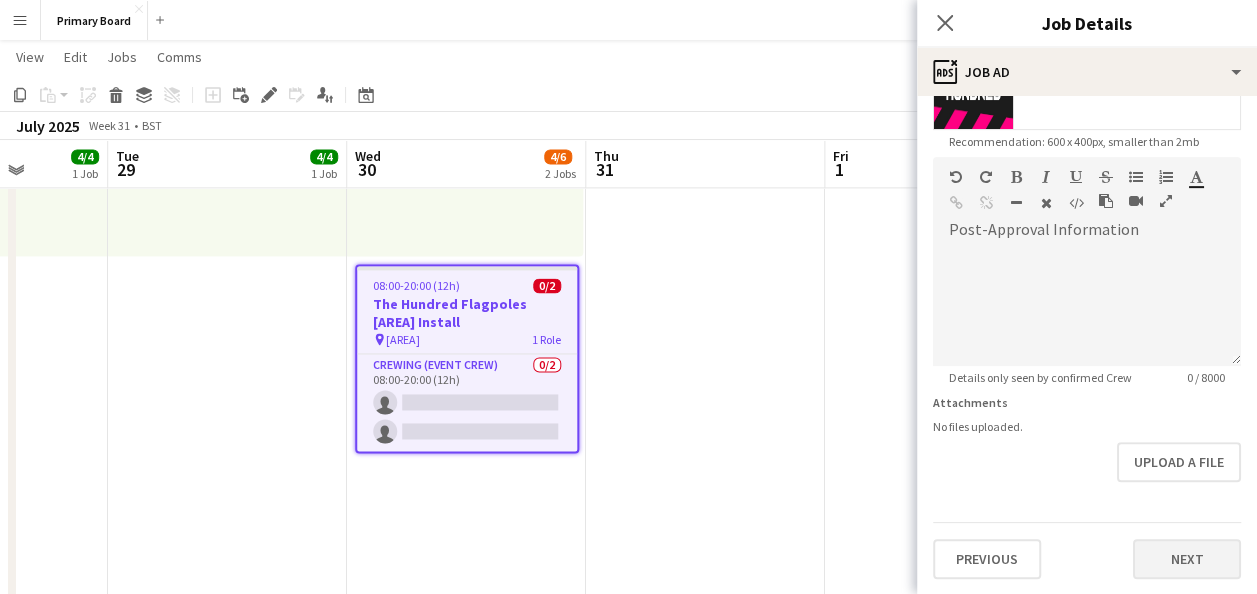 type on "*******" 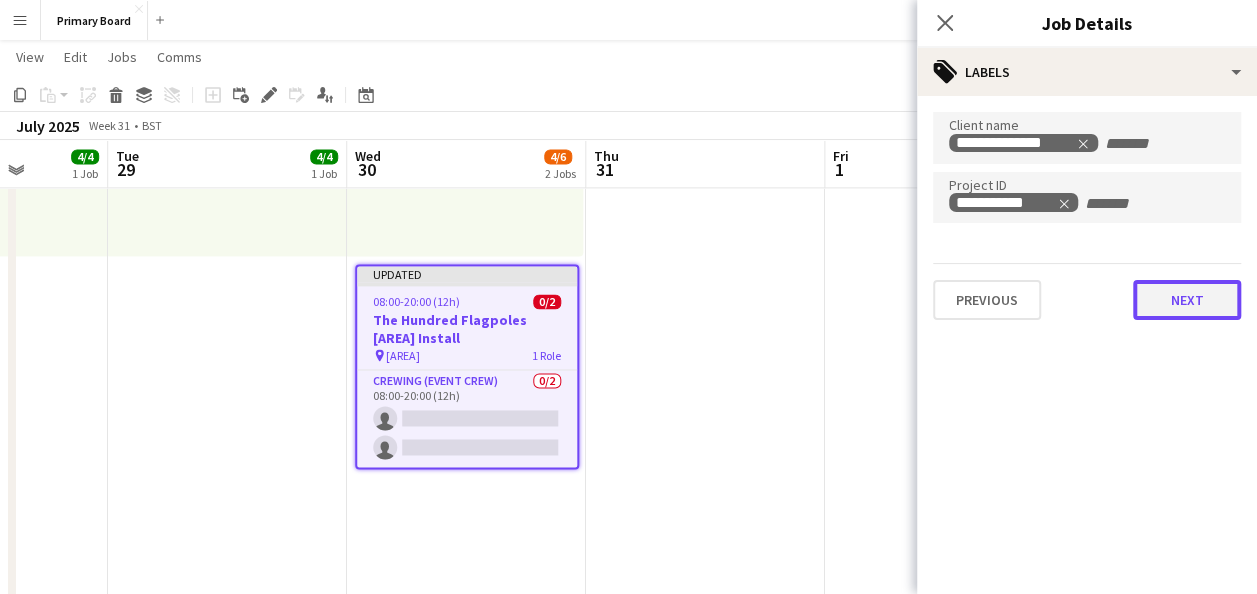 click on "Next" at bounding box center [1187, 300] 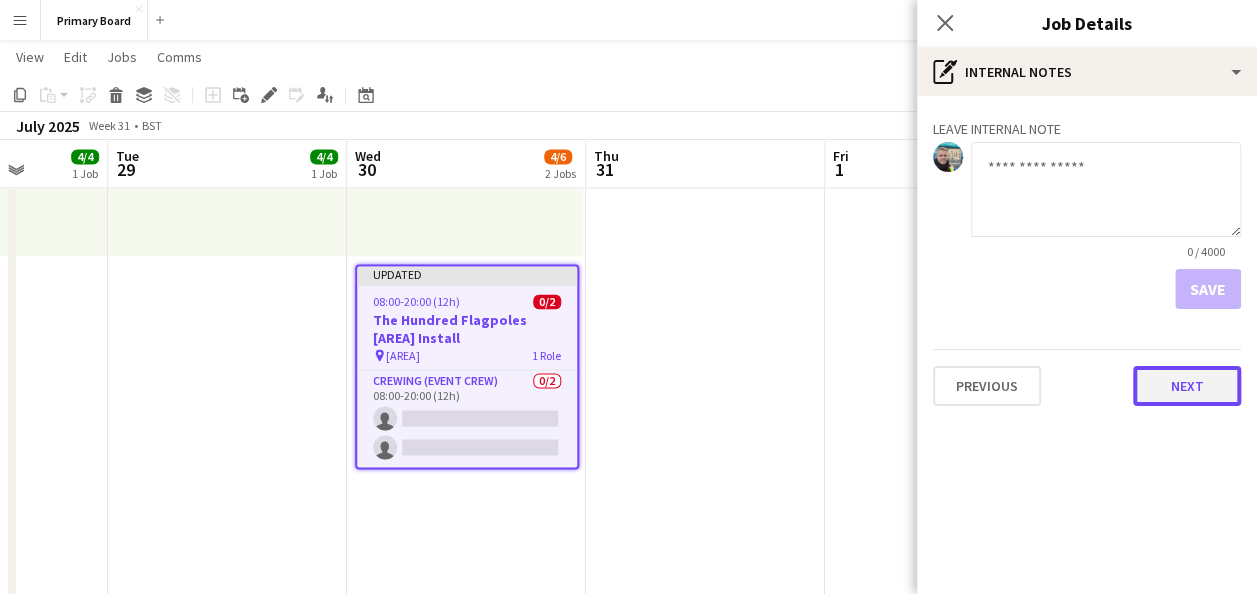 click on "Next" at bounding box center [1187, 386] 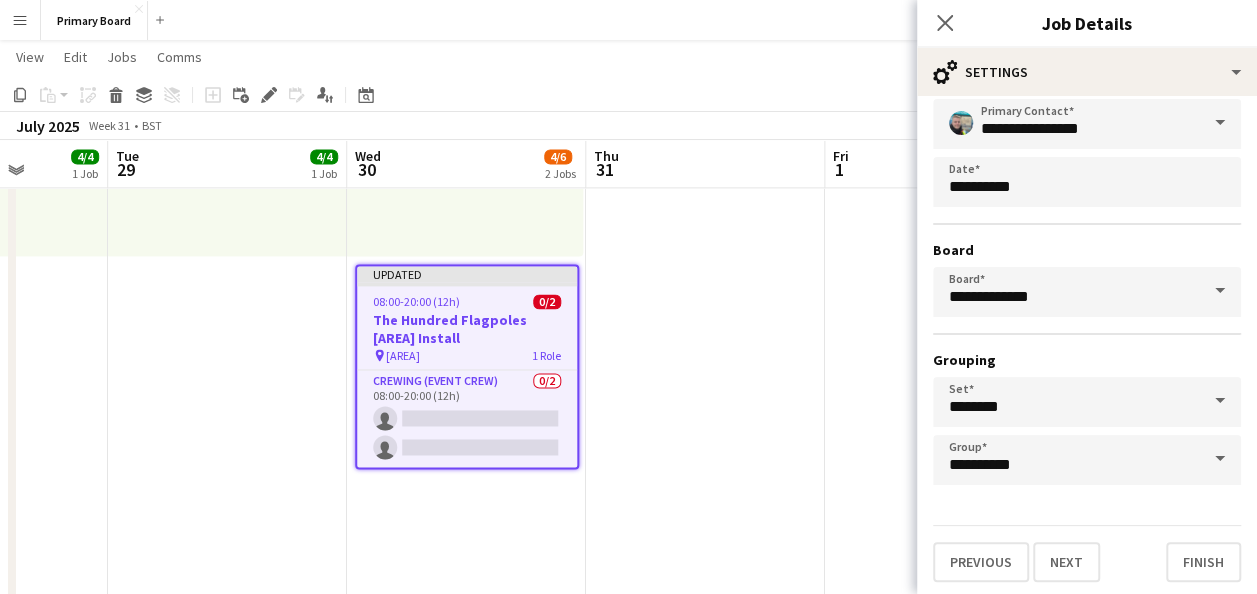 scroll, scrollTop: 124, scrollLeft: 0, axis: vertical 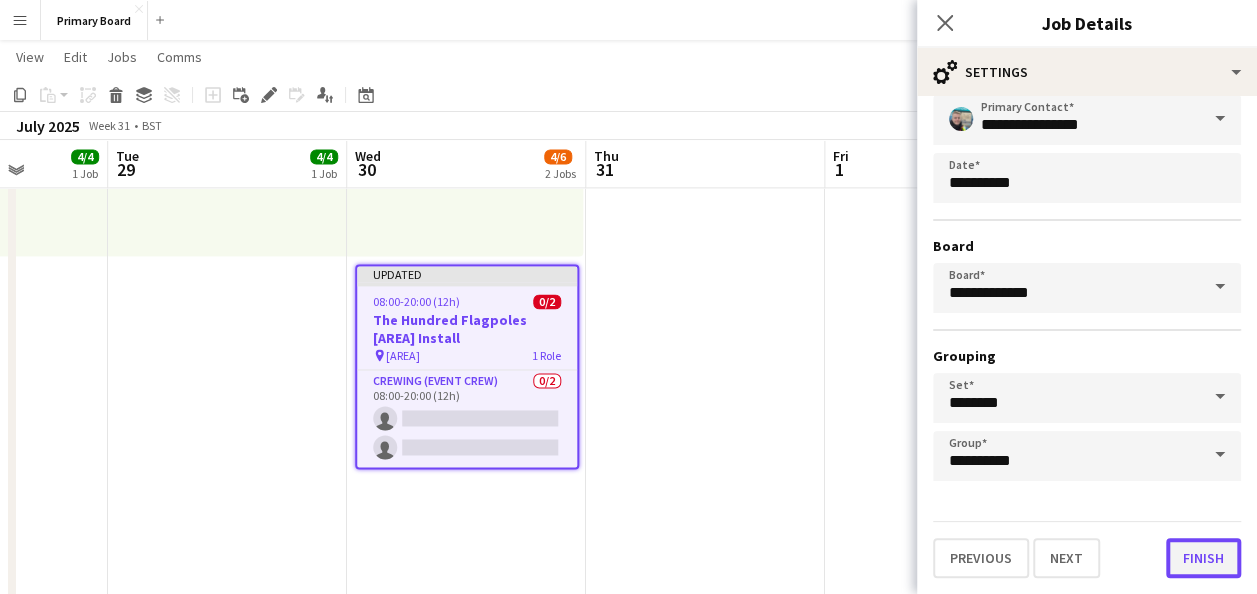 click on "Finish" at bounding box center [1203, 558] 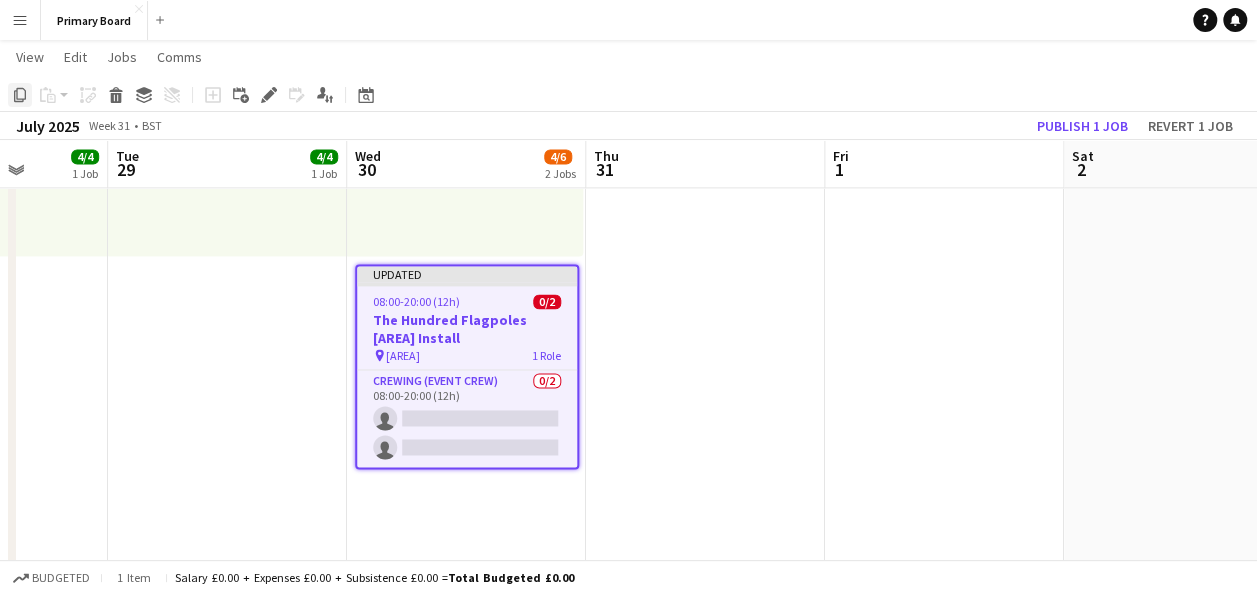 click on "Copy" 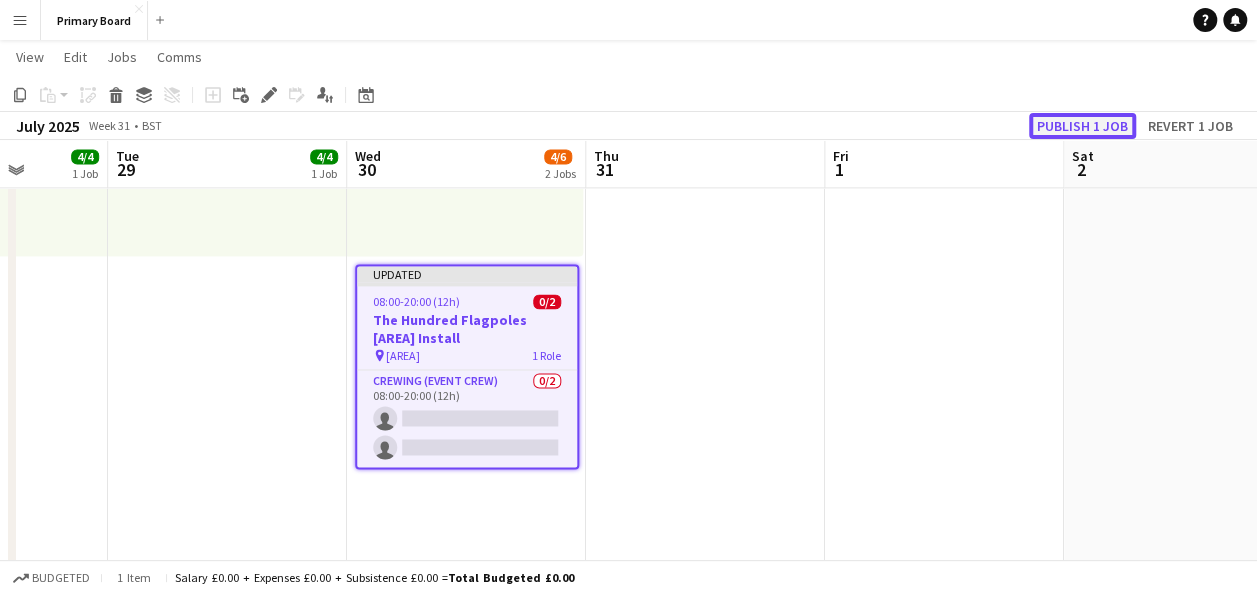 click on "Publish 1 job" 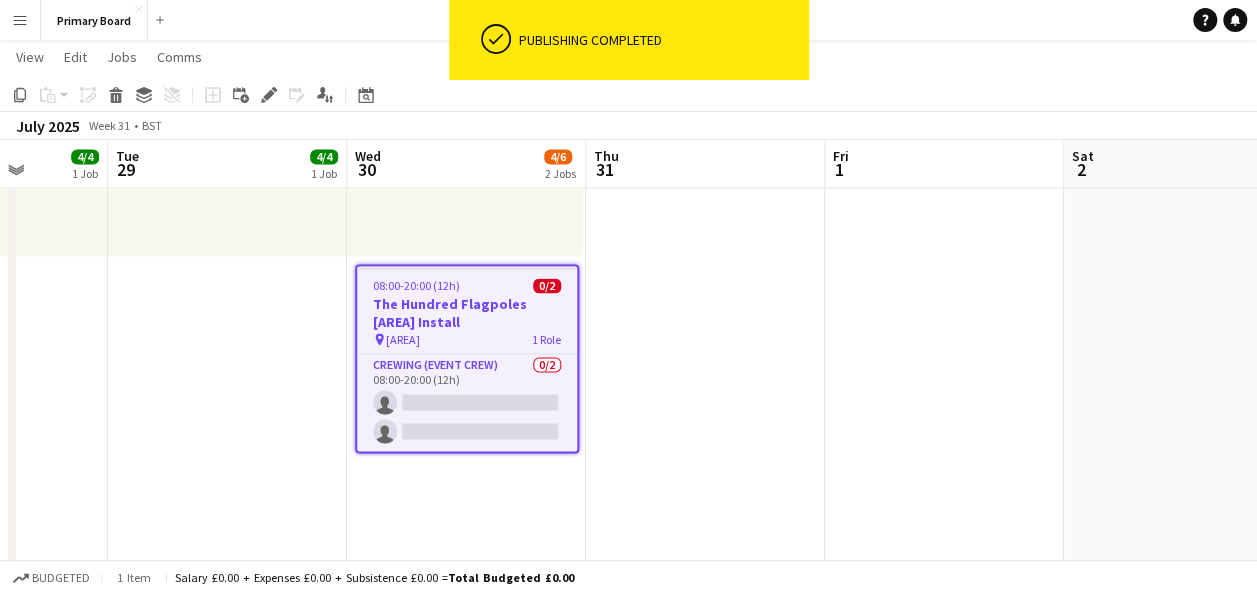 click on "Wed   30   4/6   2 Jobs" at bounding box center [466, 164] 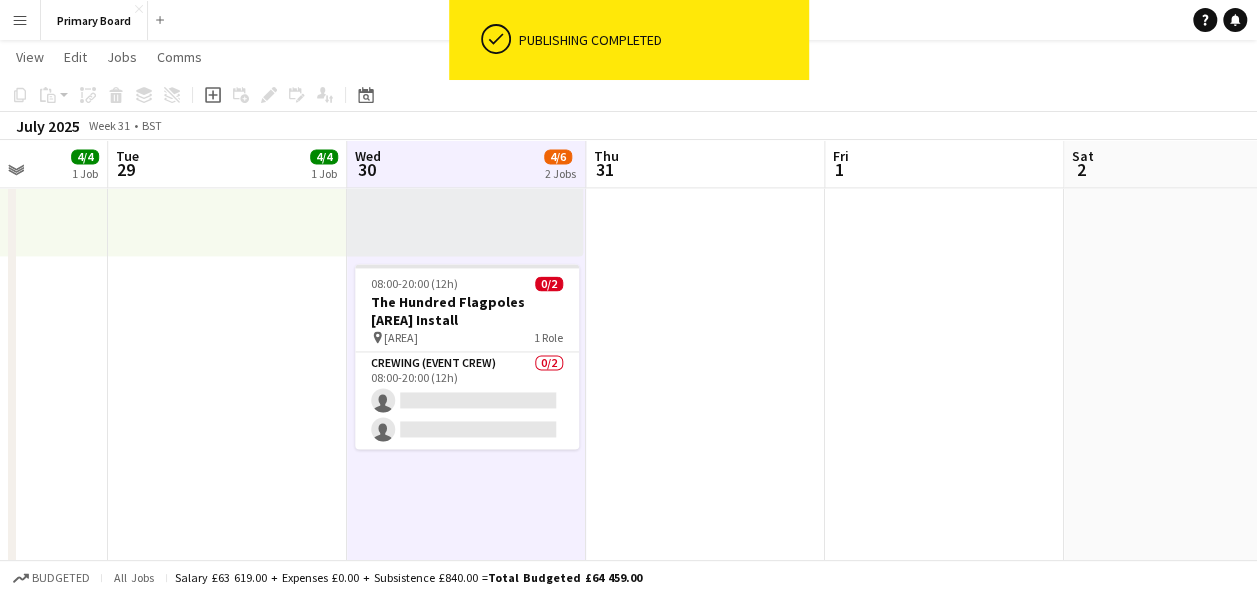 click on "Wed   30   4/6   2 Jobs" at bounding box center [466, 164] 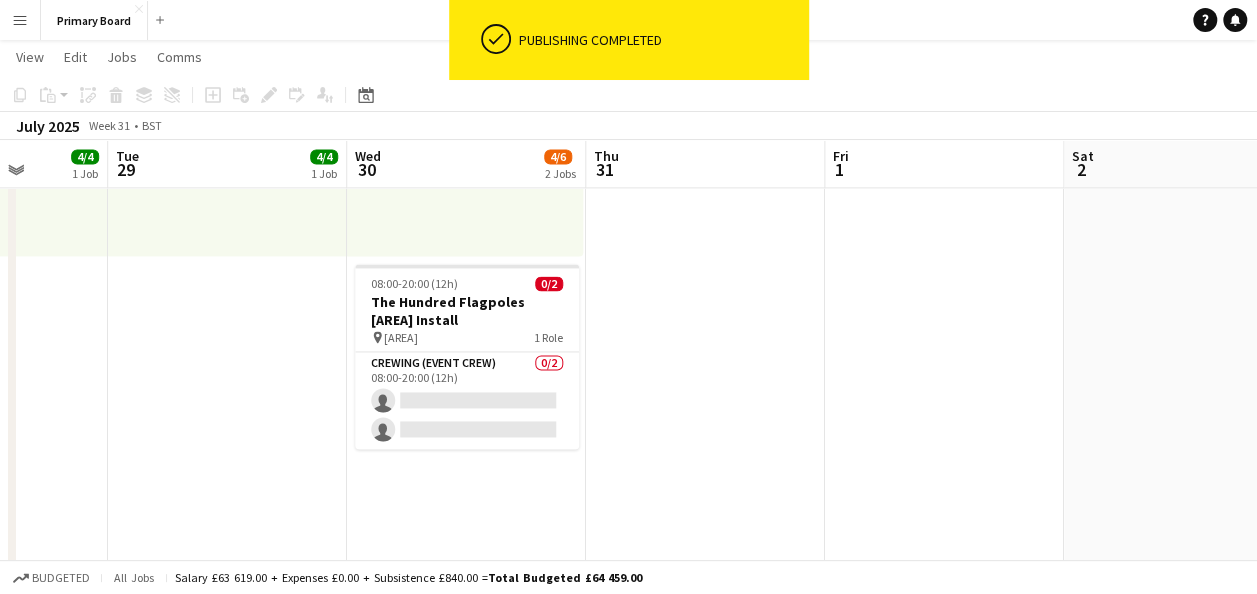 click on "Wed   30   4/6   2 Jobs" at bounding box center (466, 164) 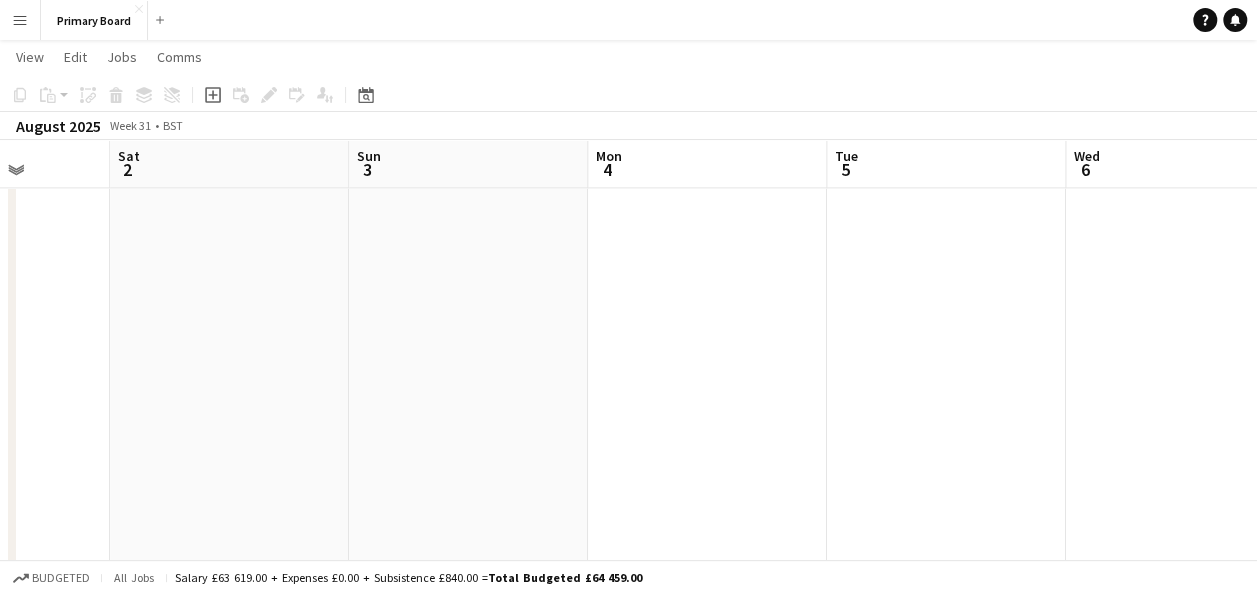scroll, scrollTop: 0, scrollLeft: 613, axis: horizontal 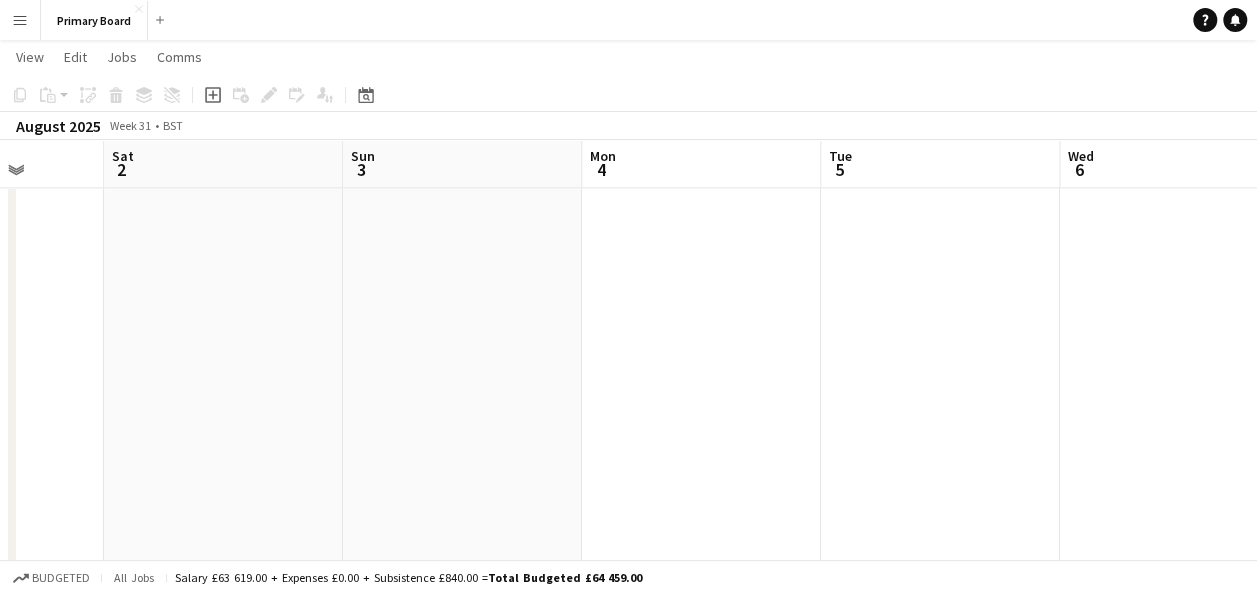 click on "Mon   4" at bounding box center [701, 164] 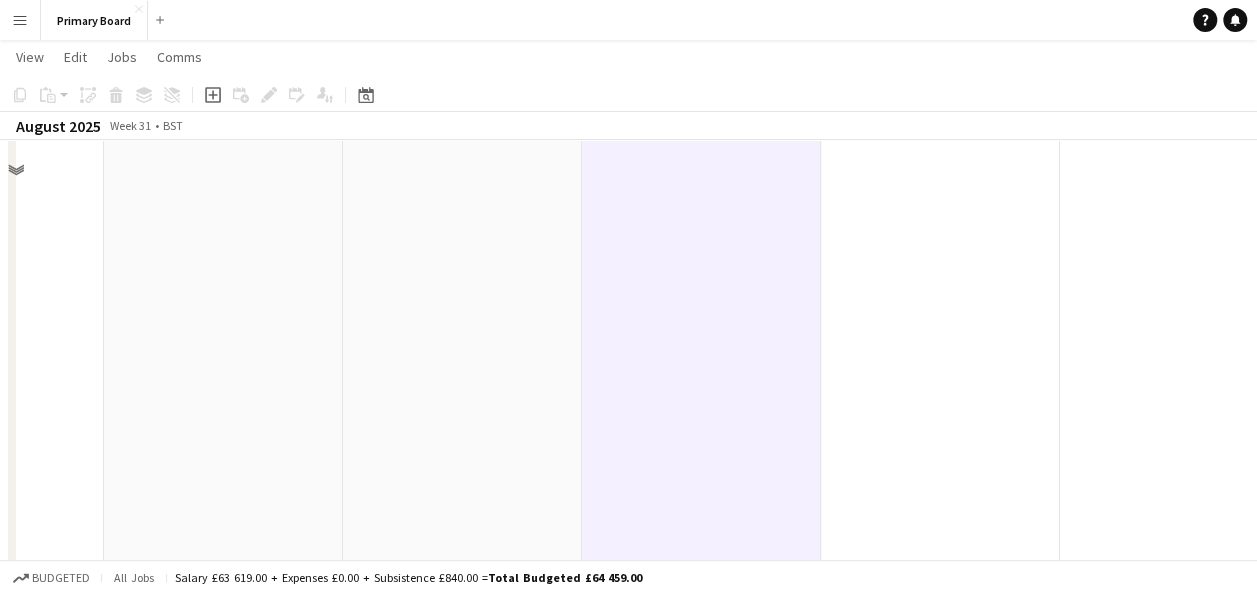 scroll, scrollTop: 473, scrollLeft: 0, axis: vertical 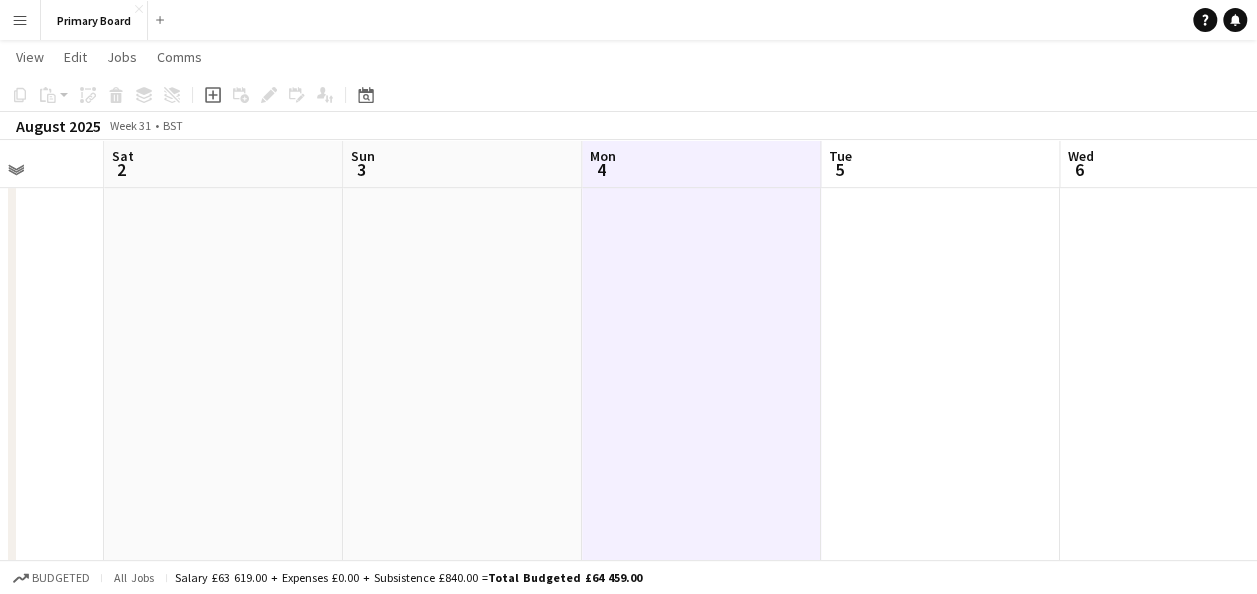 click at bounding box center (701, 1456) 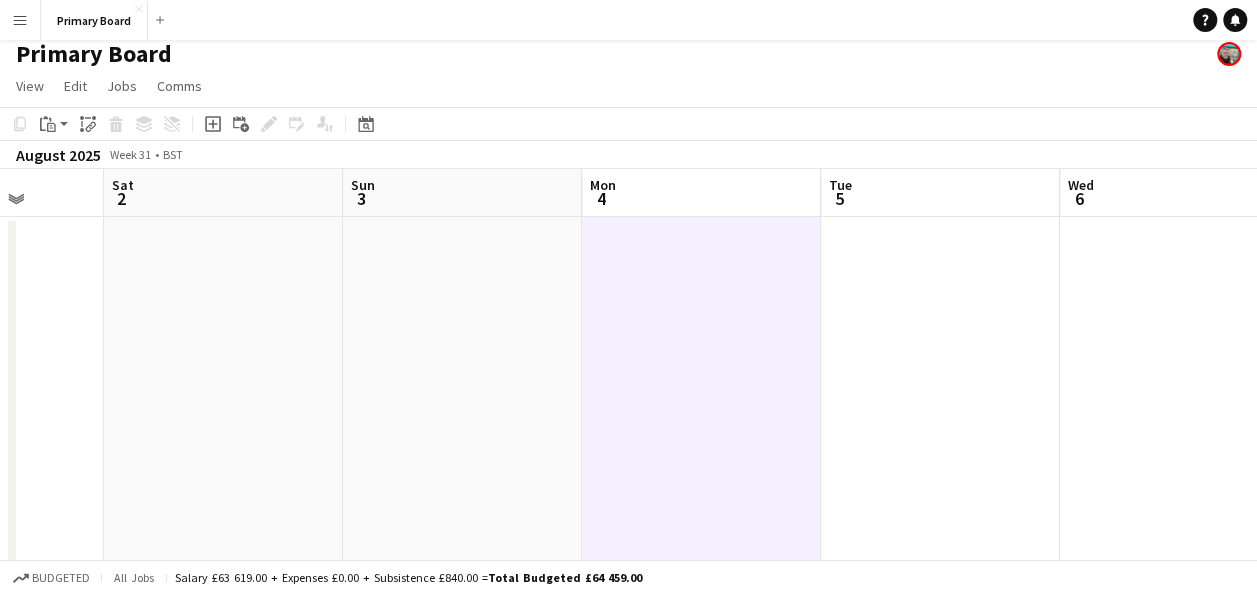 scroll, scrollTop: 0, scrollLeft: 0, axis: both 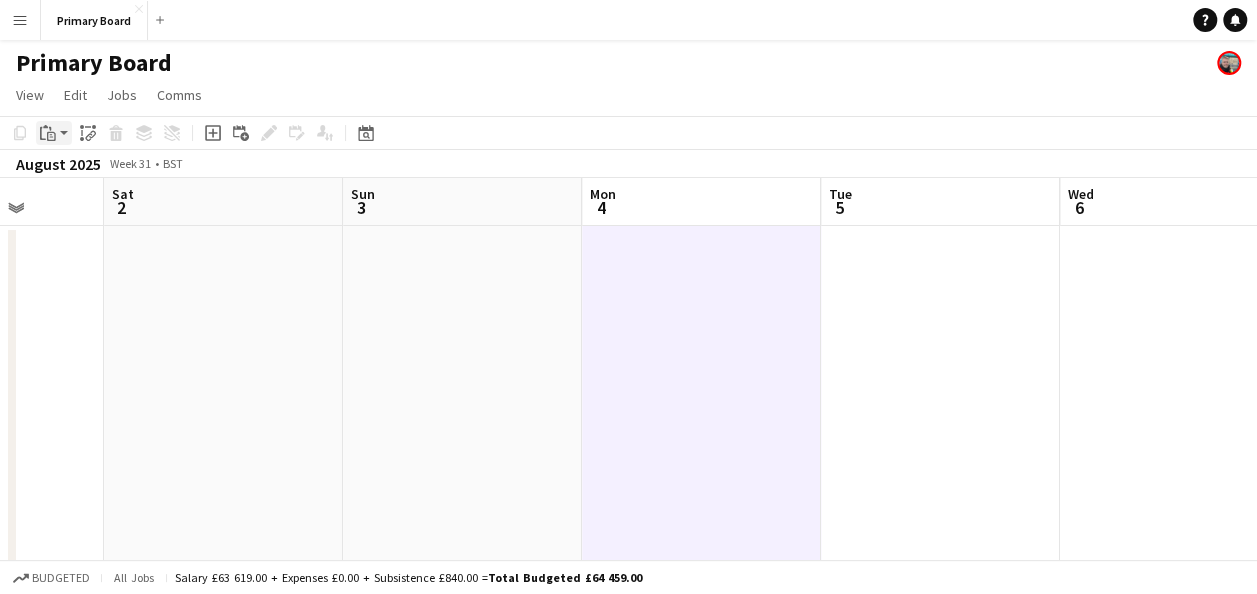 click on "Paste" 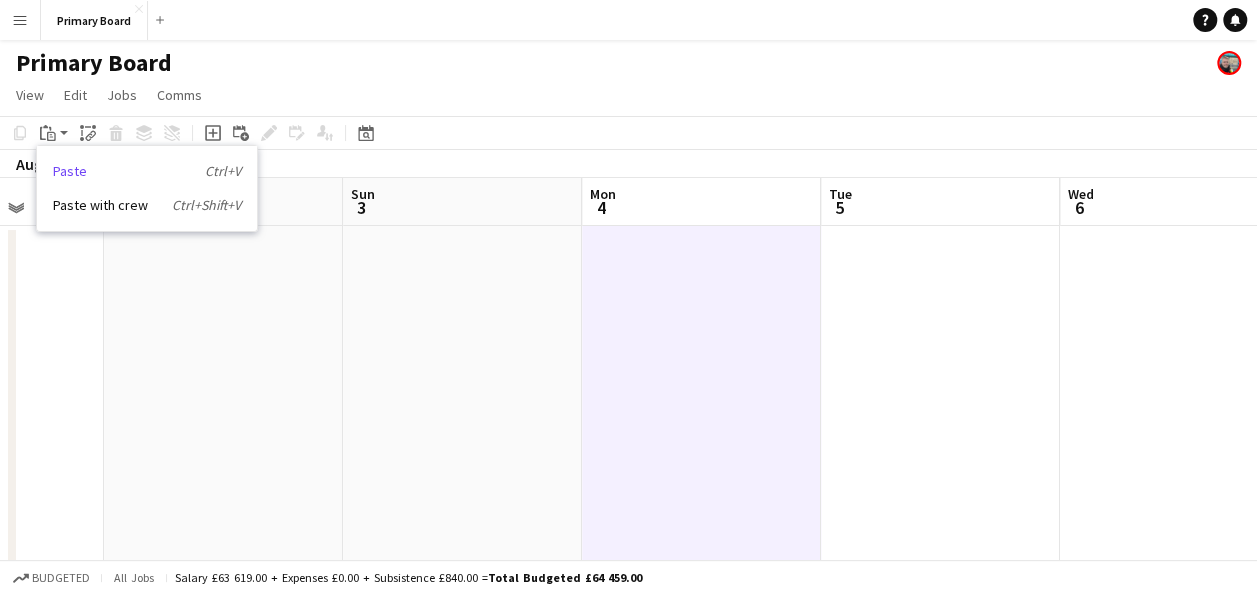 click on "Paste   Ctrl+V" at bounding box center (147, 171) 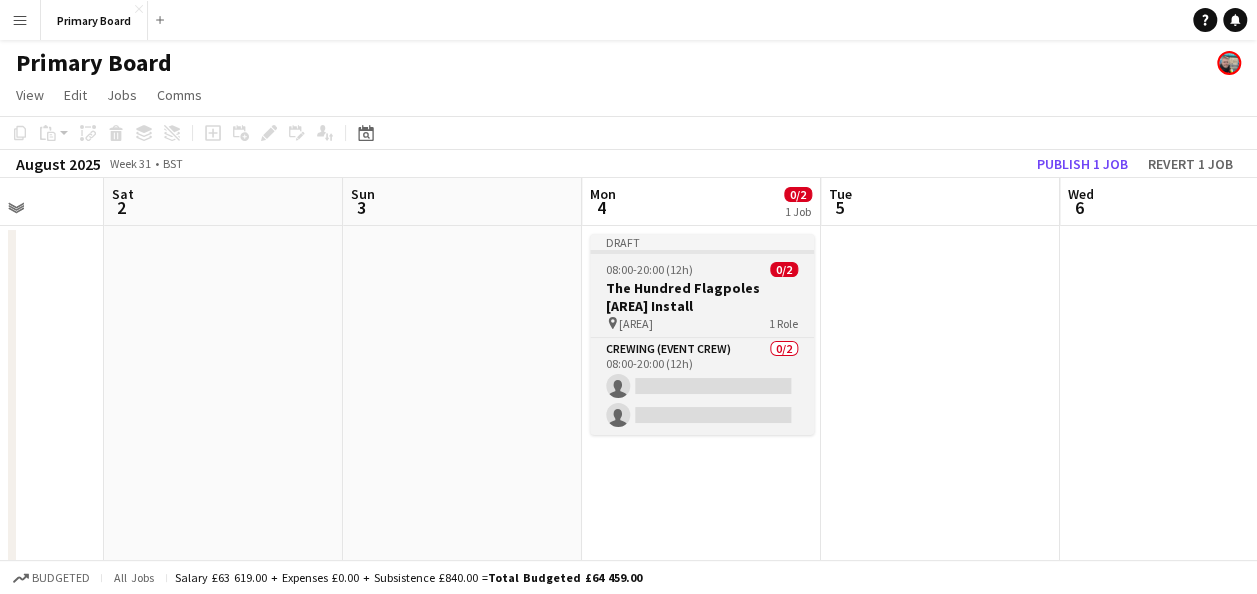click on "The Hundred Flagpoles [AREA] Install" at bounding box center [702, 297] 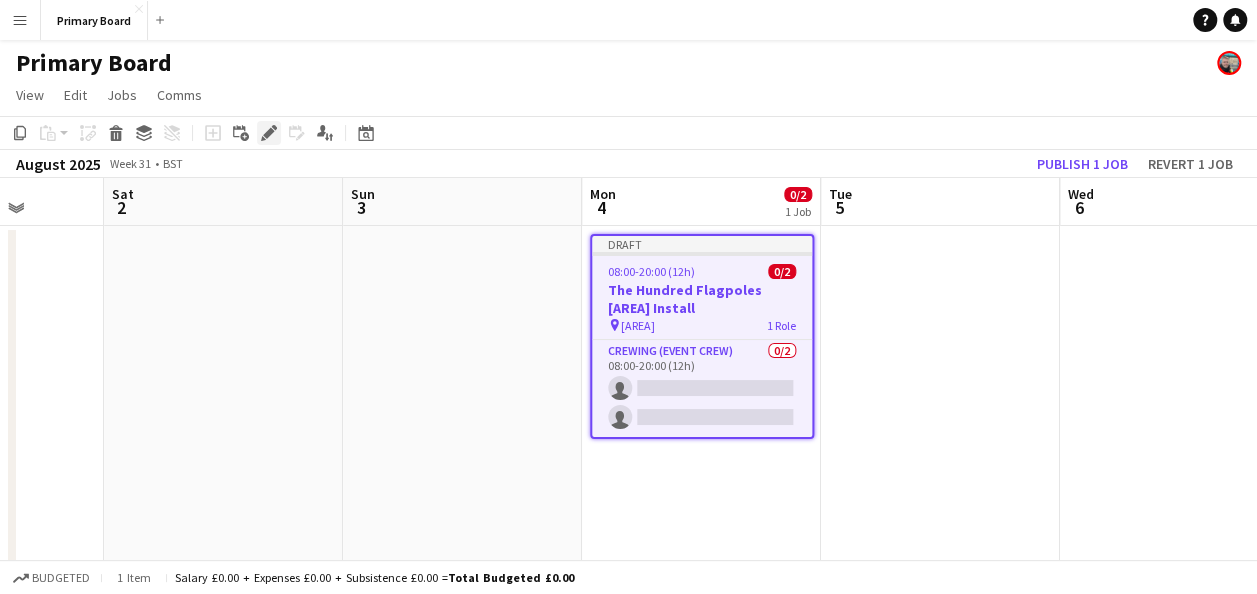 click on "Edit" at bounding box center (269, 133) 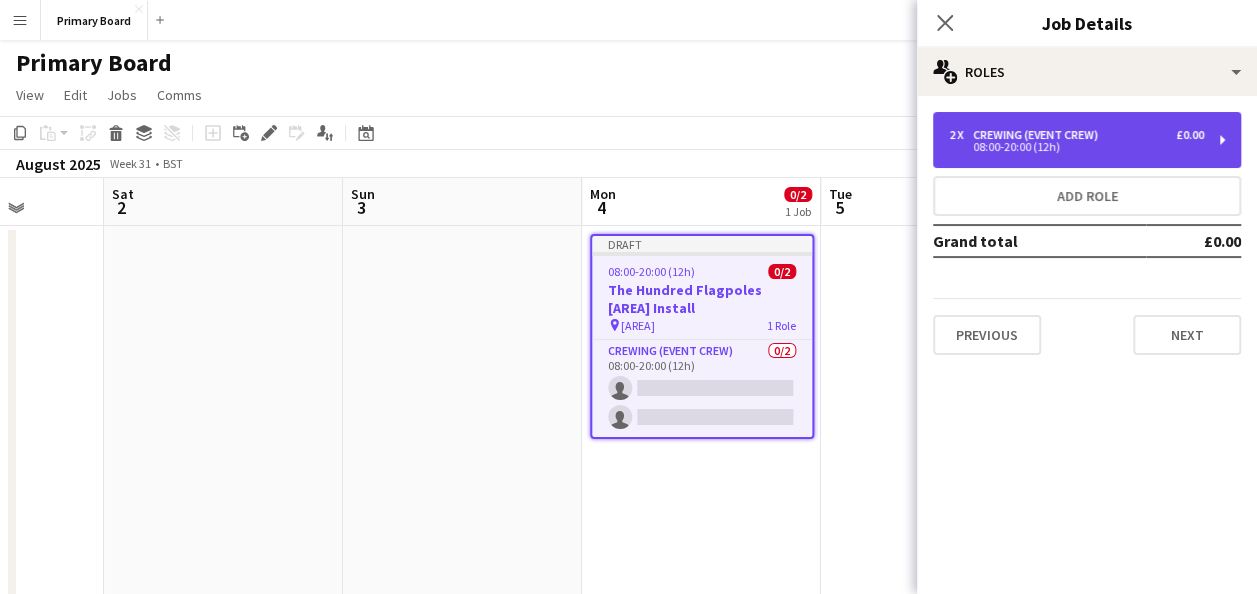 click on "2 x   Crewing (Event Crew)   £0.00   08:00-20:00 (12h)" at bounding box center (1087, 140) 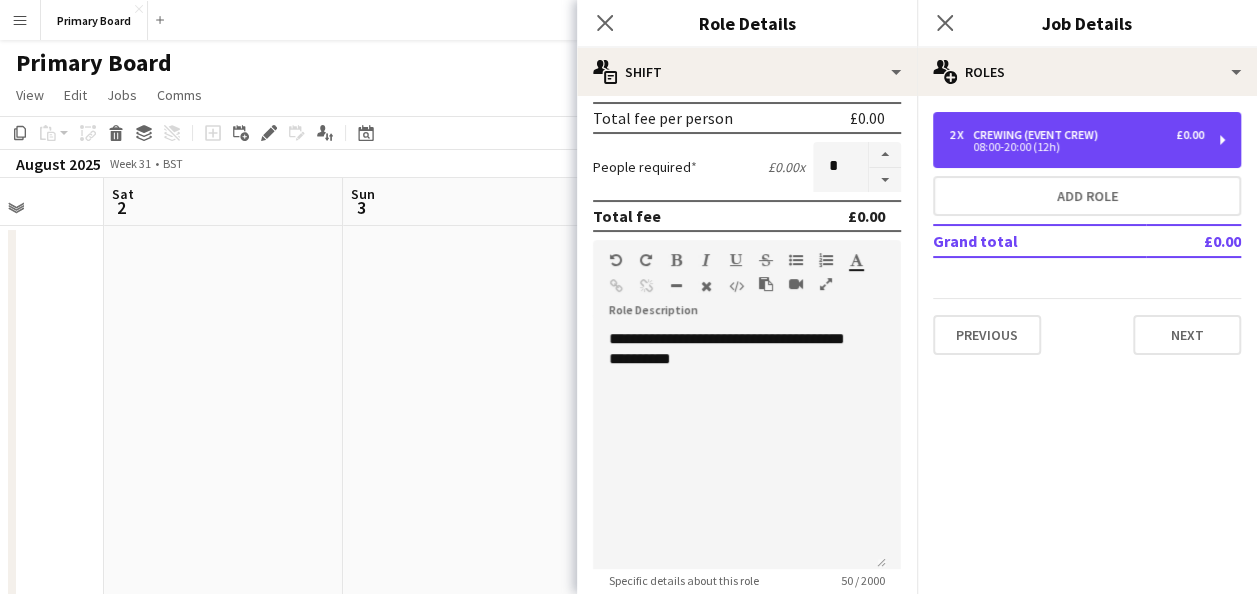 scroll, scrollTop: 400, scrollLeft: 0, axis: vertical 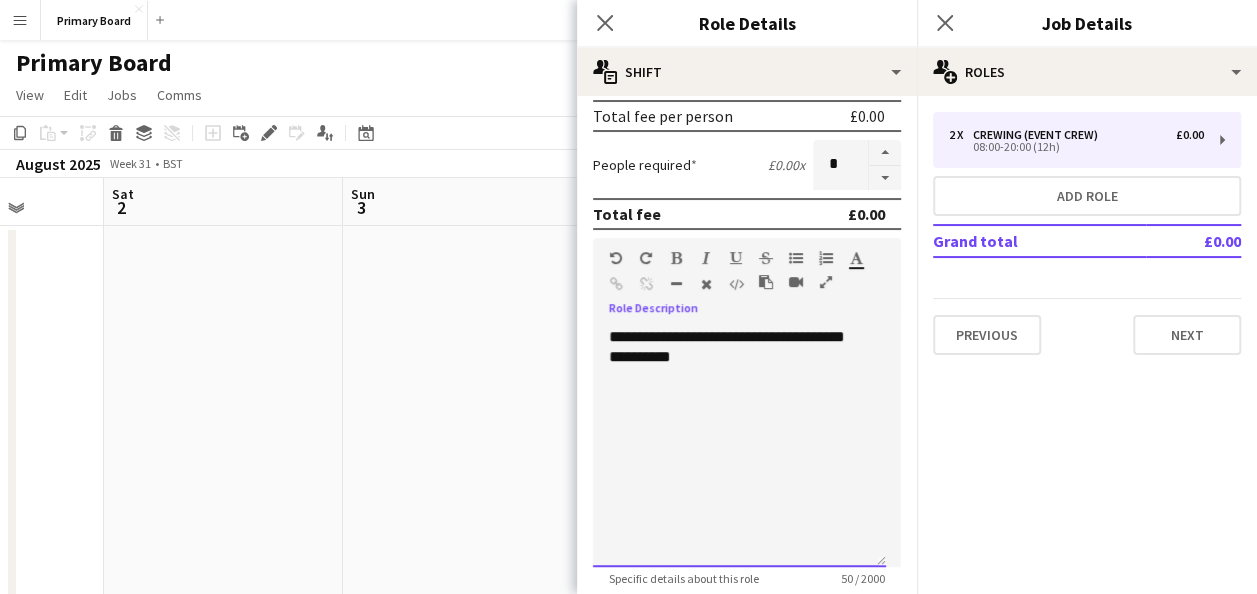 click on "**********" at bounding box center (739, 447) 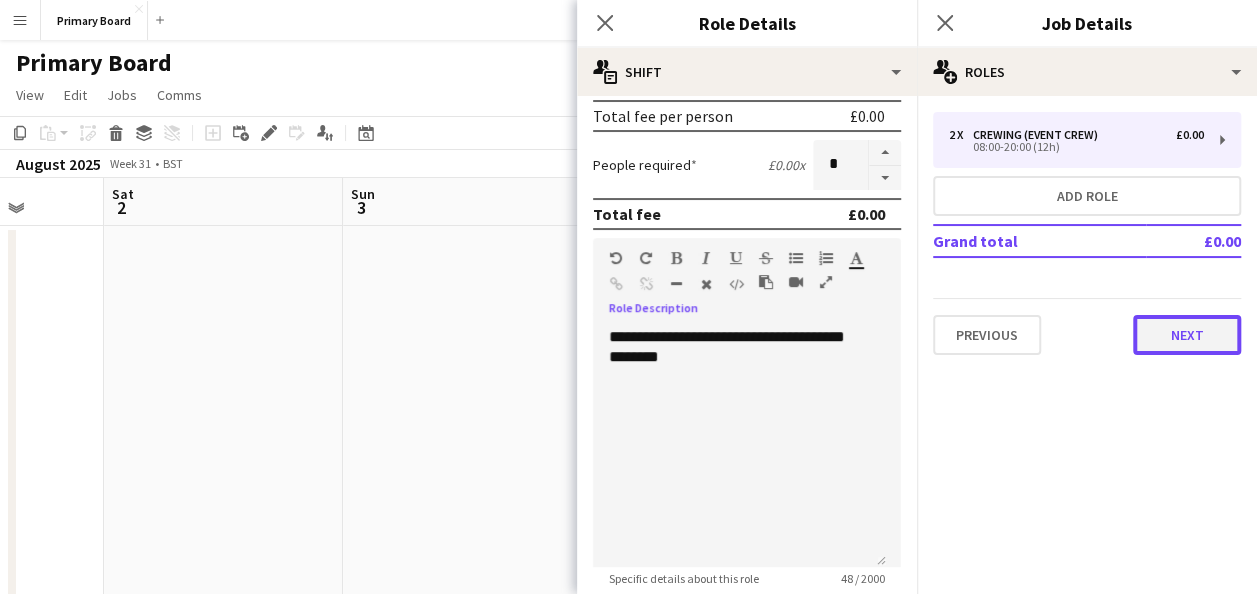 click on "Next" at bounding box center [1187, 335] 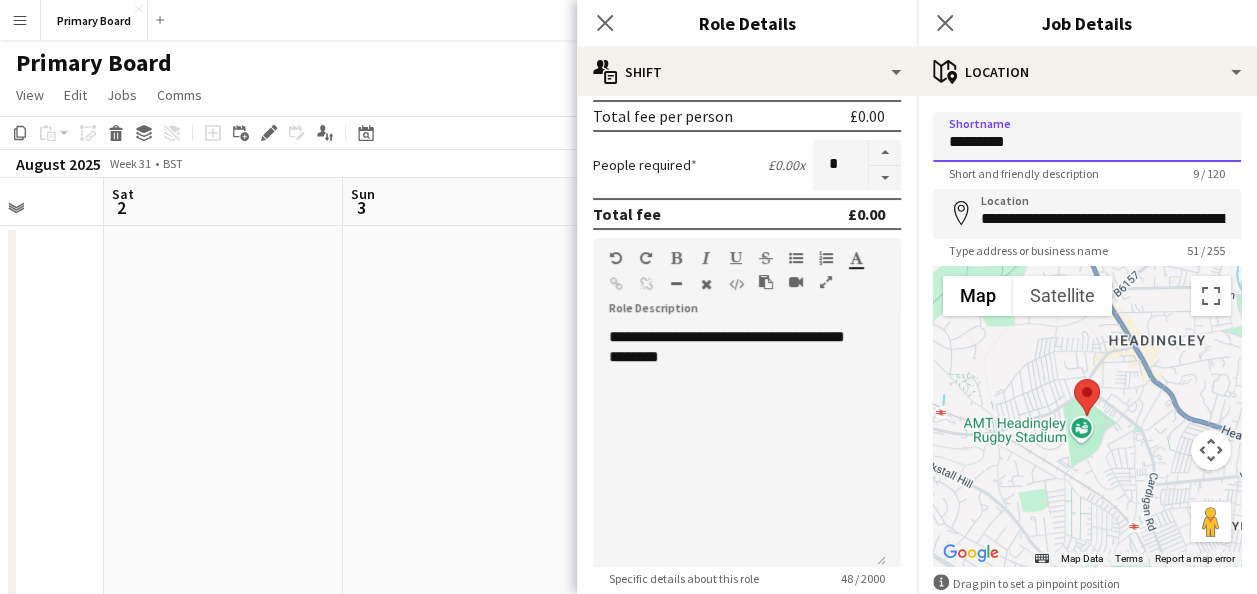 drag, startPoint x: 1026, startPoint y: 149, endPoint x: 930, endPoint y: 142, distance: 96.25487 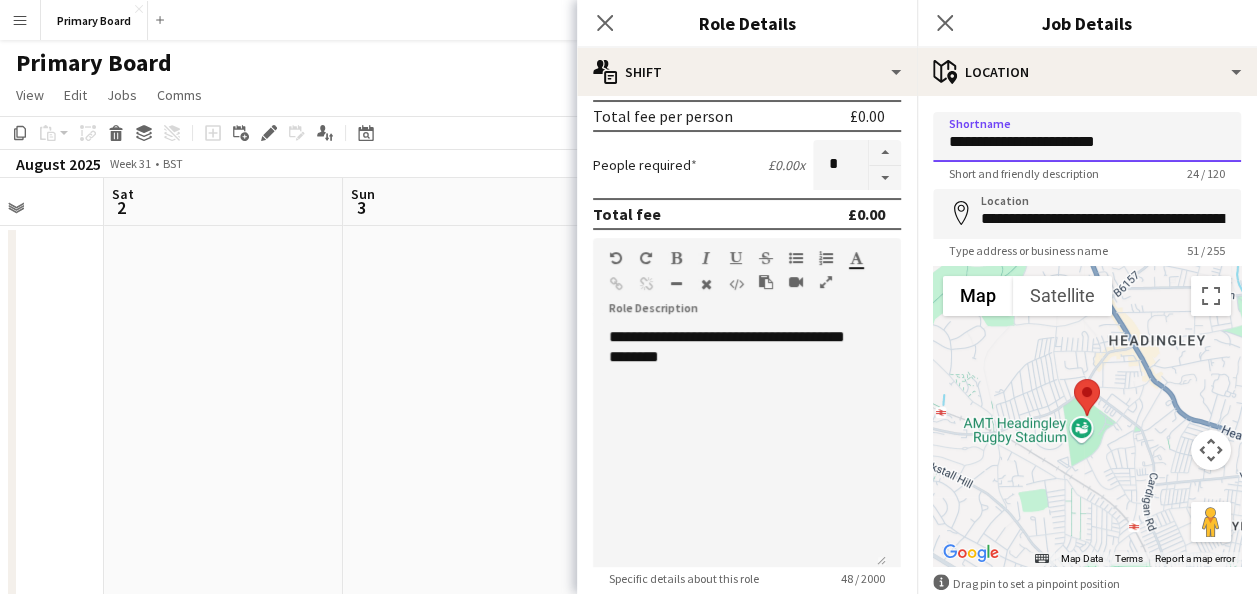 type on "**********" 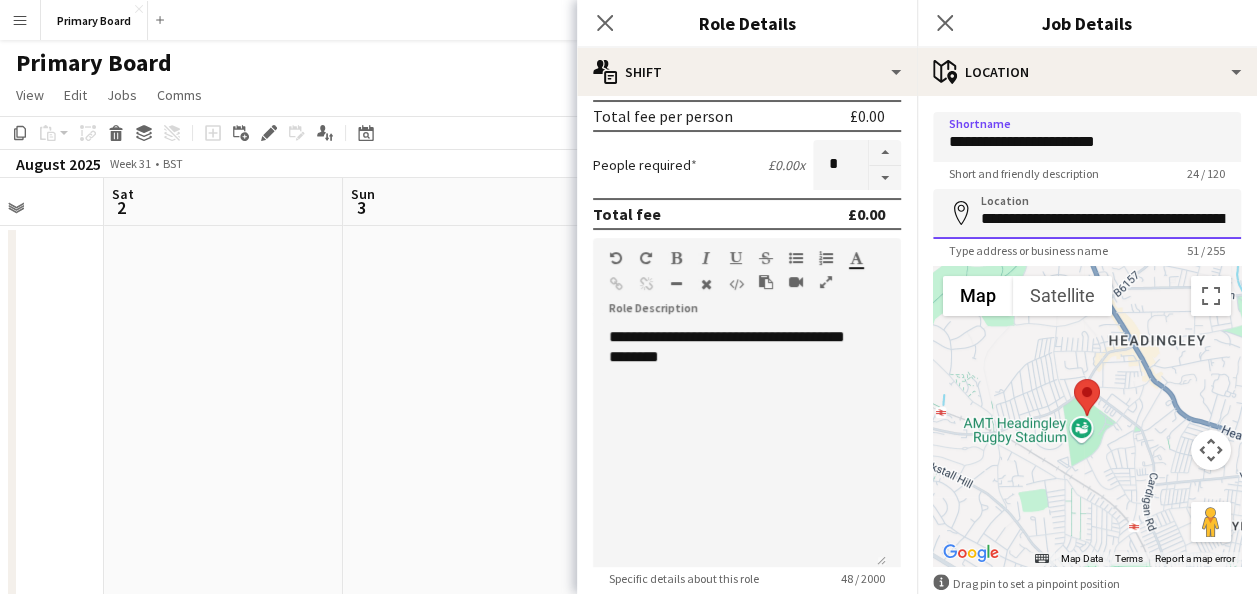 click on "**********" at bounding box center (1087, 214) 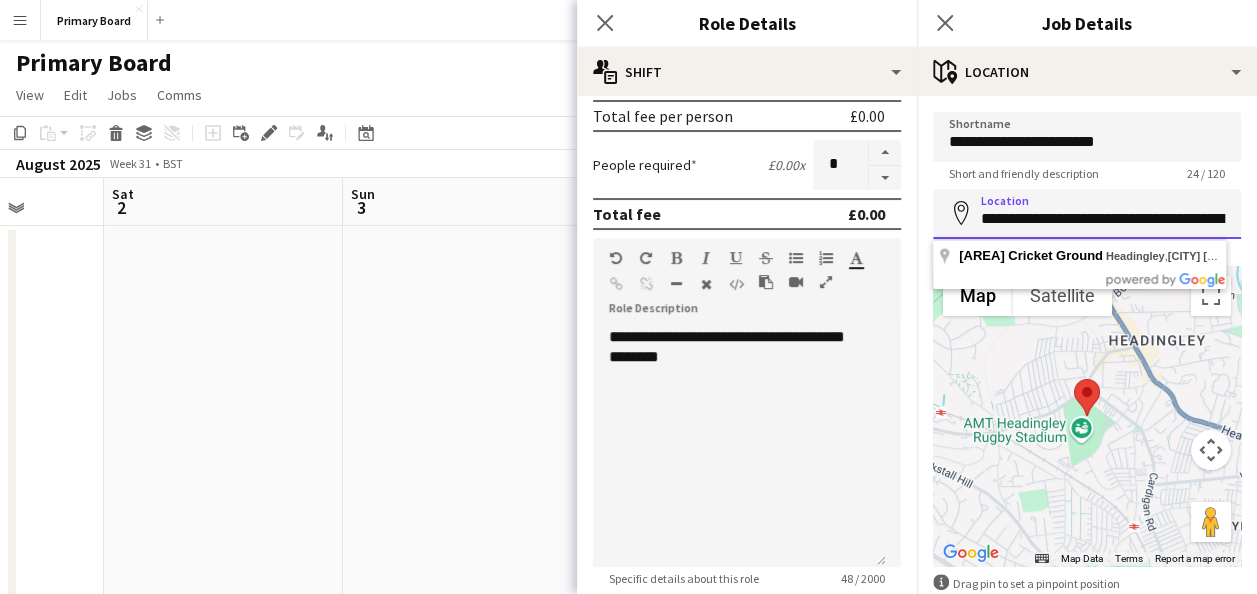 scroll, scrollTop: 0, scrollLeft: 118, axis: horizontal 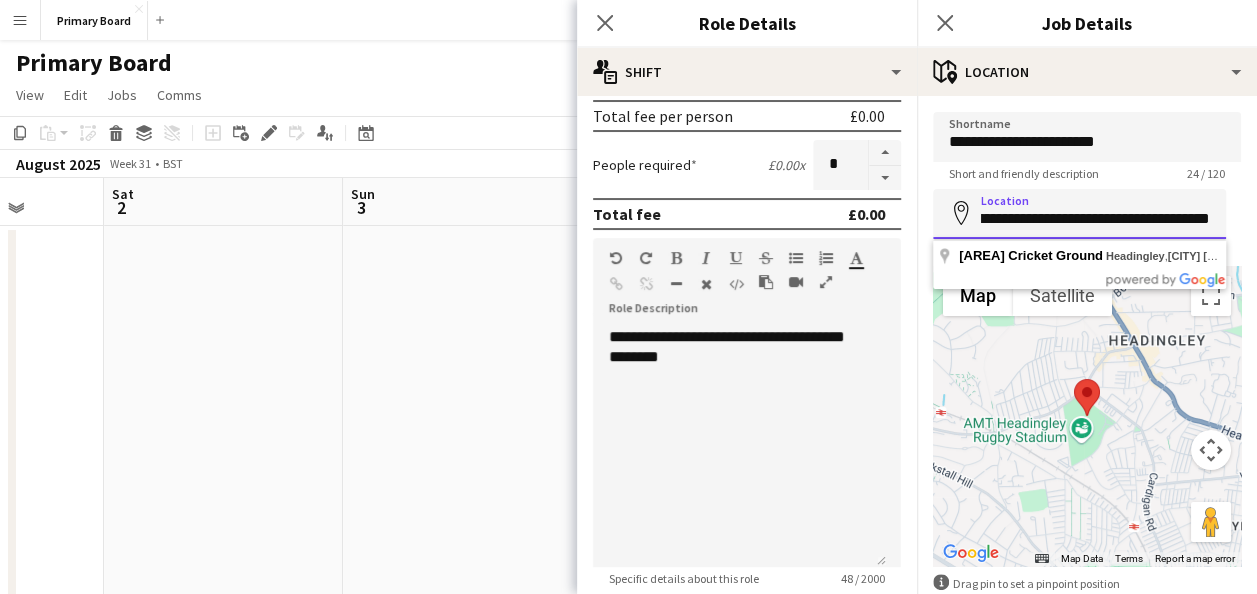 drag, startPoint x: 975, startPoint y: 221, endPoint x: 1271, endPoint y: 238, distance: 296.48776 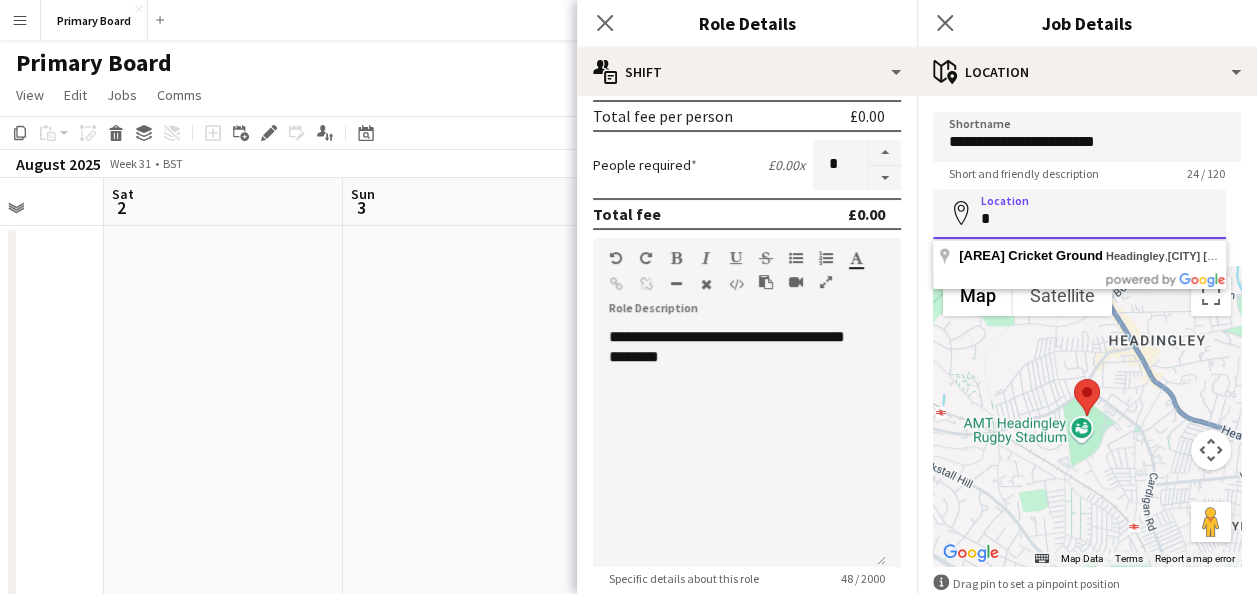 scroll, scrollTop: 0, scrollLeft: 0, axis: both 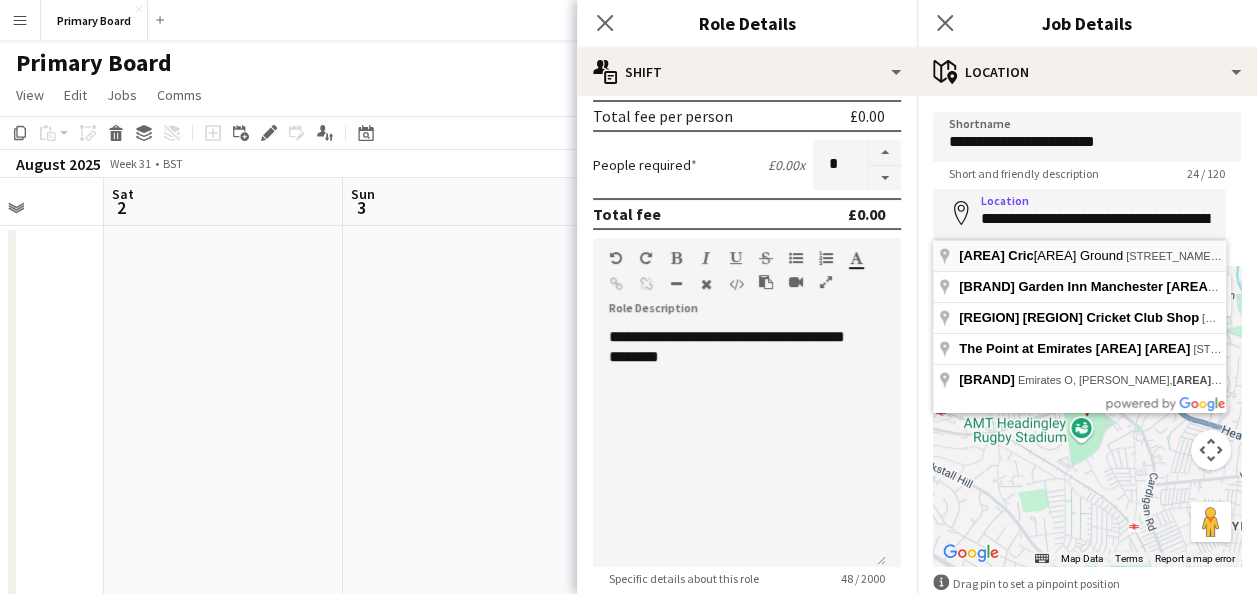type on "**********" 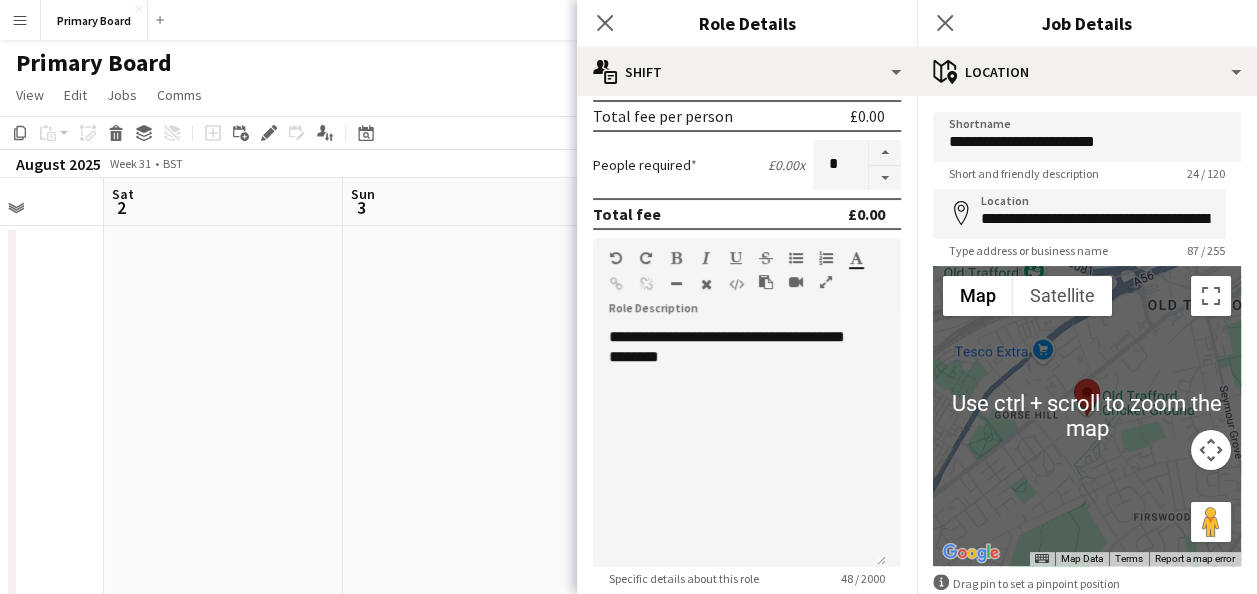 scroll, scrollTop: 112, scrollLeft: 0, axis: vertical 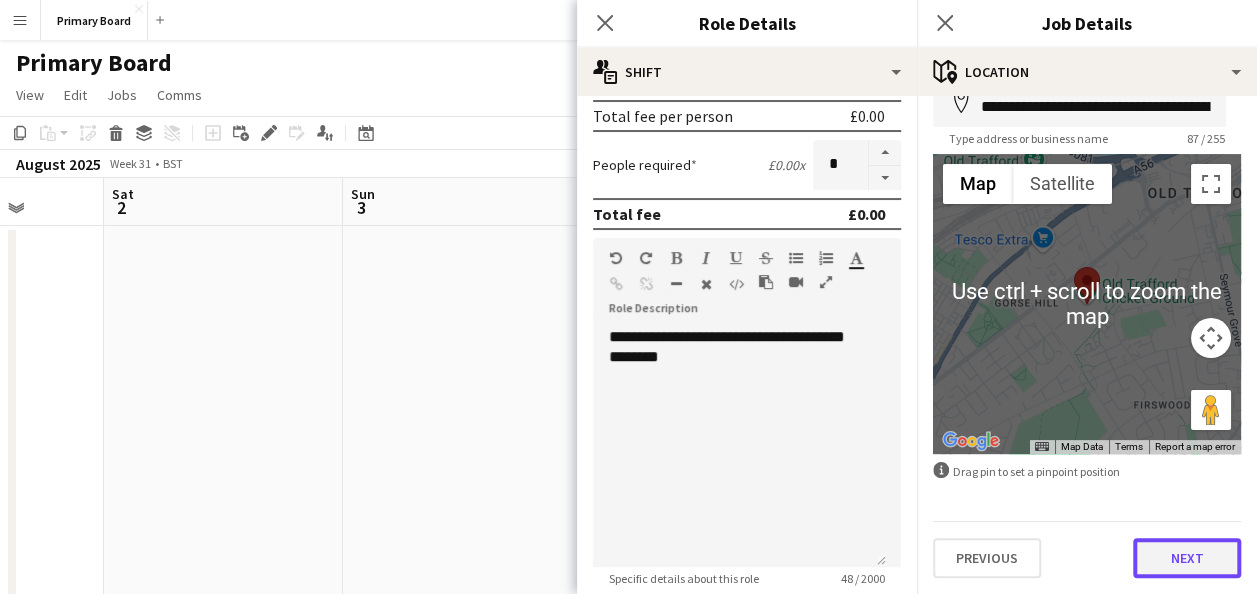 click on "Next" at bounding box center [1187, 558] 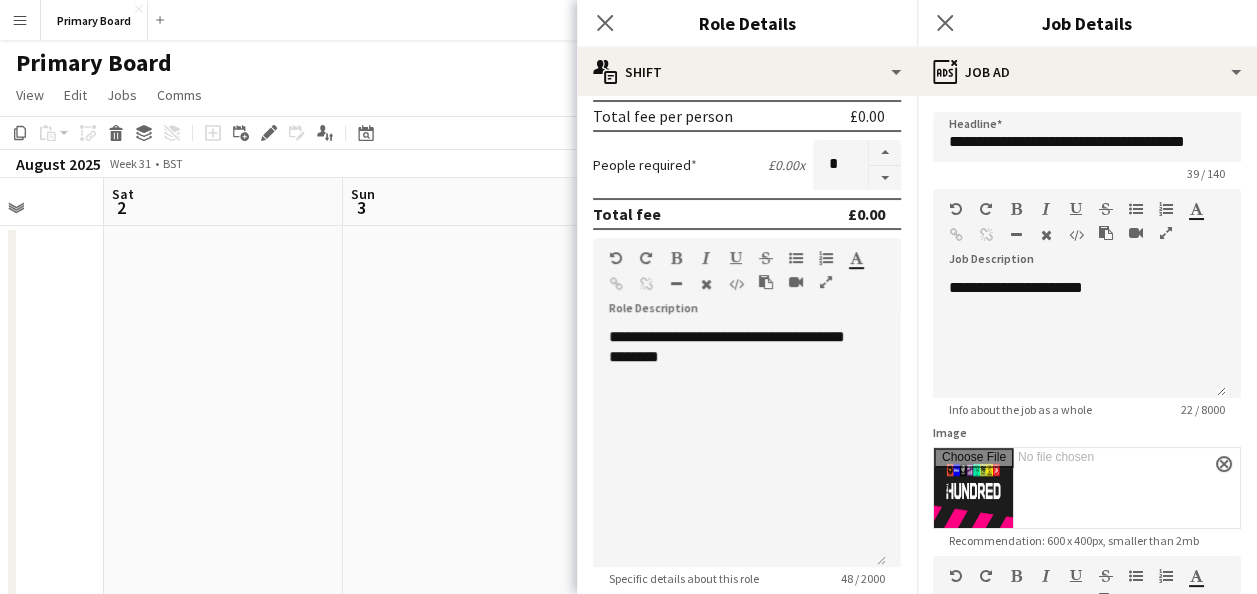 scroll, scrollTop: 0, scrollLeft: 0, axis: both 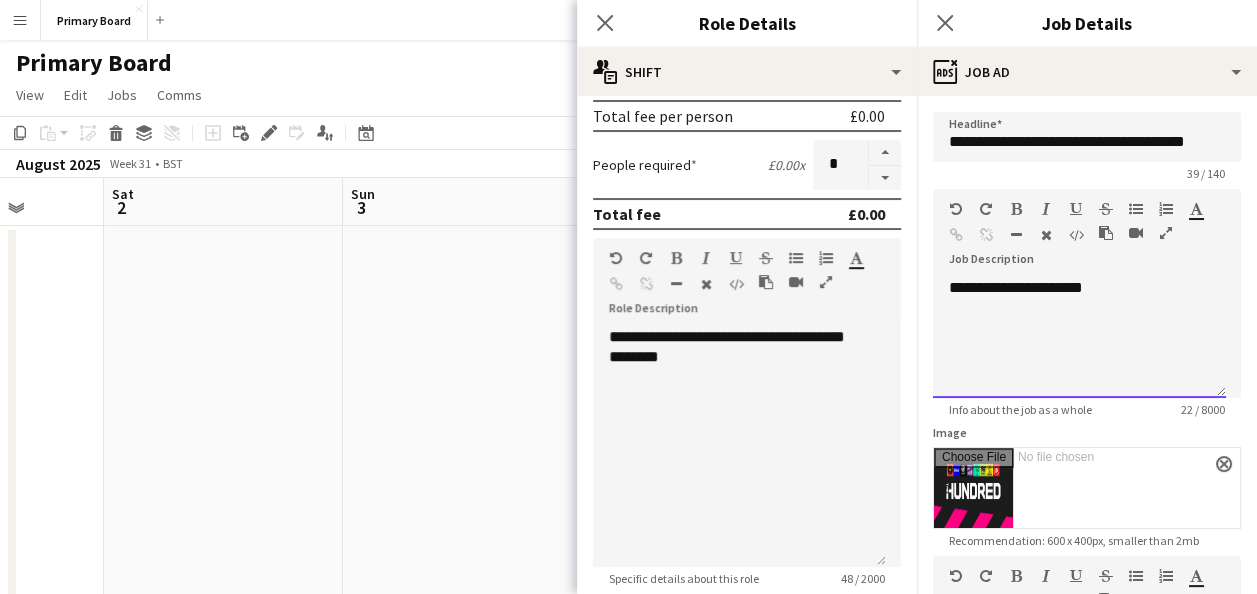 click on "**********" at bounding box center (1079, 338) 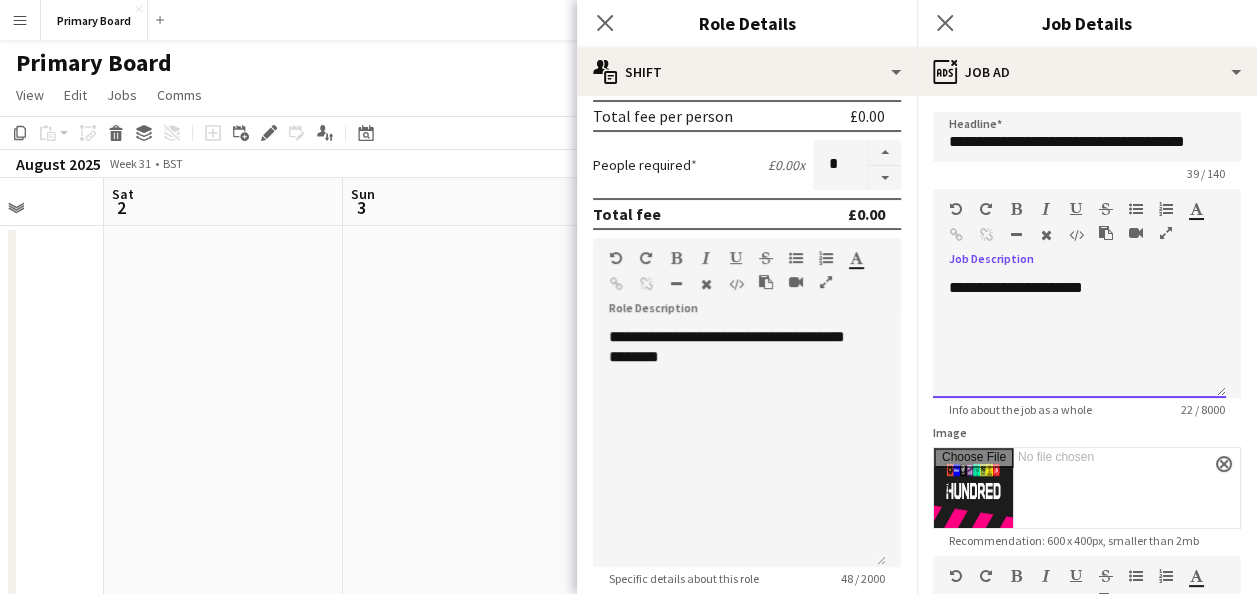 type 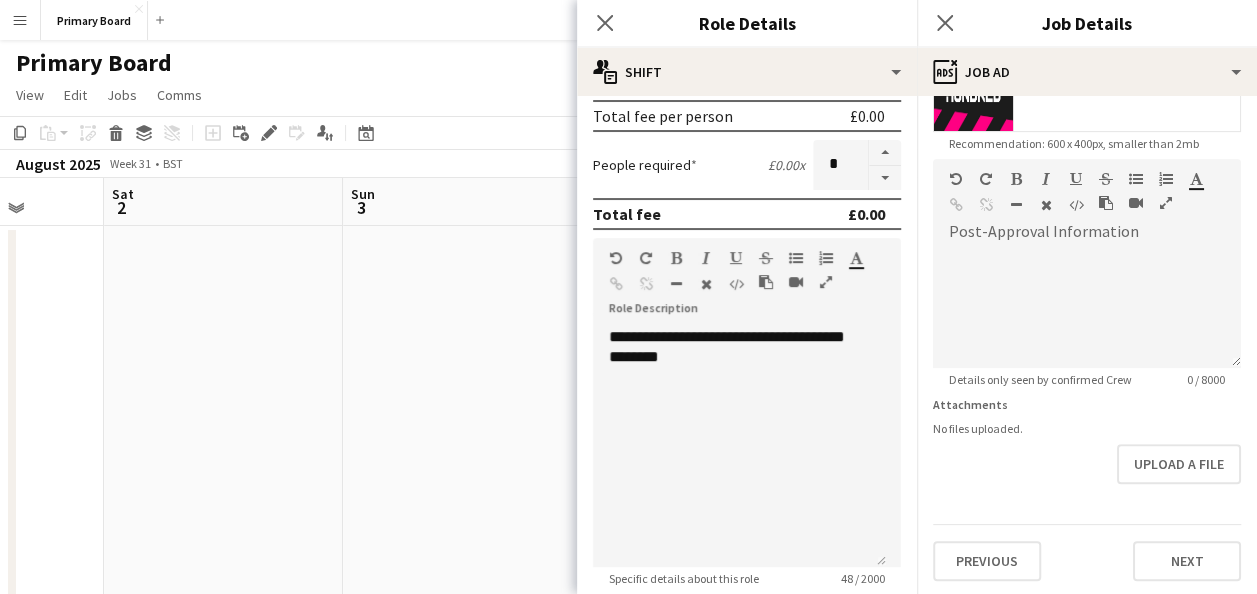 scroll, scrollTop: 399, scrollLeft: 0, axis: vertical 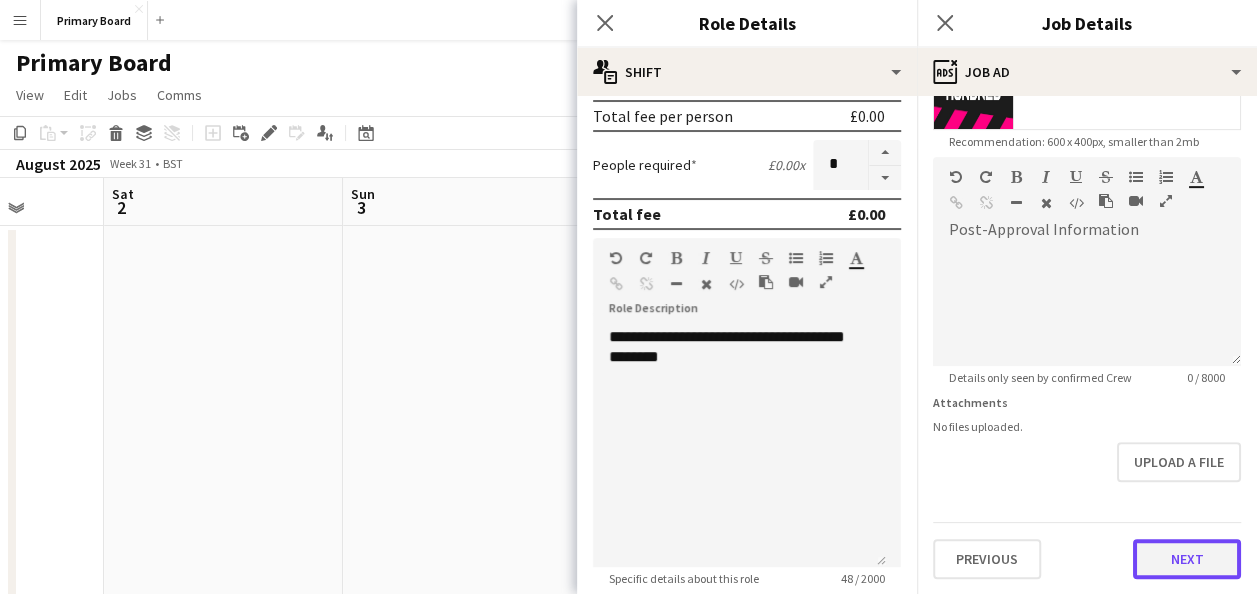 click on "Next" at bounding box center [1187, 559] 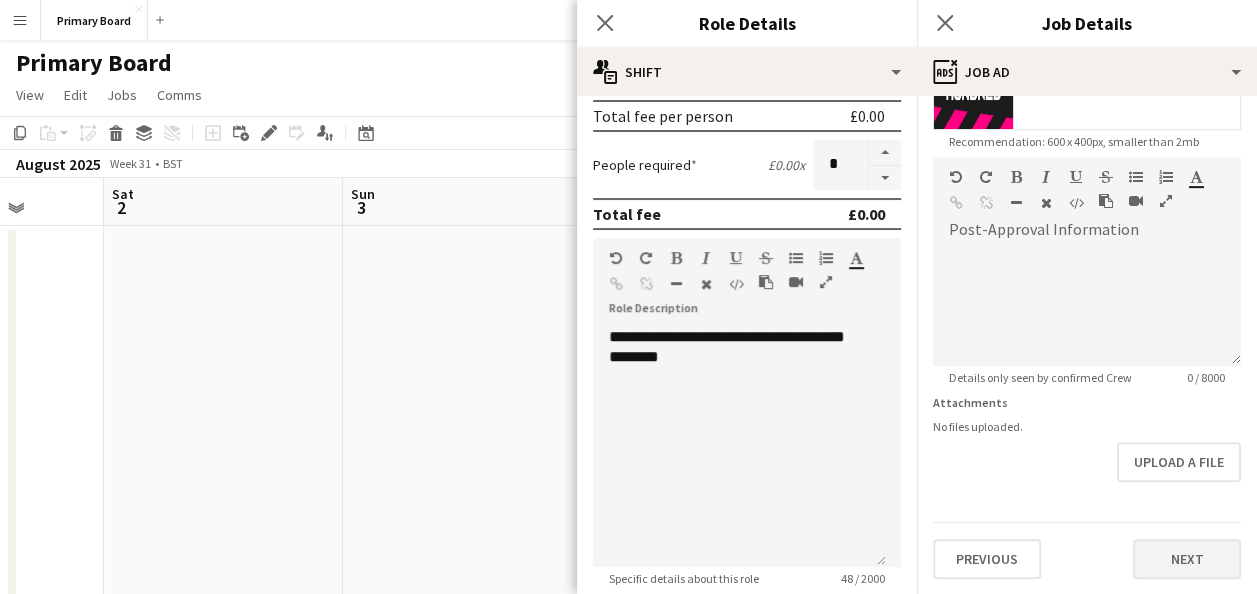 scroll, scrollTop: 0, scrollLeft: 0, axis: both 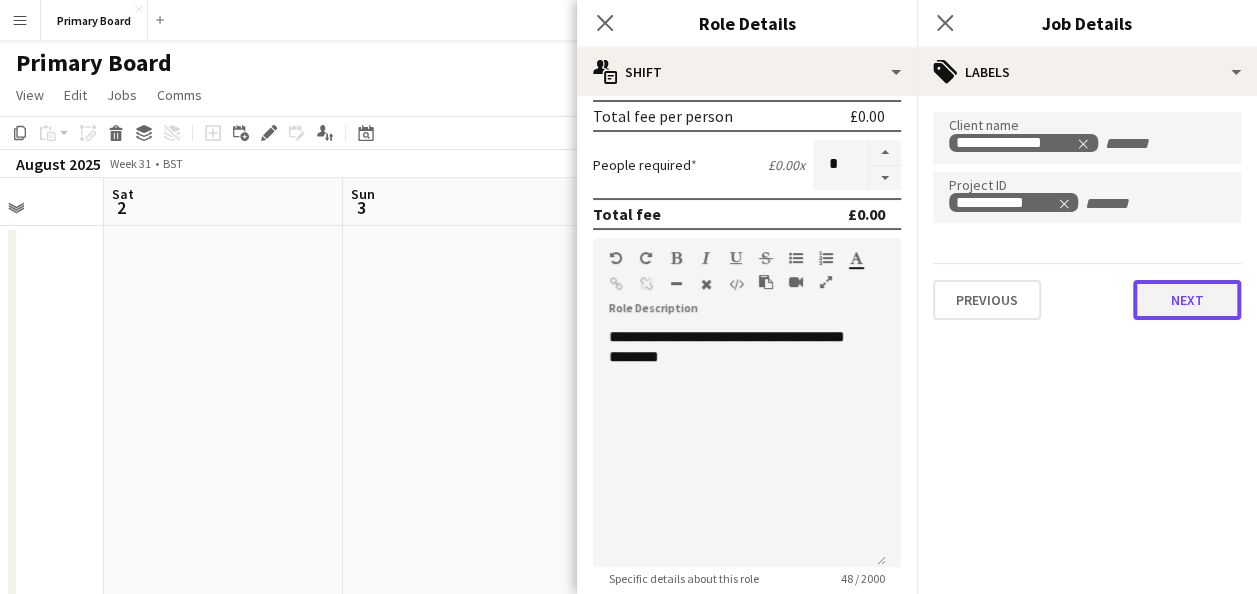 click on "Next" at bounding box center (1187, 300) 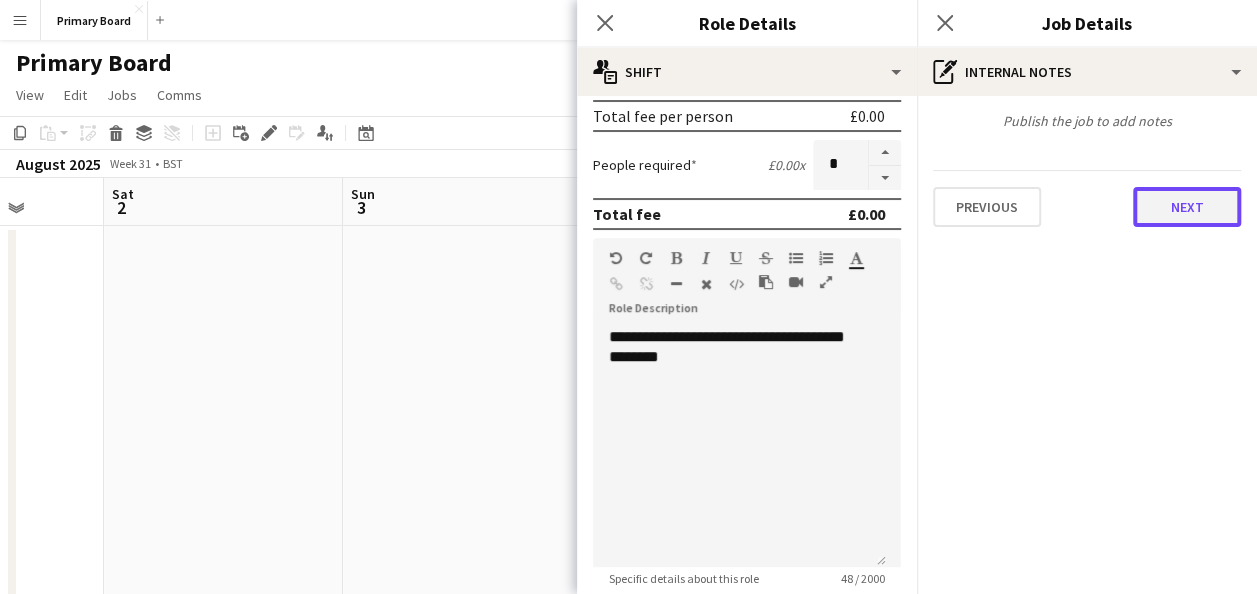 click on "Next" at bounding box center (1187, 207) 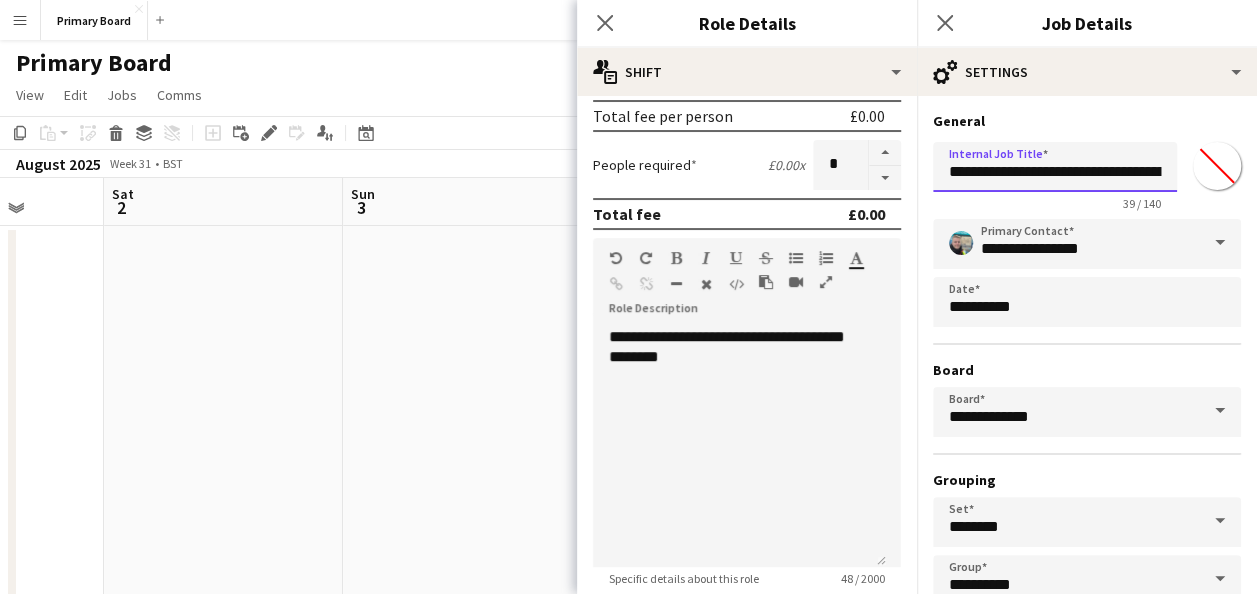 scroll, scrollTop: 0, scrollLeft: 81, axis: horizontal 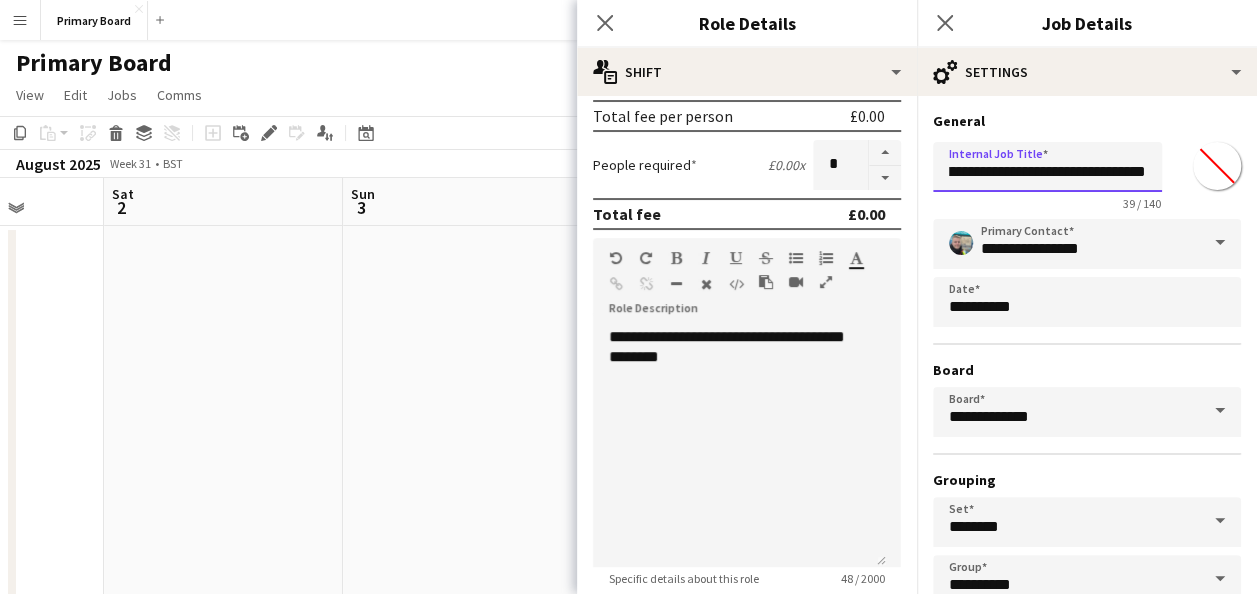 drag, startPoint x: 1107, startPoint y: 167, endPoint x: 1204, endPoint y: 166, distance: 97.00516 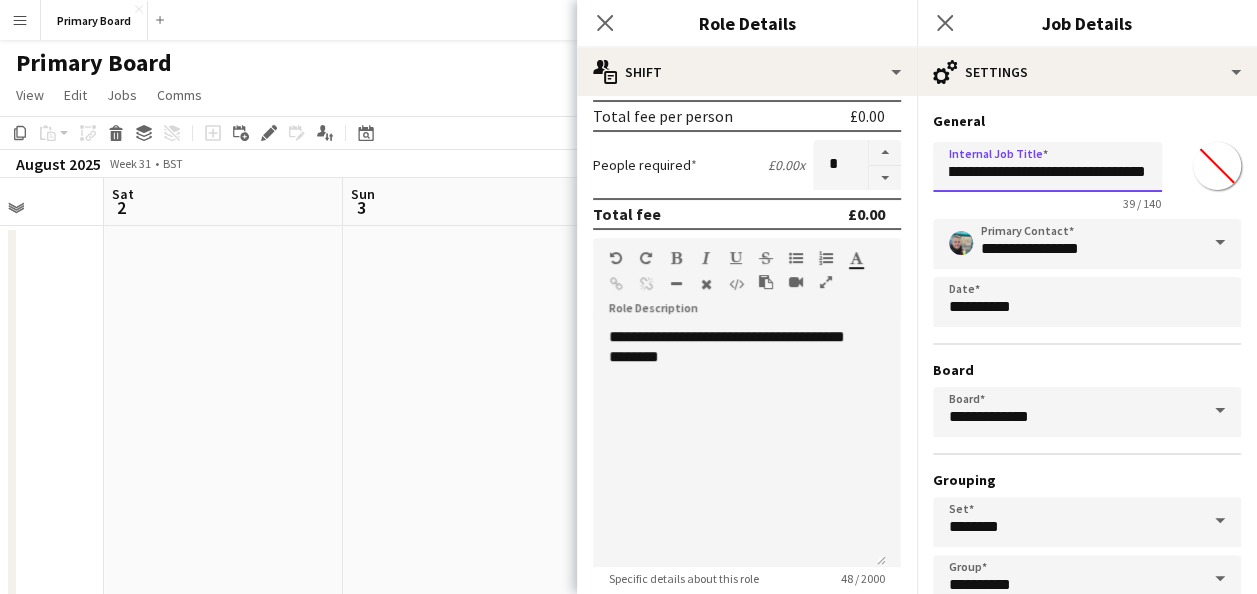 drag, startPoint x: 1026, startPoint y: 165, endPoint x: 1099, endPoint y: 164, distance: 73.00685 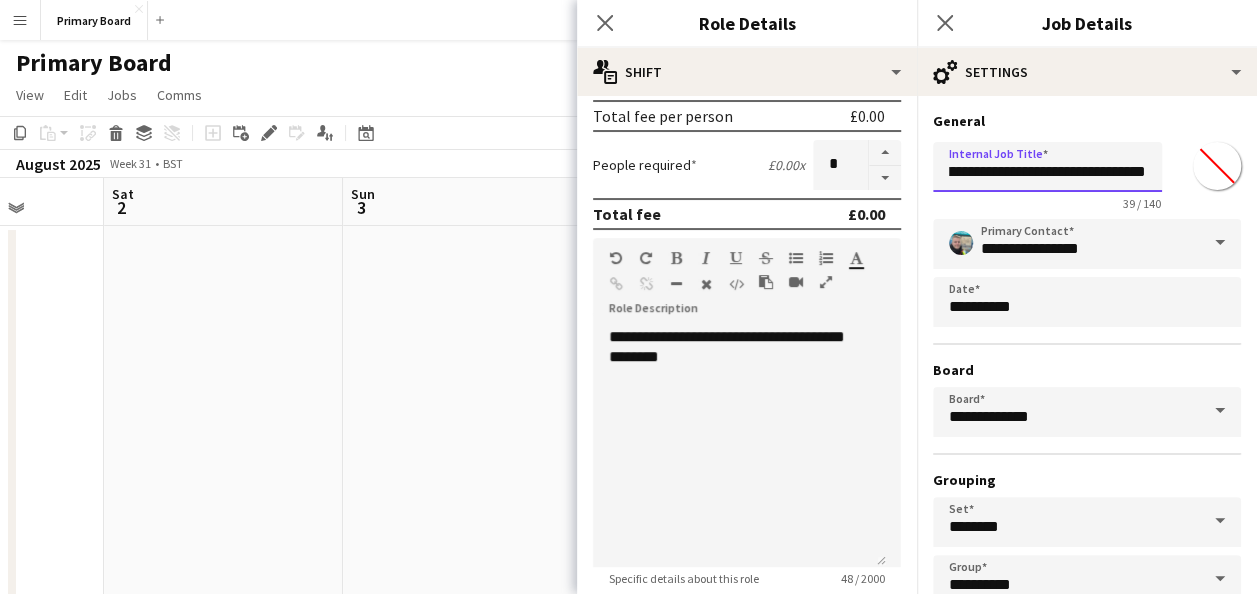 click on "**********" at bounding box center (1047, 167) 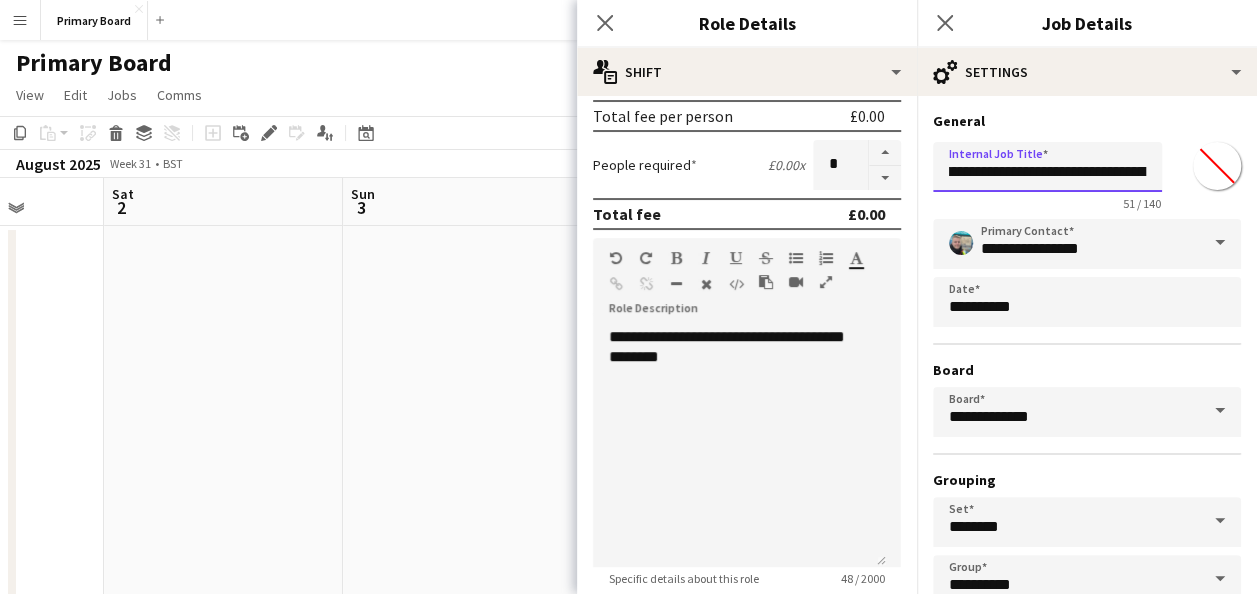 scroll, scrollTop: 0, scrollLeft: 118, axis: horizontal 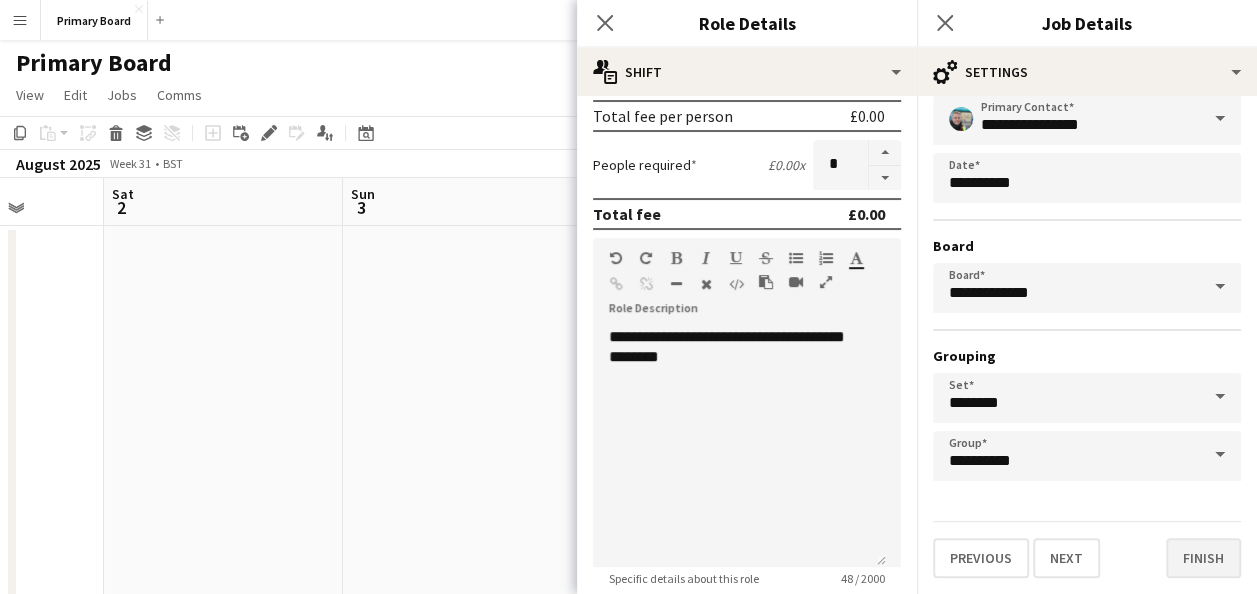 type on "**********" 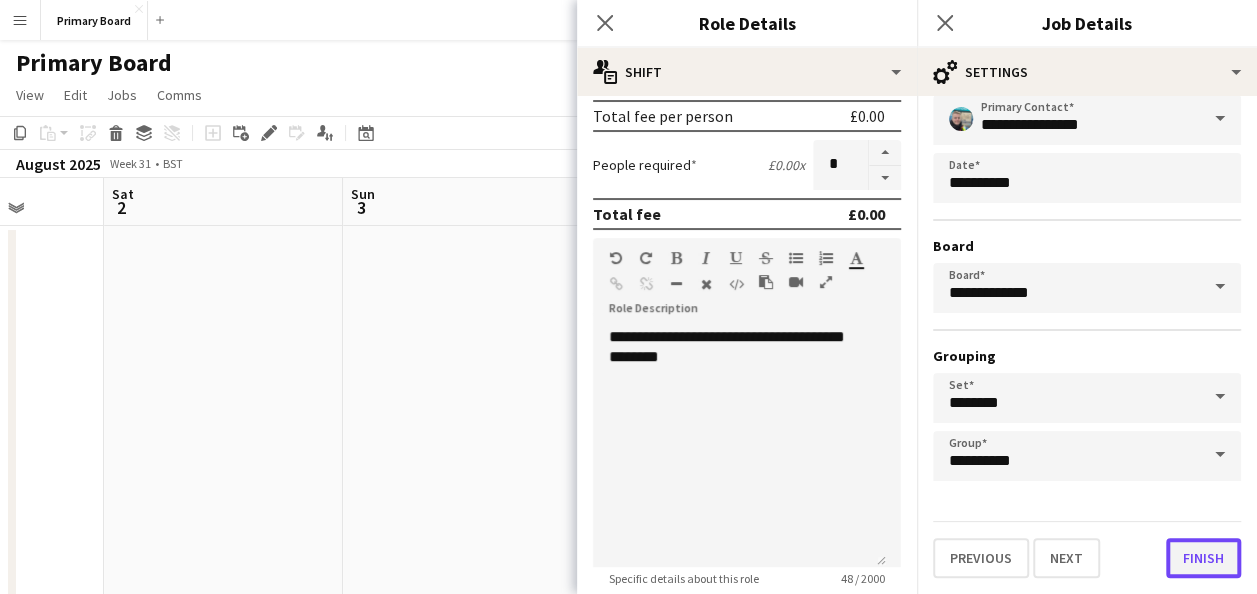 click on "Finish" at bounding box center (1203, 558) 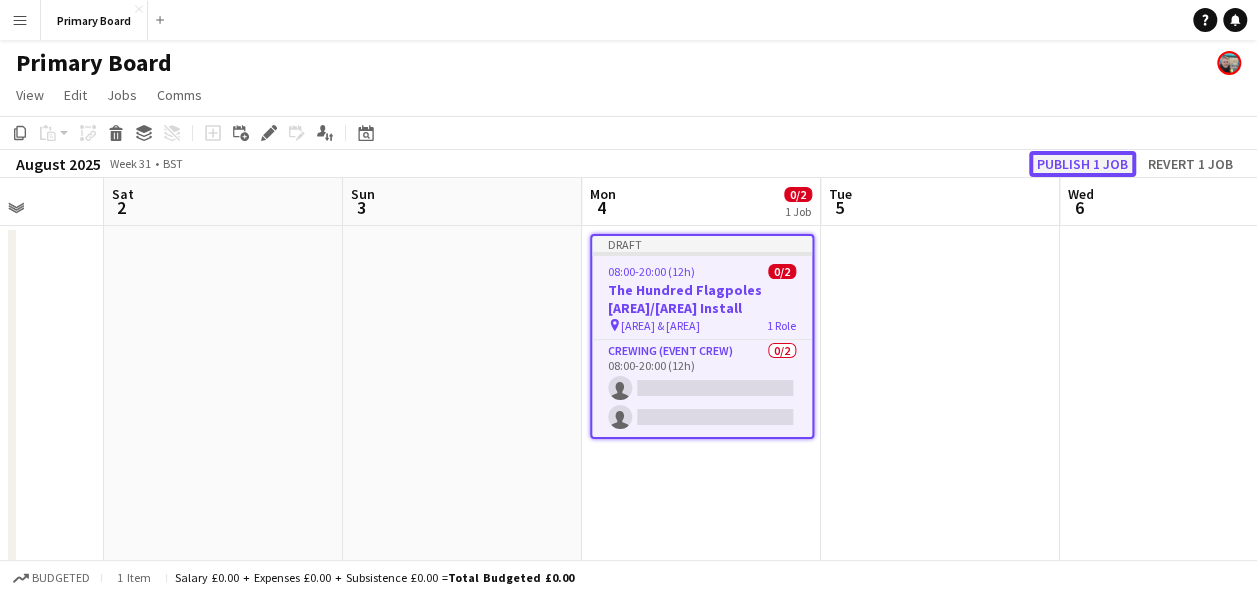 click on "Publish 1 job" 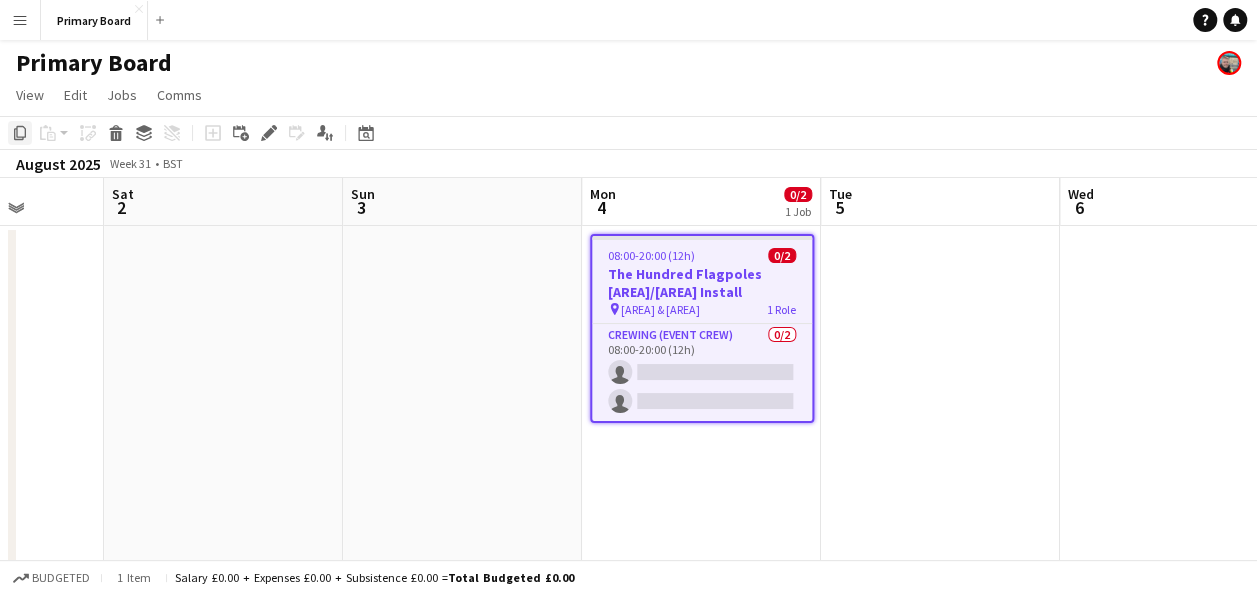 click 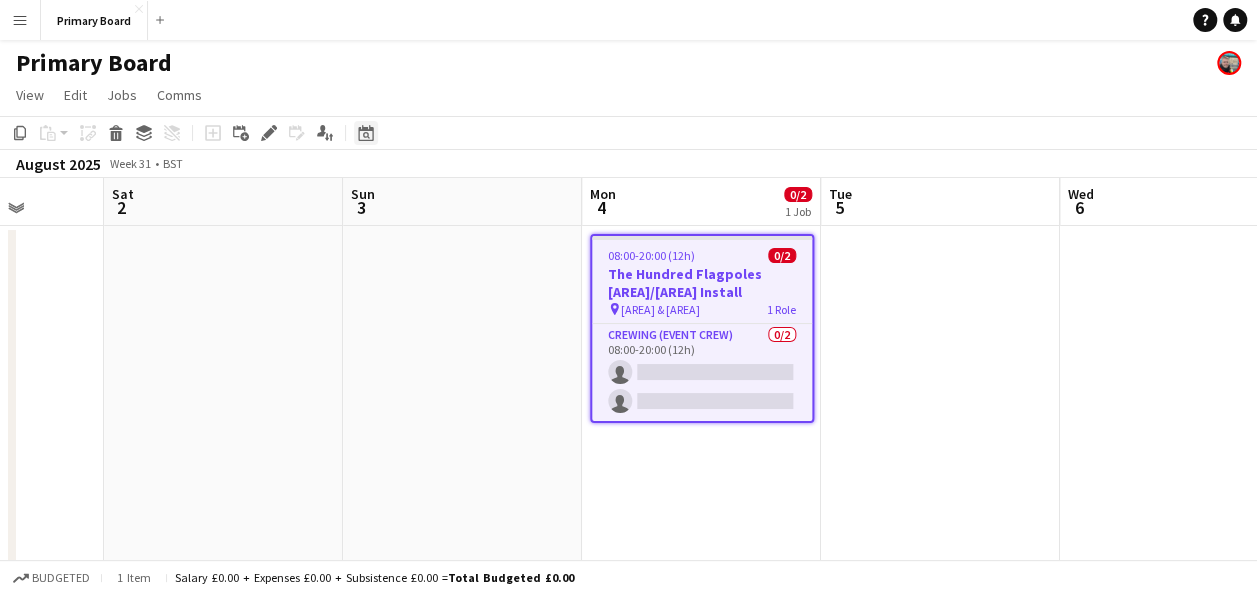 click on "Date picker" 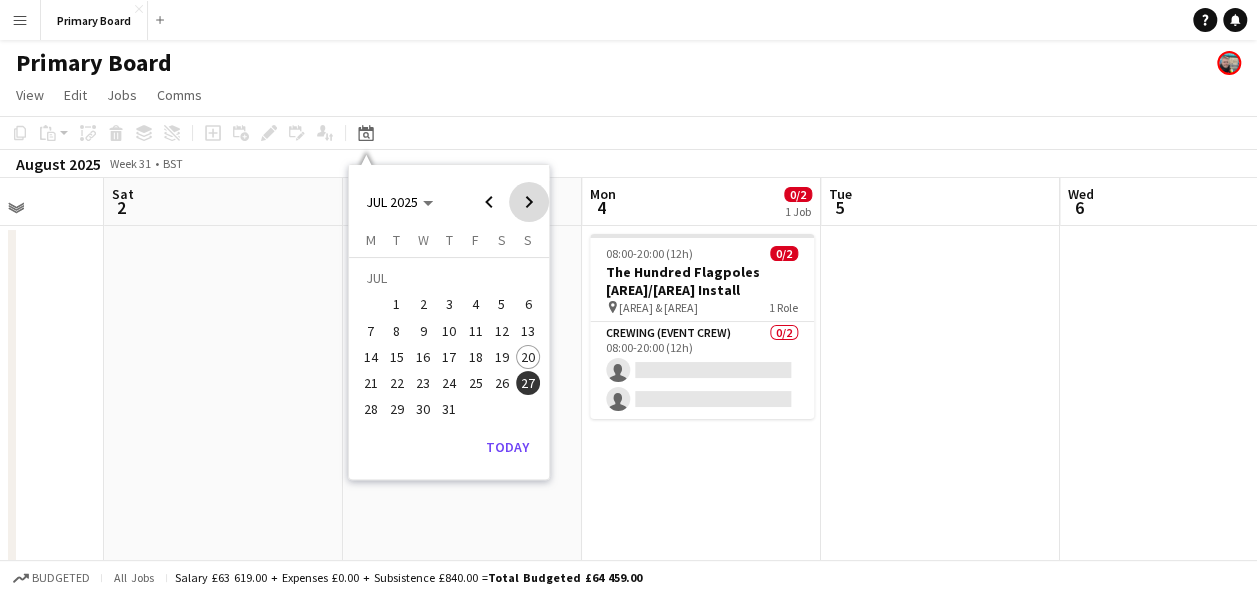 click at bounding box center [529, 202] 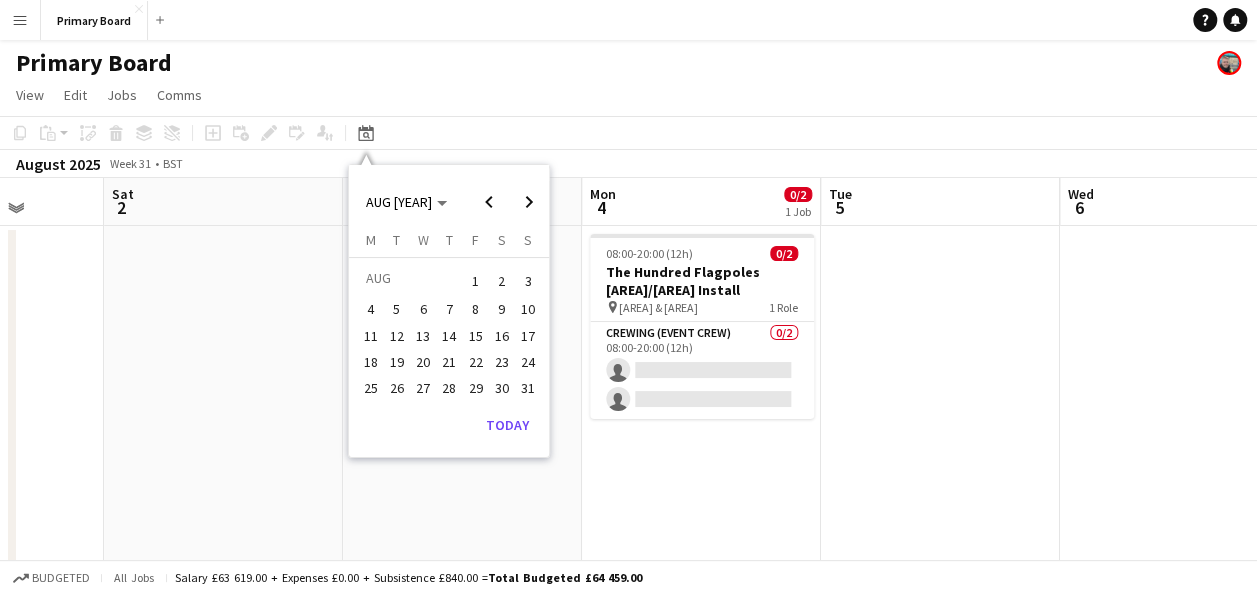 click on "25" at bounding box center (371, 388) 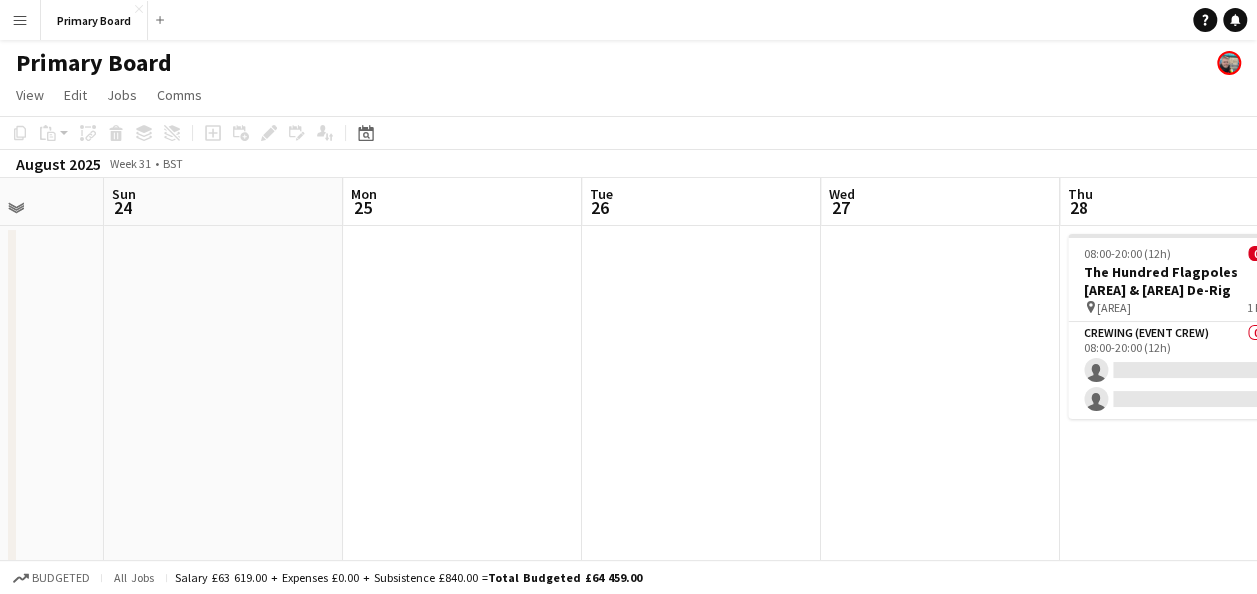 scroll, scrollTop: 0, scrollLeft: 688, axis: horizontal 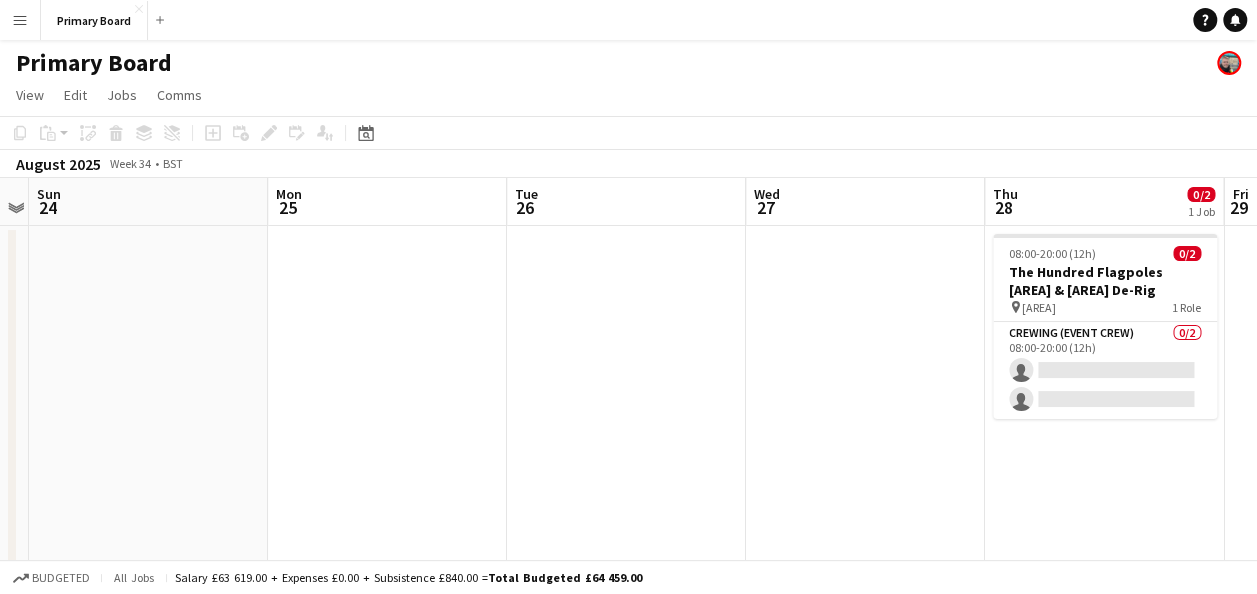 click at bounding box center (387, 1931) 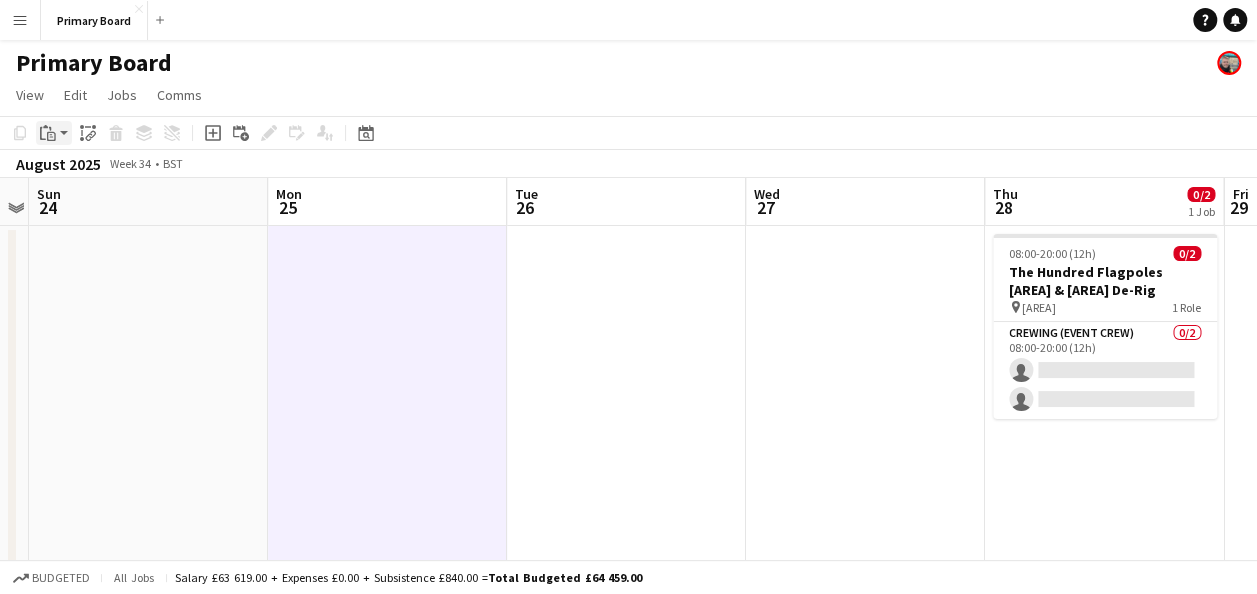 click on "Paste" 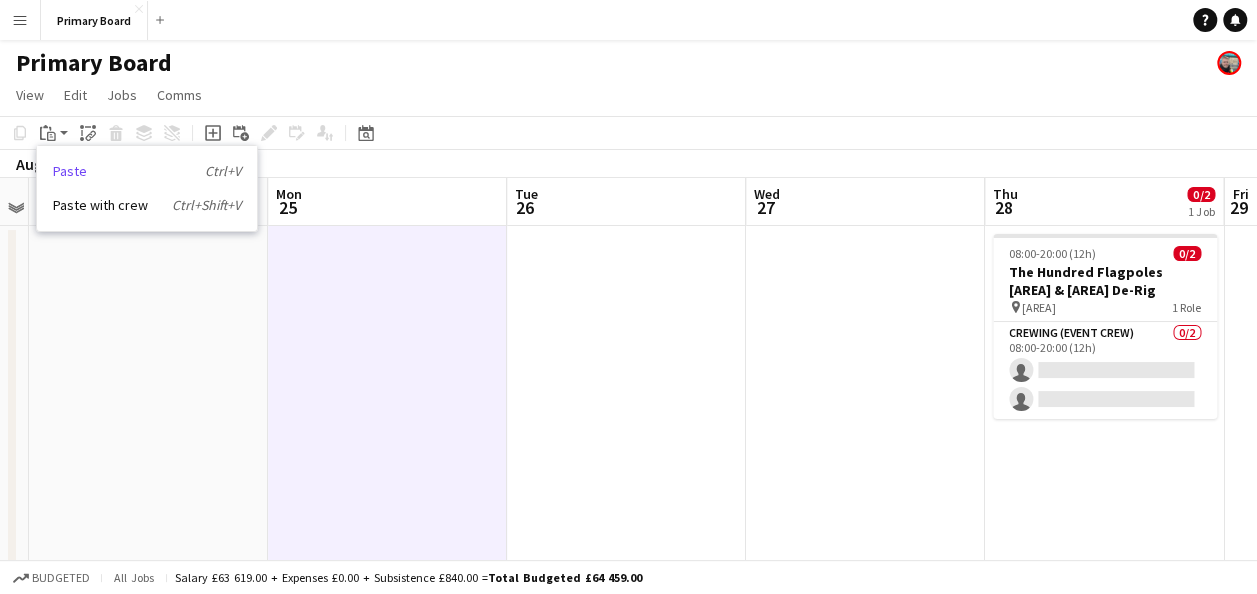click on "Paste   Ctrl+V" at bounding box center (147, 171) 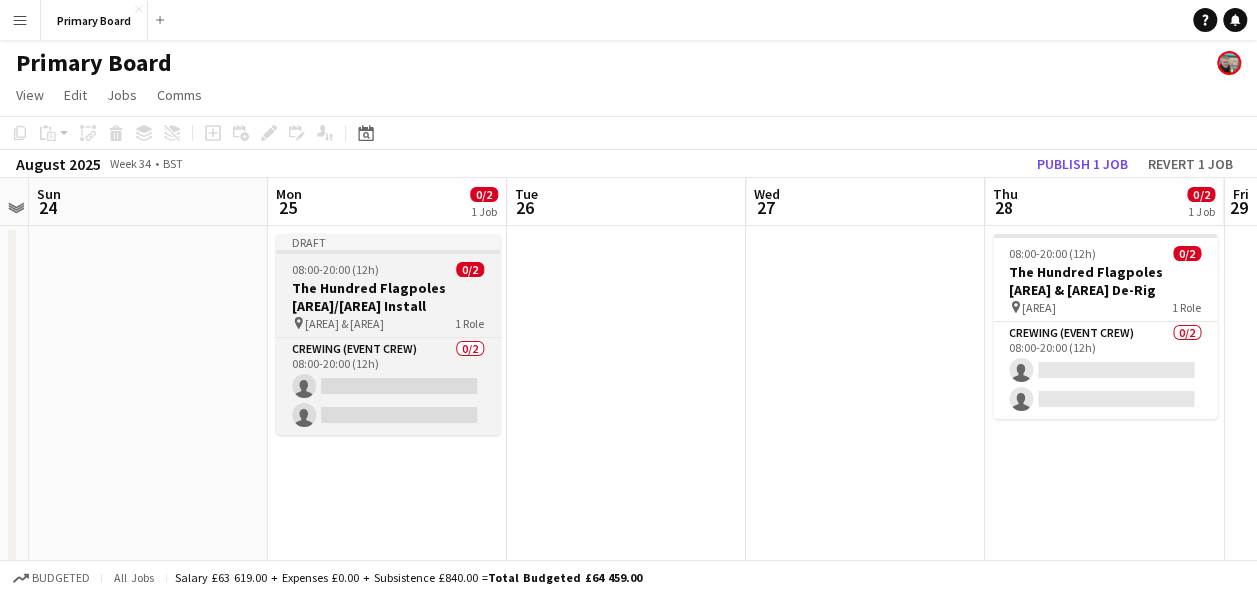 click on "The Hundred Flagpoles [AREA]/[AREA] Install" at bounding box center [388, 297] 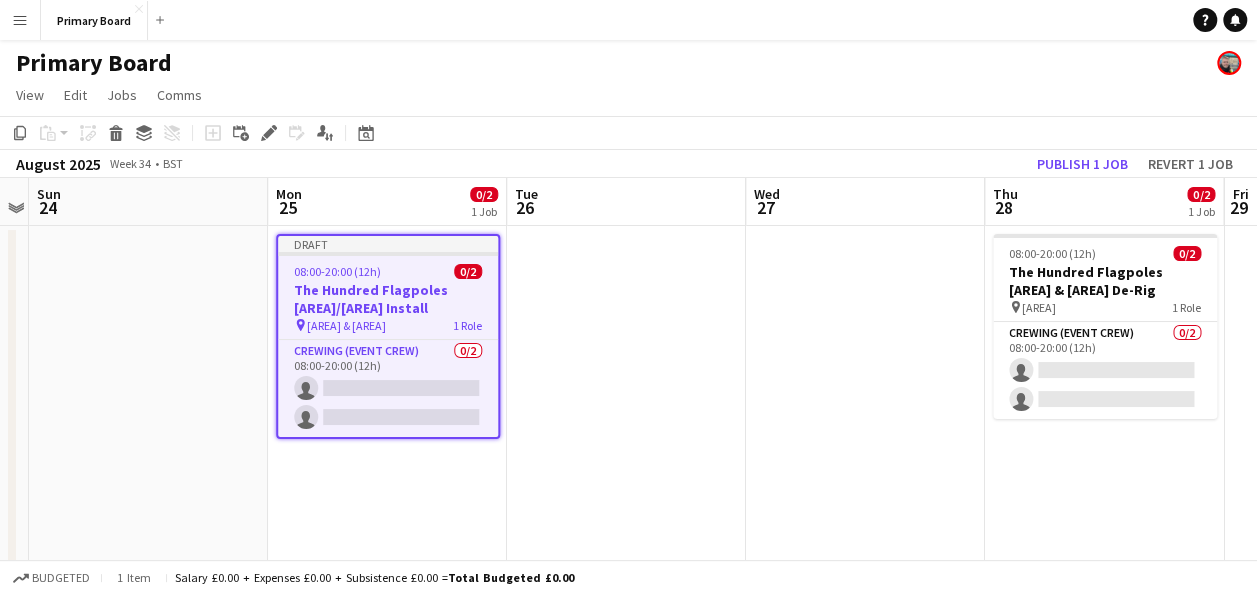 click on "Add job
Add linked Job
Edit
Edit linked Job
Applicants" 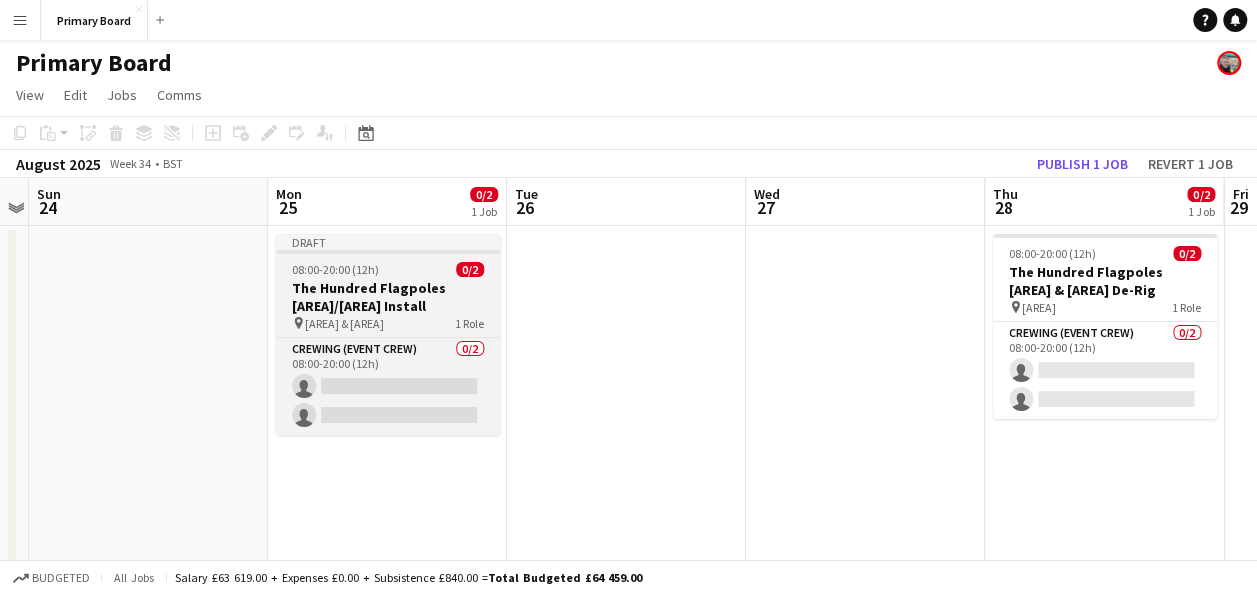 click on "[AREA] & [AREA]" at bounding box center (344, 323) 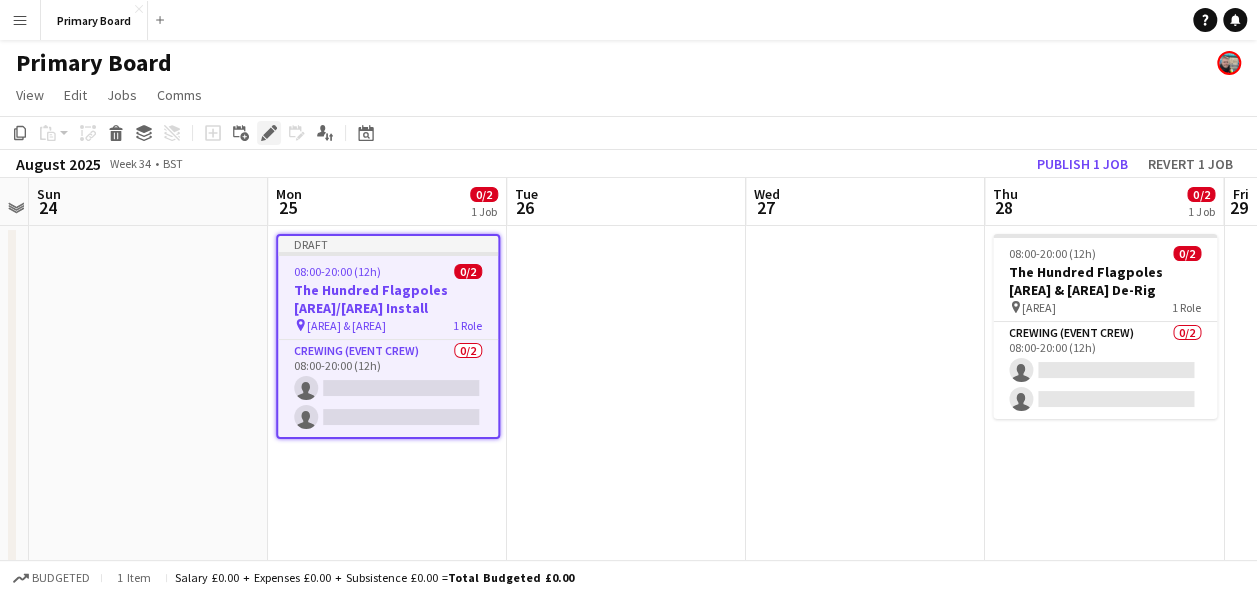 click on "Edit" at bounding box center (269, 133) 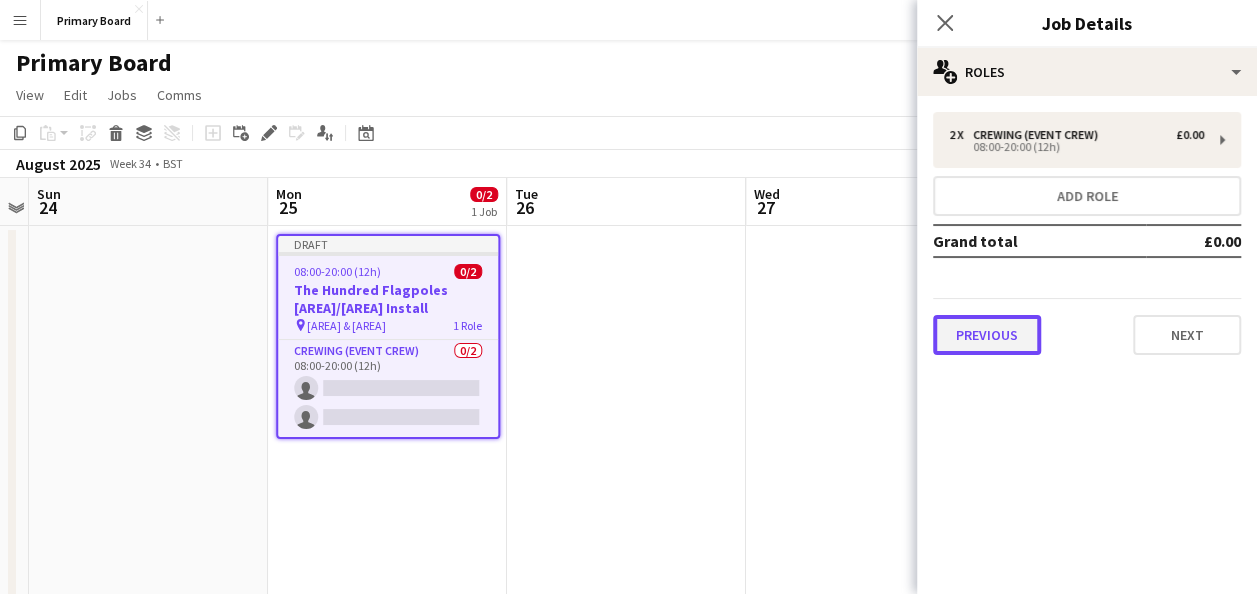 click on "Previous" at bounding box center [987, 335] 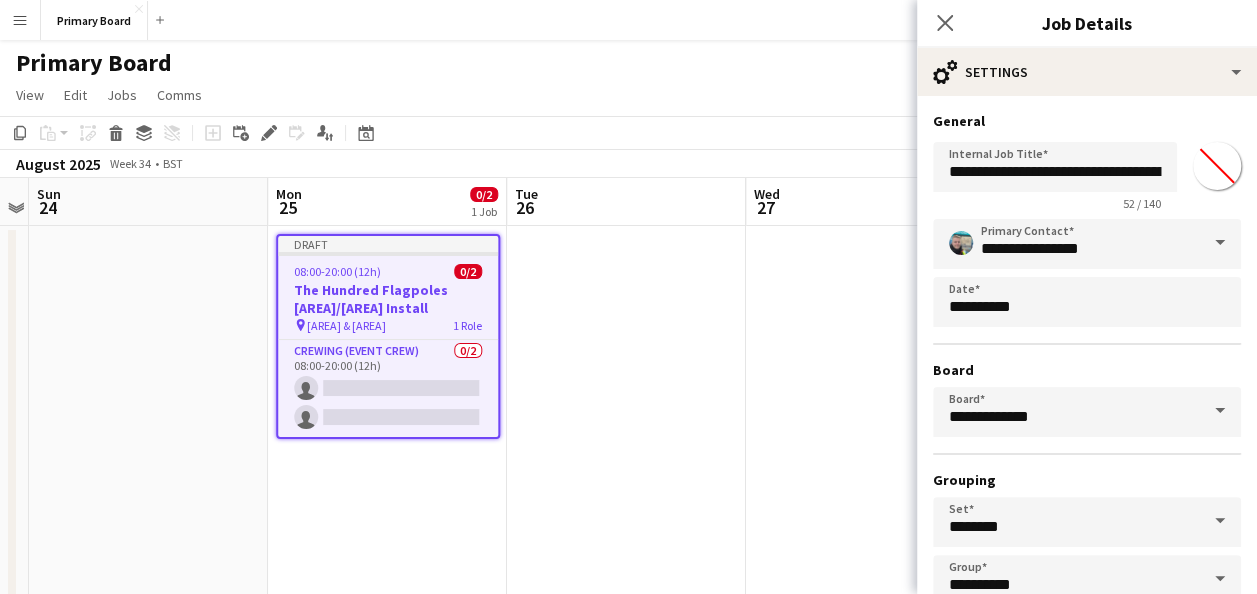 scroll, scrollTop: 124, scrollLeft: 0, axis: vertical 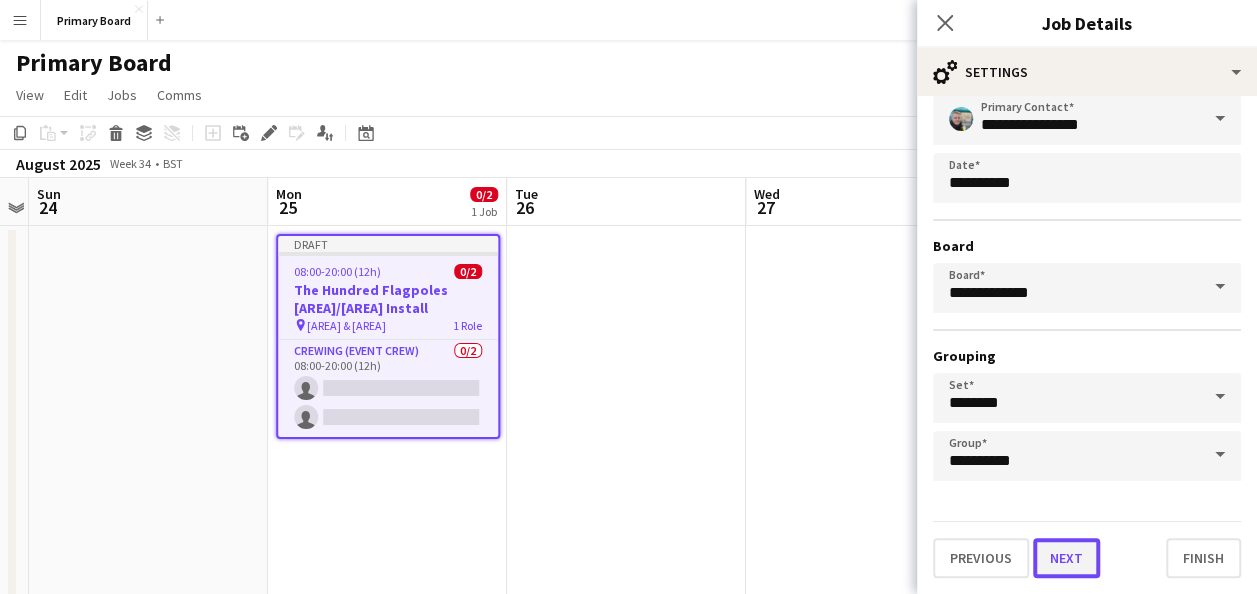 click on "Next" at bounding box center [1066, 558] 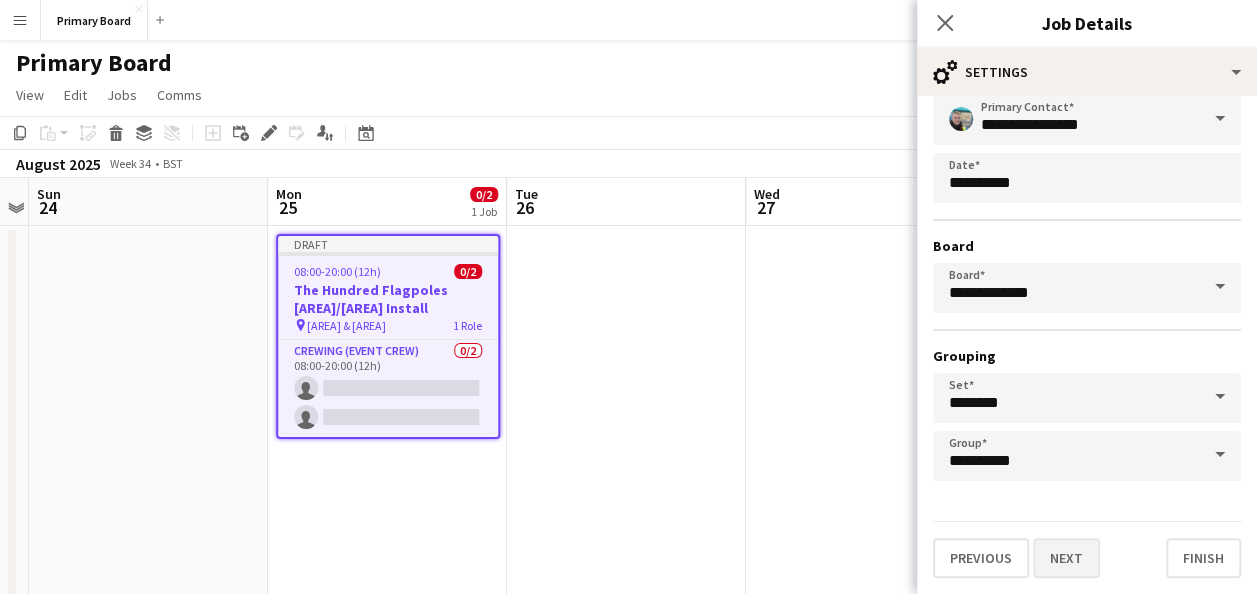 scroll, scrollTop: 0, scrollLeft: 0, axis: both 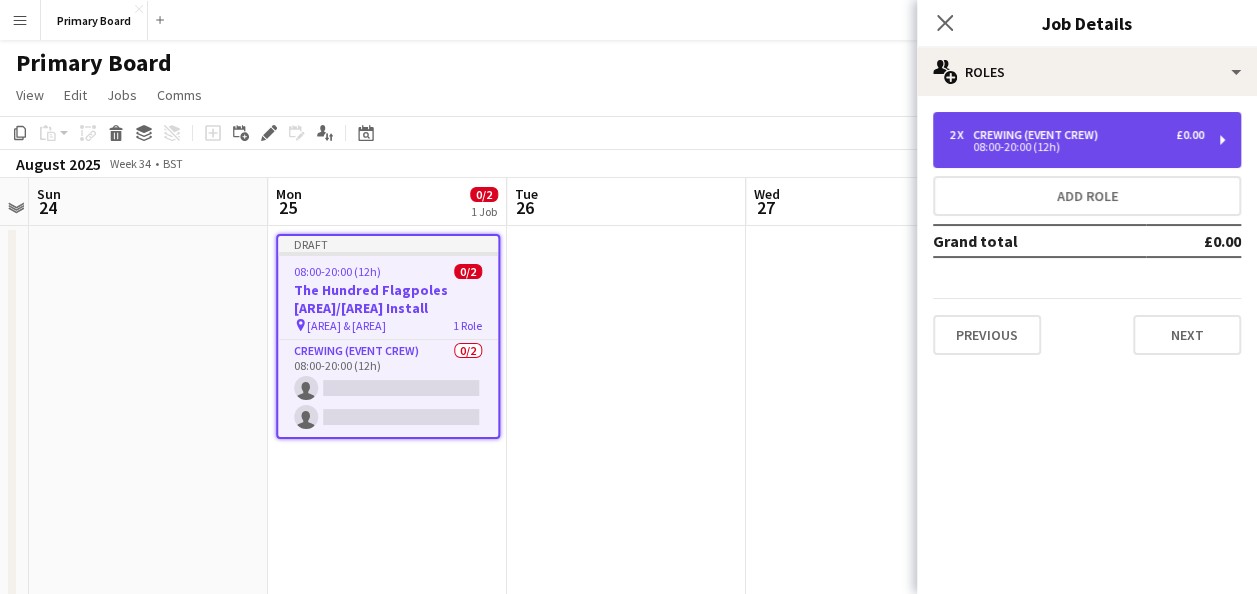 click on "Crewing (Event Crew)" at bounding box center [1039, 135] 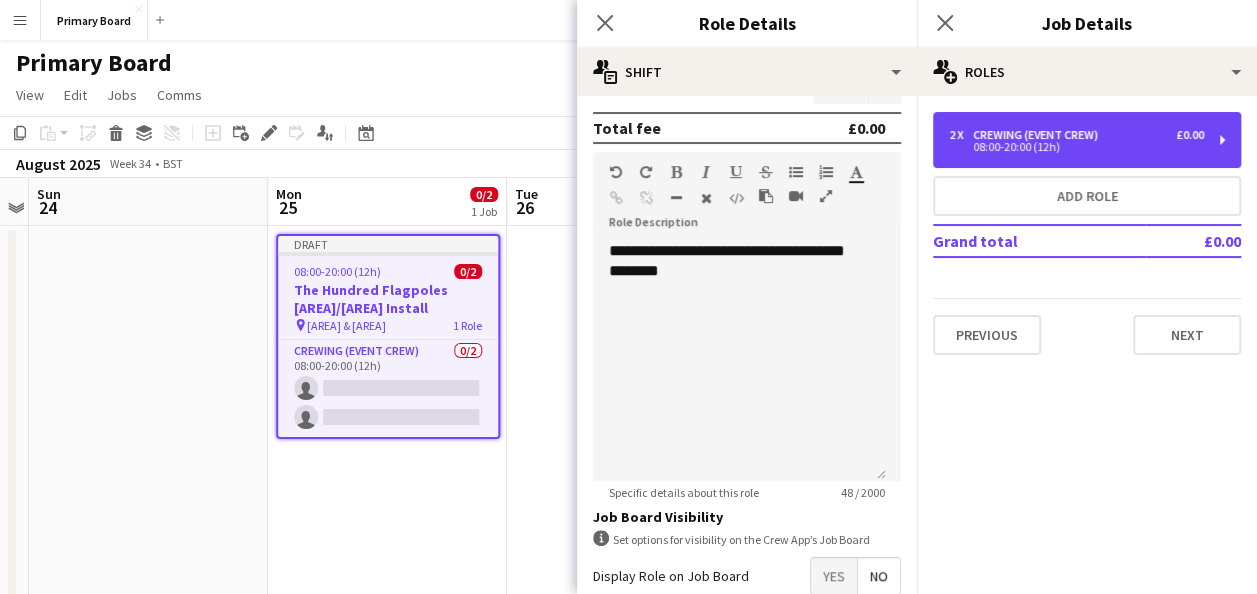 scroll, scrollTop: 599, scrollLeft: 0, axis: vertical 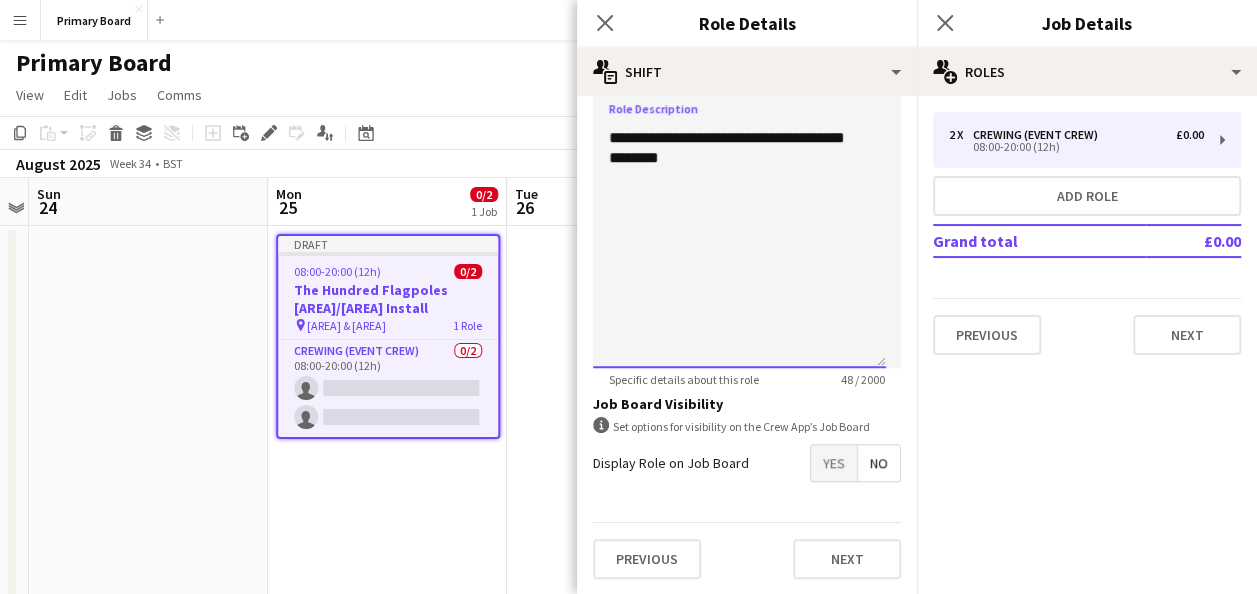 drag, startPoint x: 776, startPoint y: 140, endPoint x: 593, endPoint y: 126, distance: 183.53474 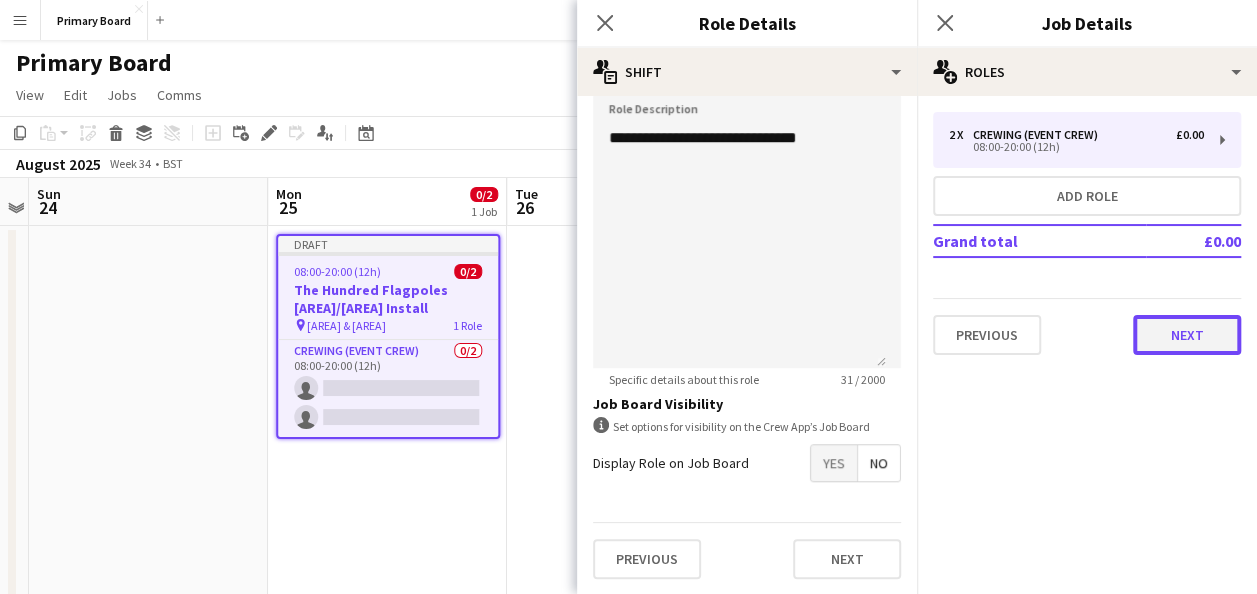 click on "Next" at bounding box center [1187, 335] 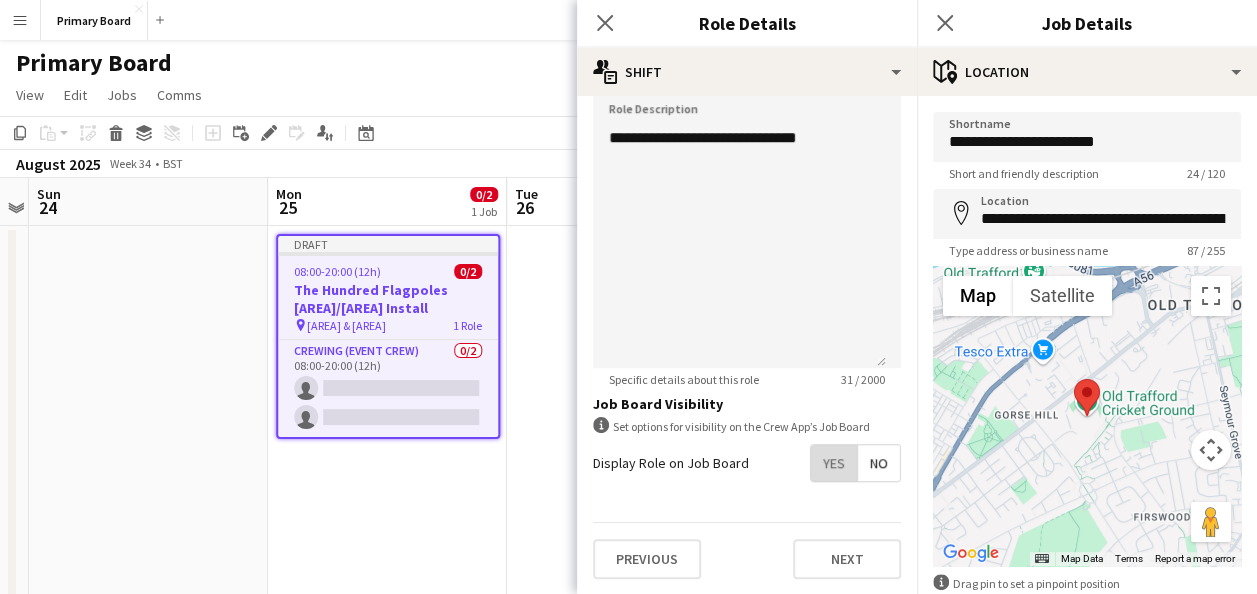 click on "Yes" at bounding box center (834, 463) 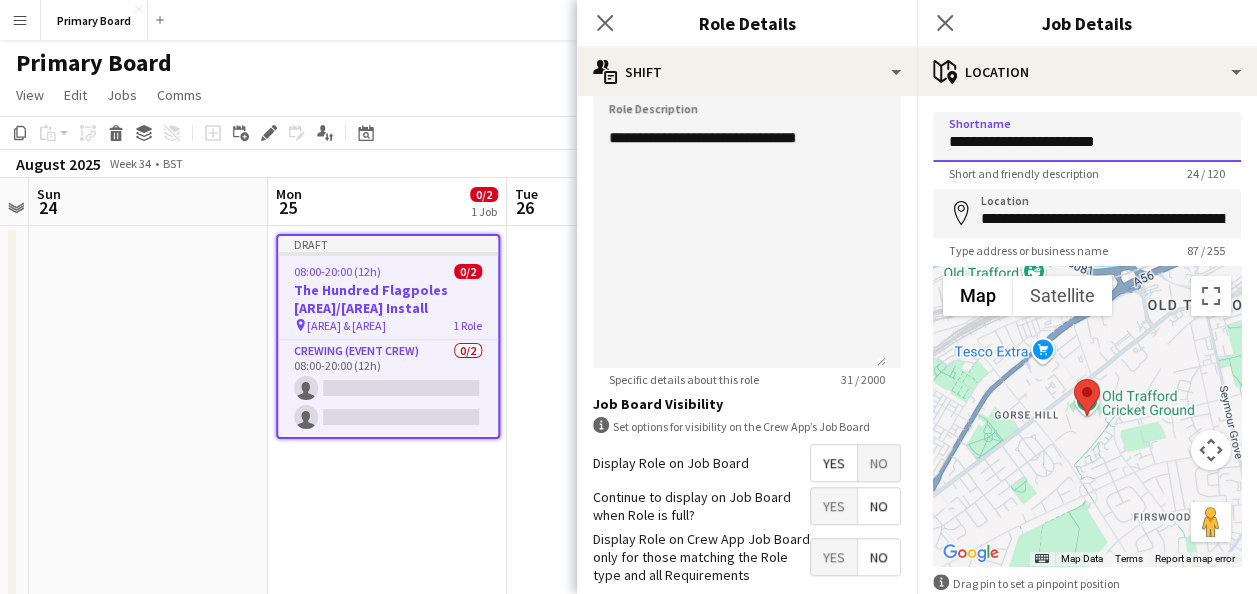 click on "**********" at bounding box center [1087, 137] 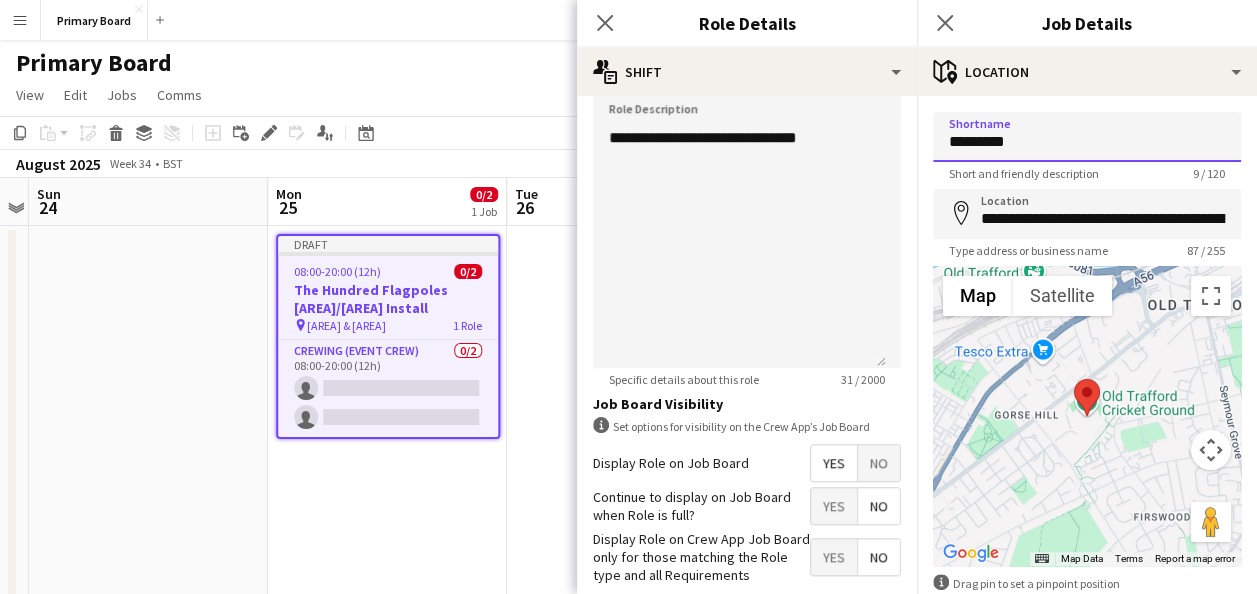 type on "*********" 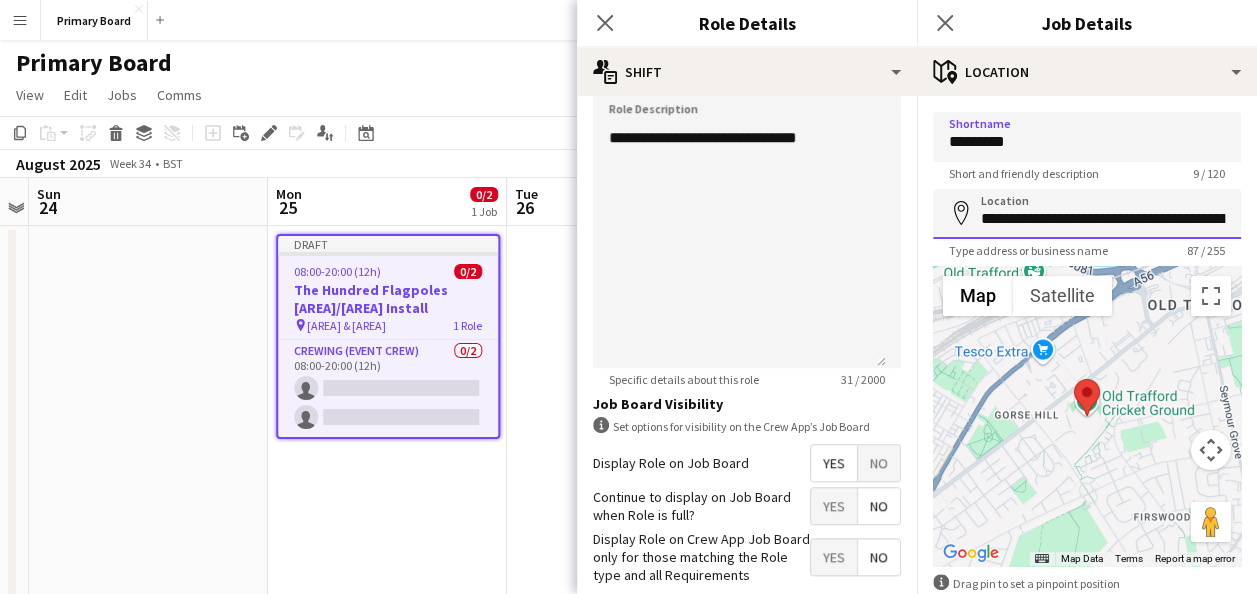 click on "**********" at bounding box center [1087, 214] 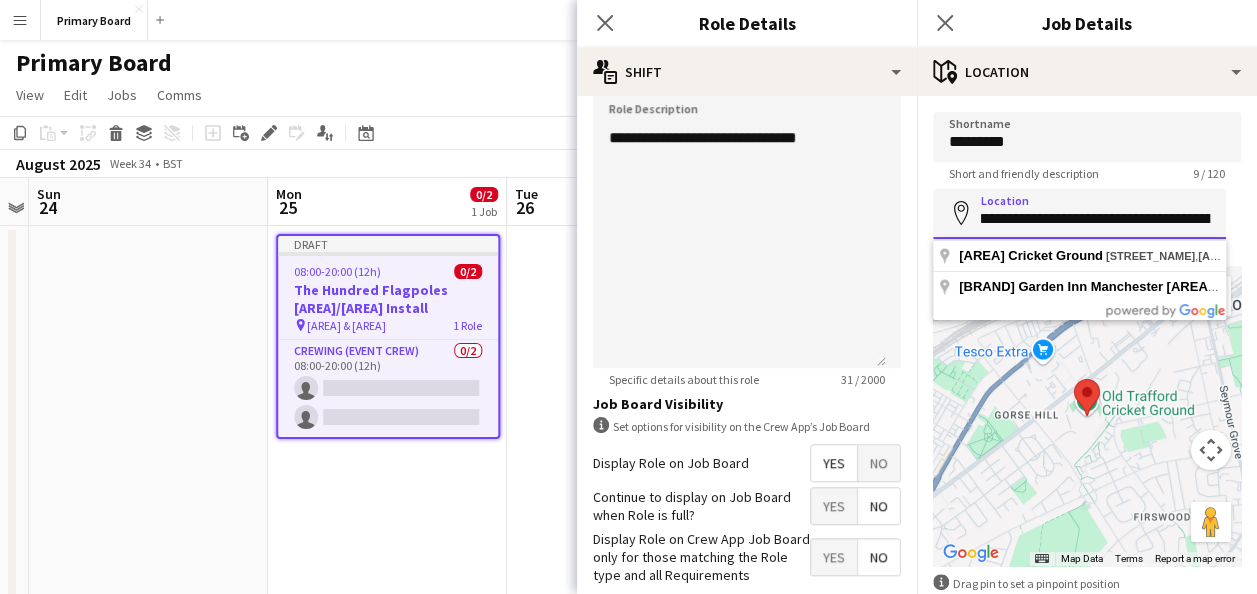 scroll, scrollTop: 0, scrollLeft: 349, axis: horizontal 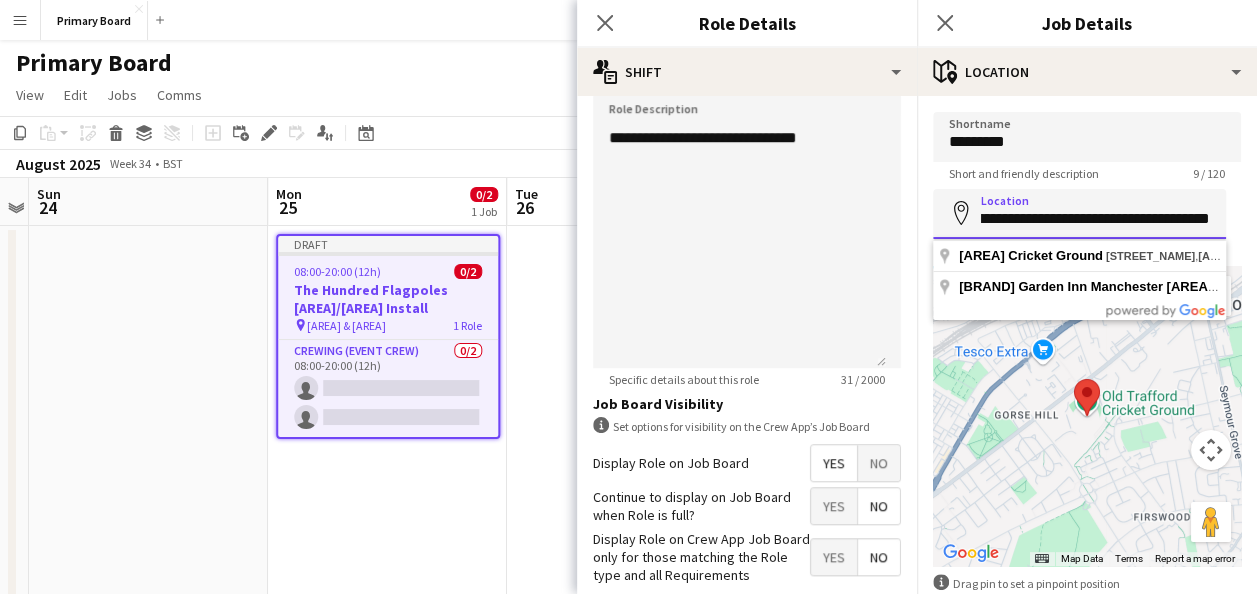 drag, startPoint x: 977, startPoint y: 222, endPoint x: 1275, endPoint y: 206, distance: 298.42923 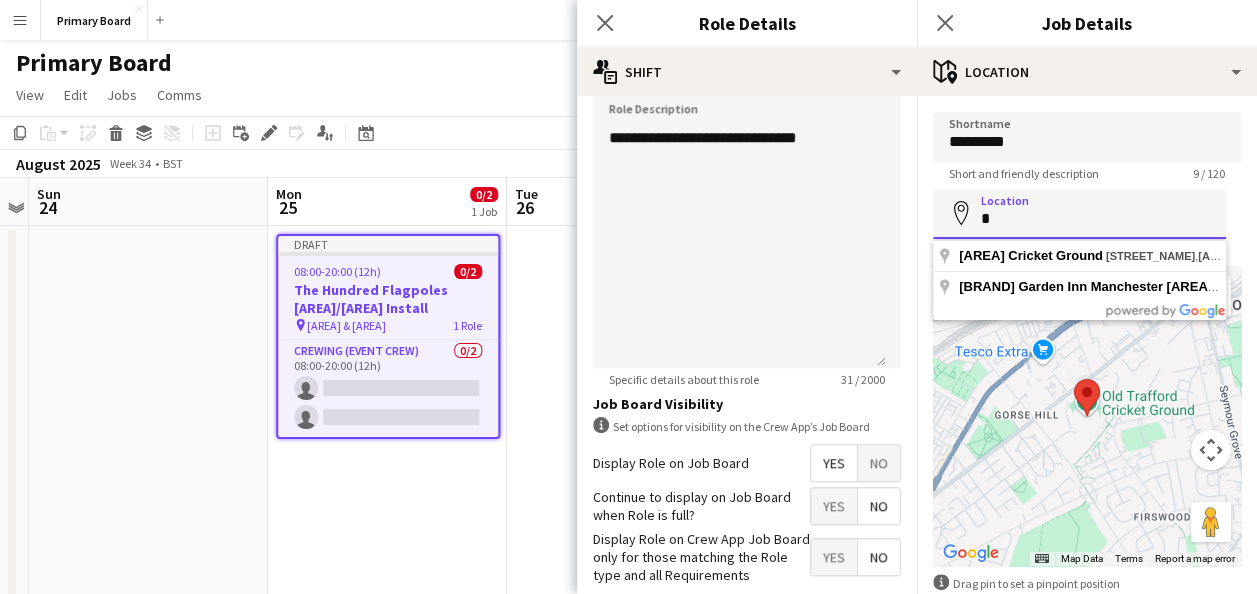 scroll, scrollTop: 0, scrollLeft: 0, axis: both 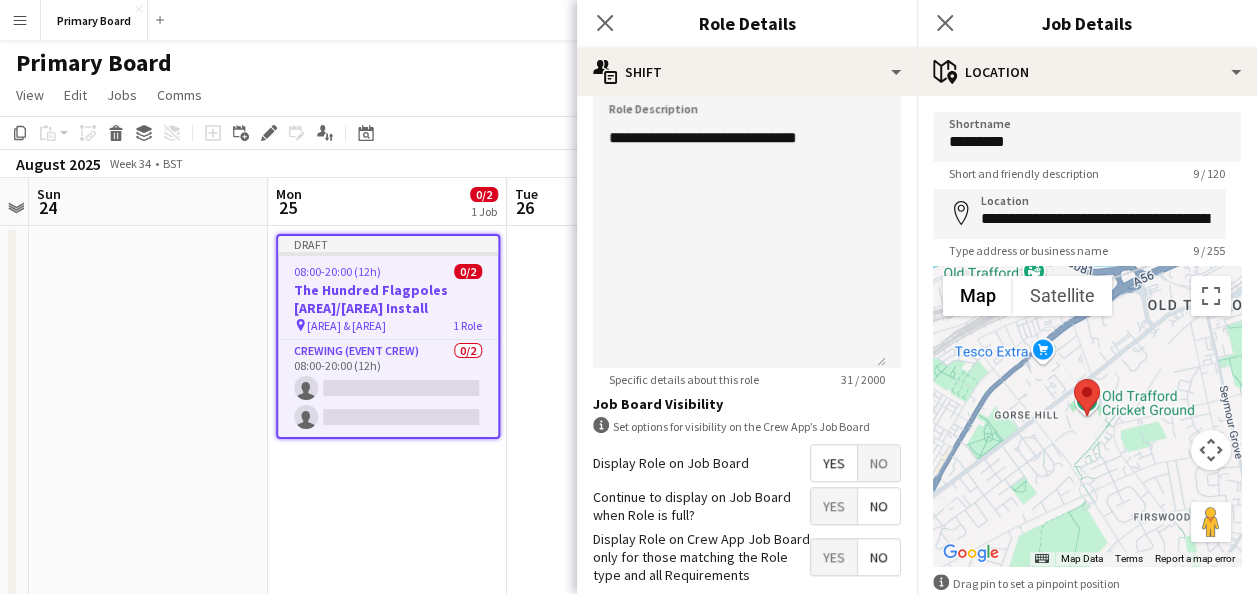 type on "**********" 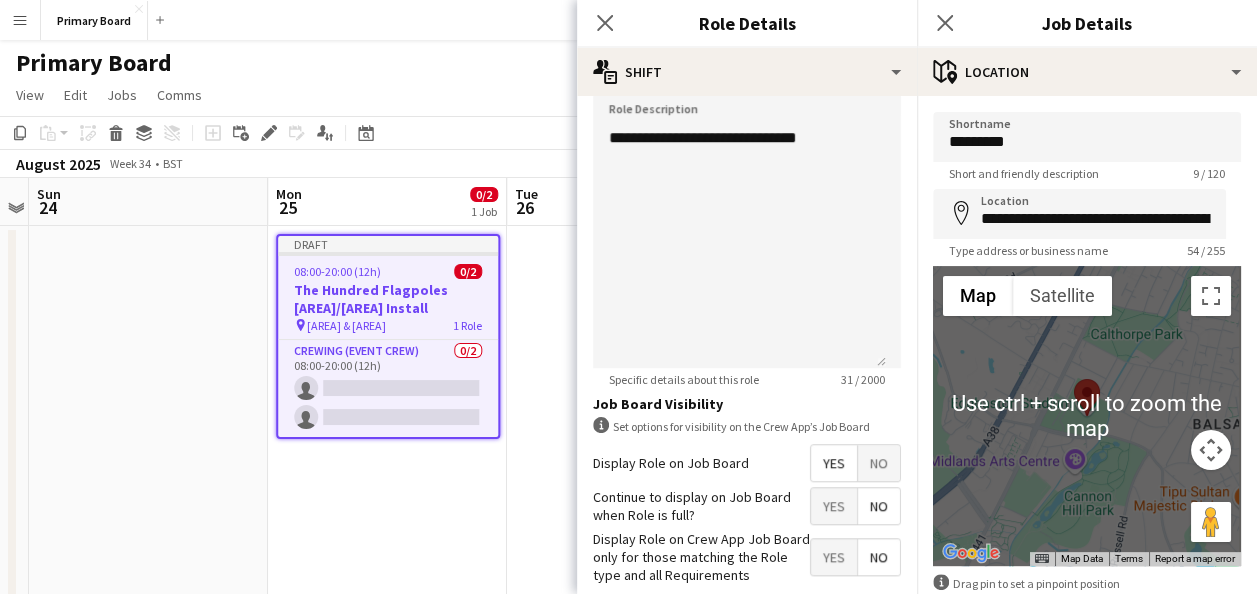 scroll, scrollTop: 100, scrollLeft: 0, axis: vertical 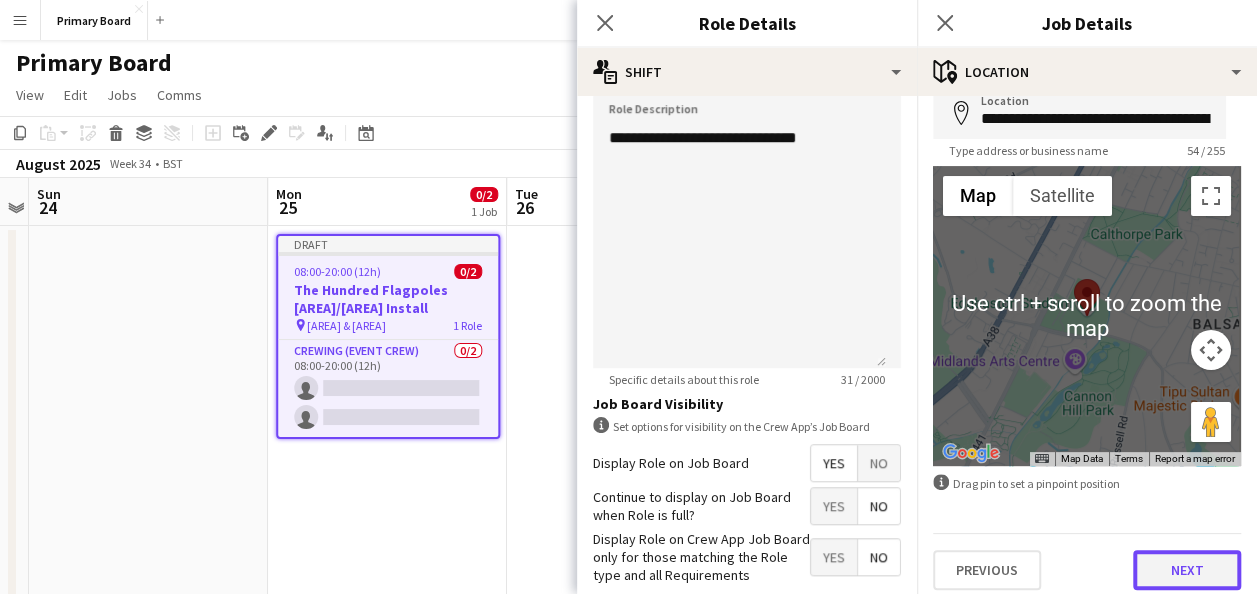 click on "Next" at bounding box center (1187, 570) 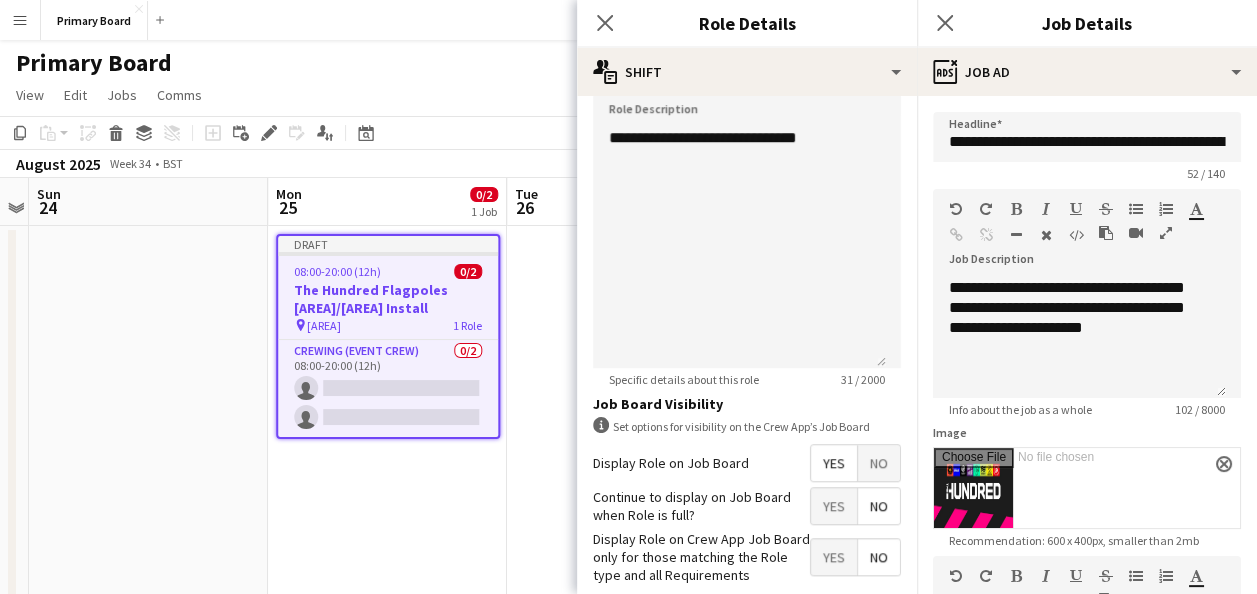 scroll, scrollTop: 0, scrollLeft: 0, axis: both 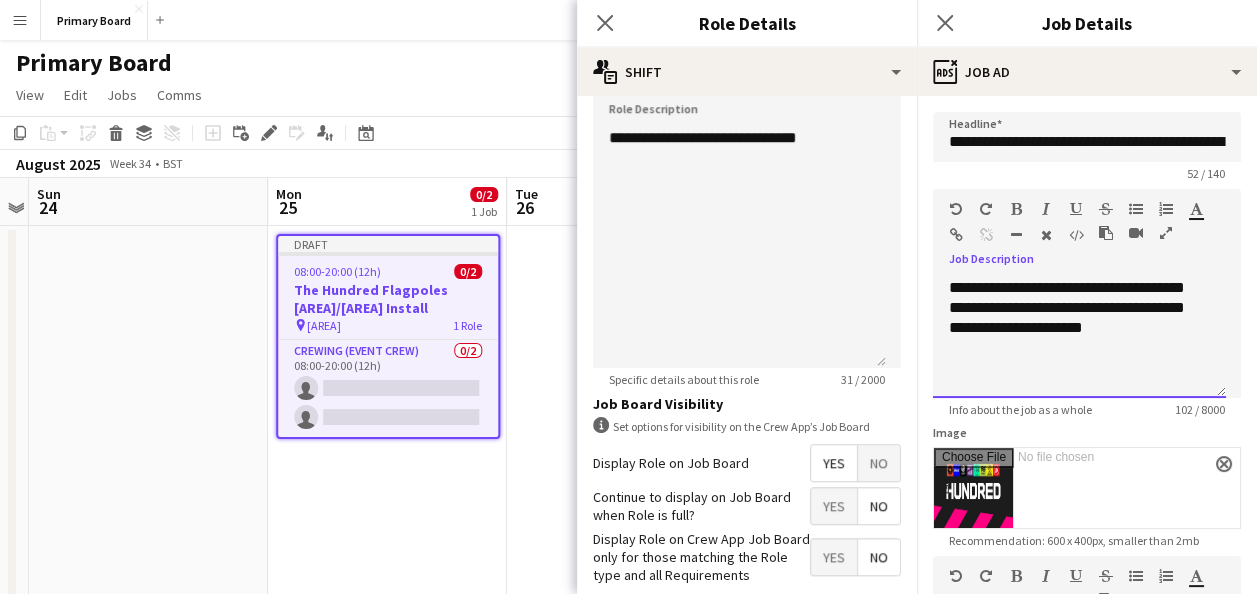 drag, startPoint x: 1126, startPoint y: 308, endPoint x: 911, endPoint y: 278, distance: 217.08293 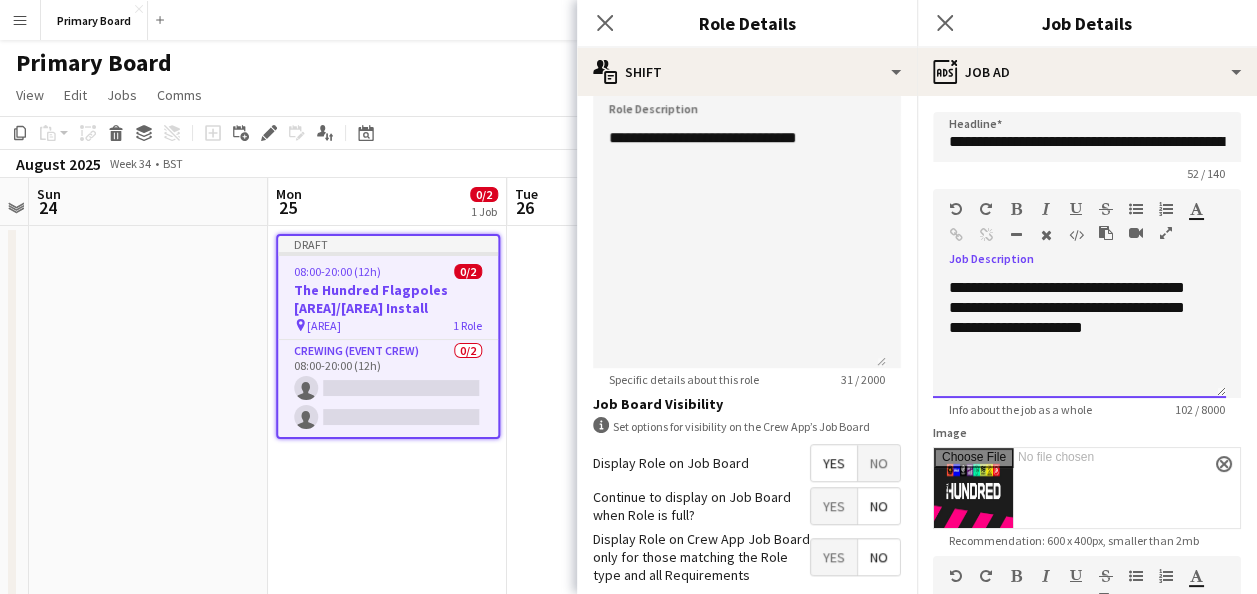 type 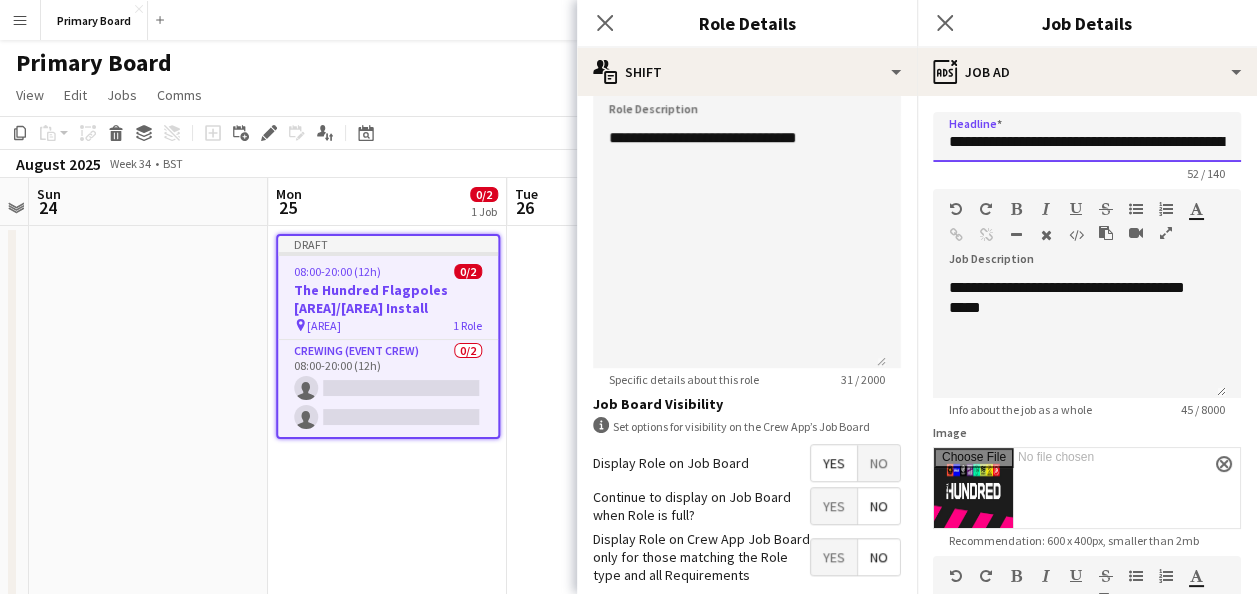 scroll, scrollTop: 0, scrollLeft: 98, axis: horizontal 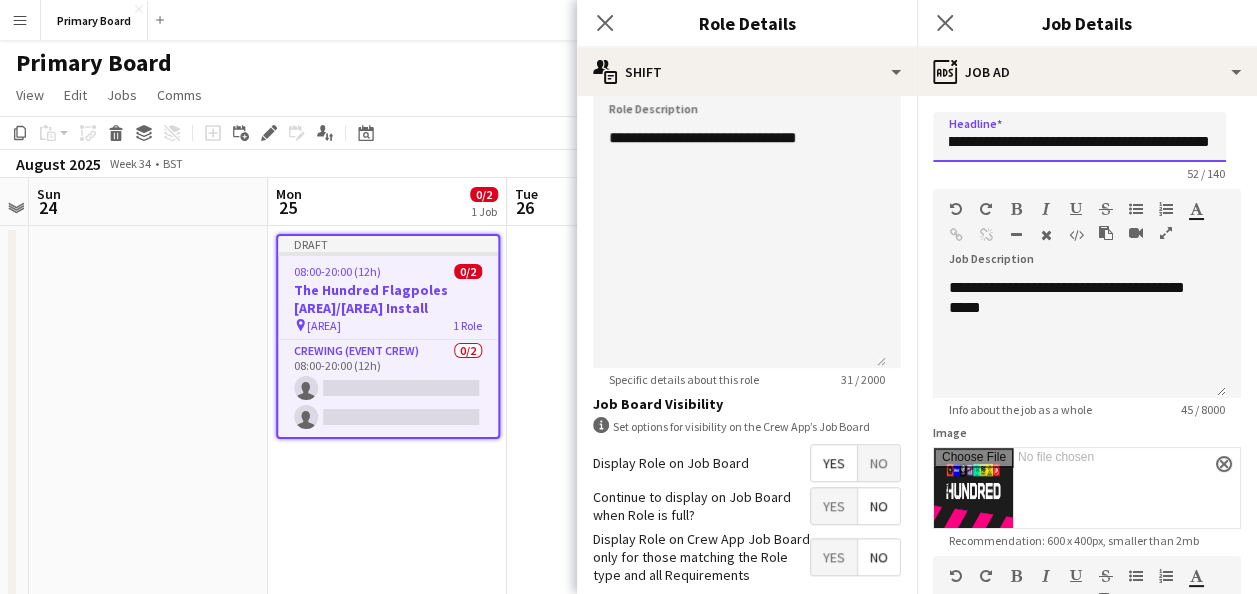 drag, startPoint x: 942, startPoint y: 139, endPoint x: 1219, endPoint y: 132, distance: 277.08844 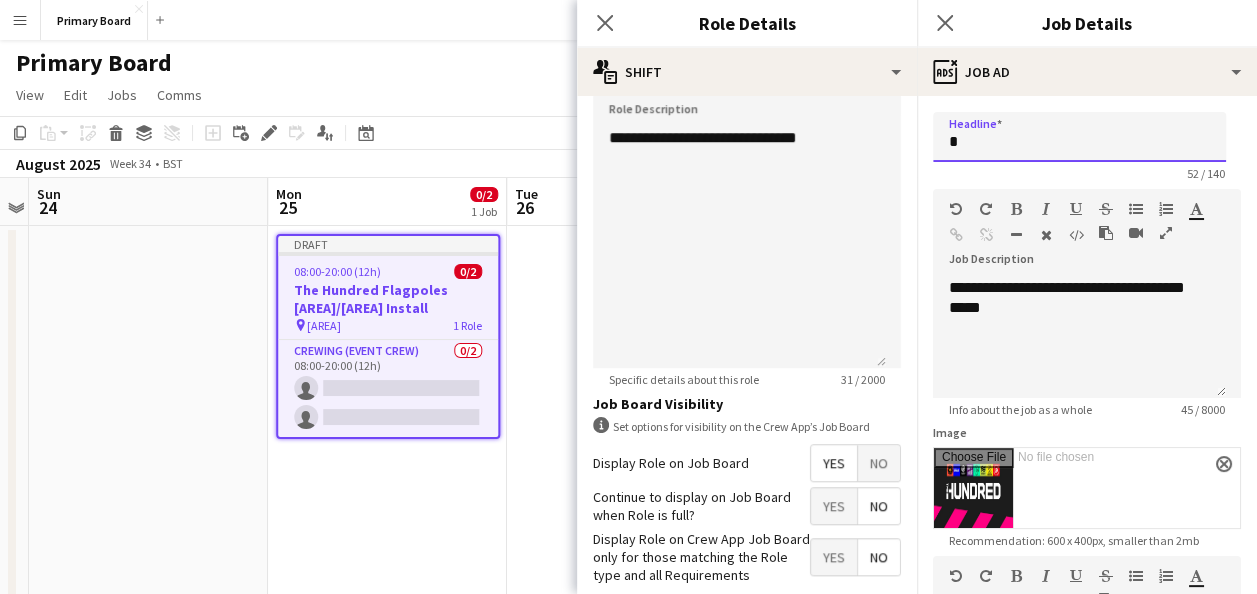 scroll, scrollTop: 0, scrollLeft: 0, axis: both 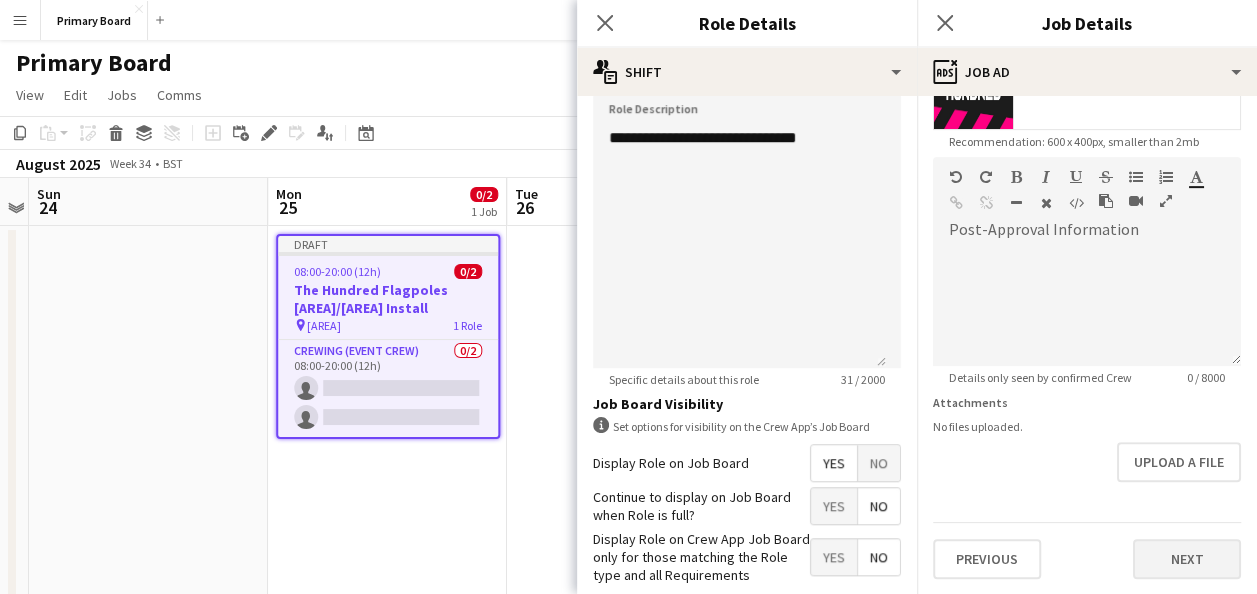 type on "**********" 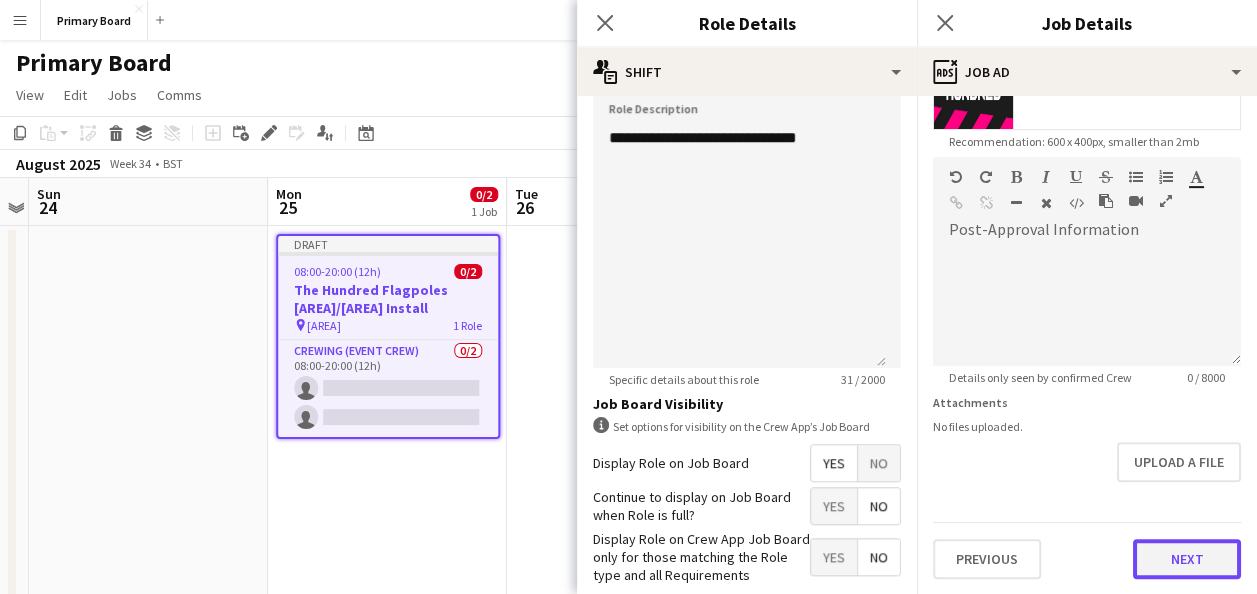 click on "Next" at bounding box center [1187, 559] 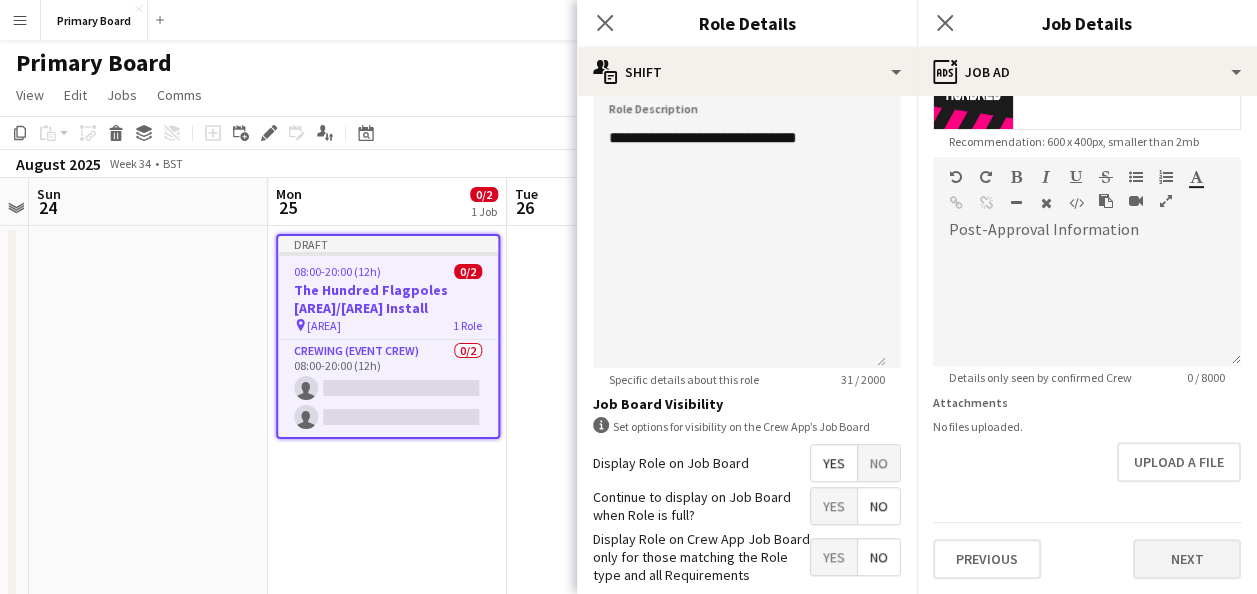 type on "*******" 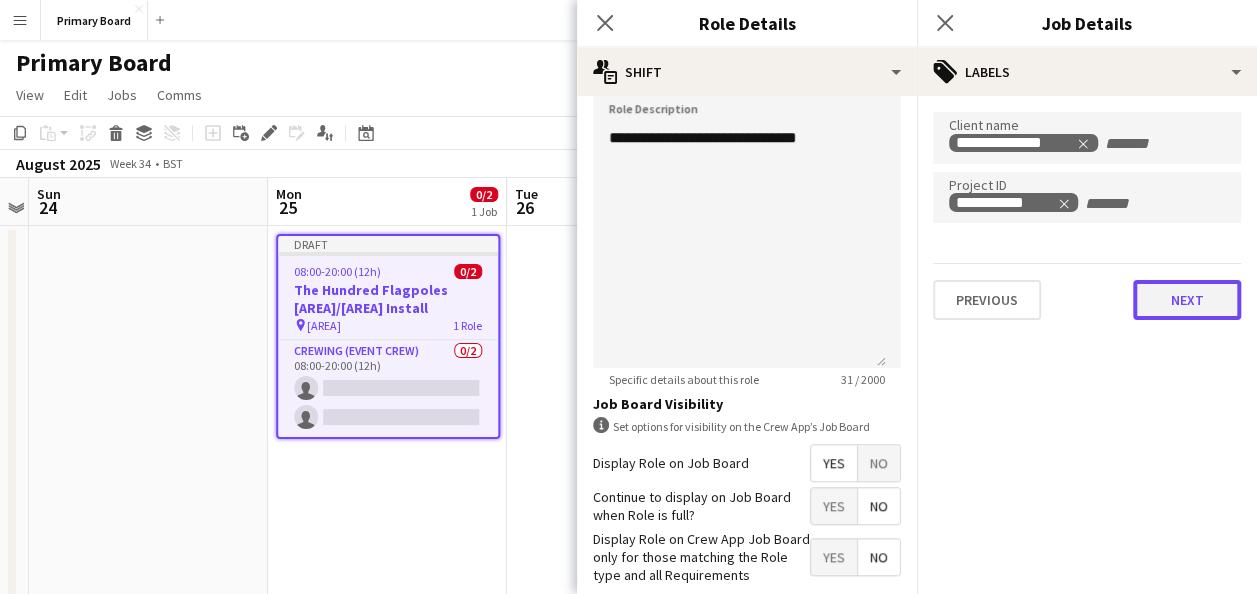 click on "Next" at bounding box center (1187, 300) 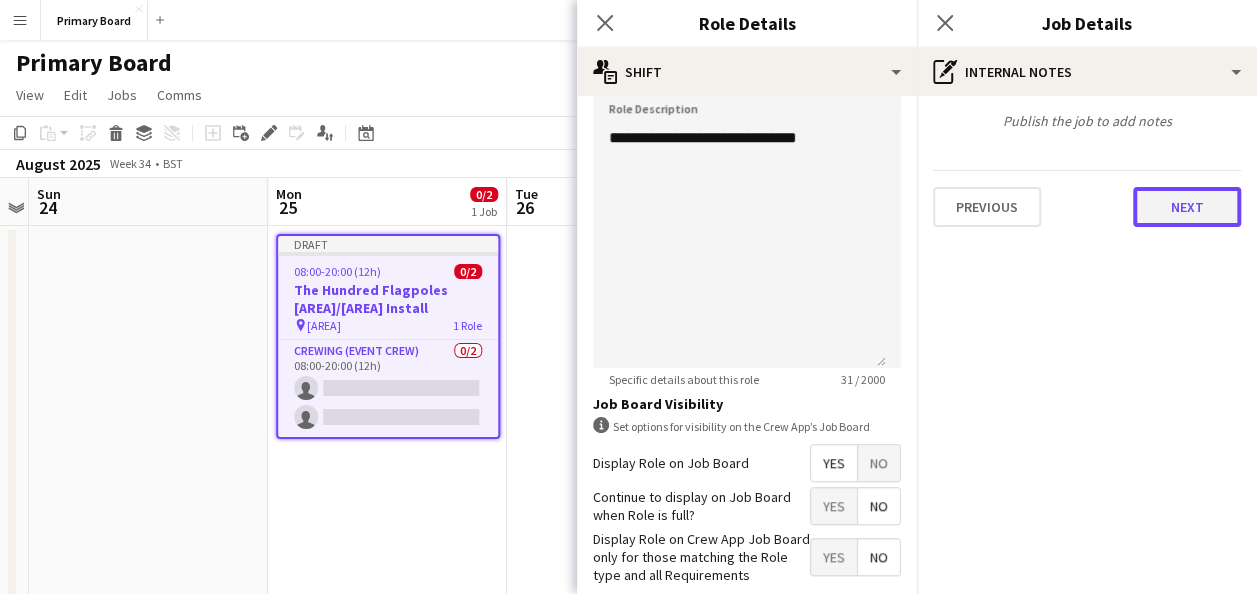 click on "Next" at bounding box center (1187, 207) 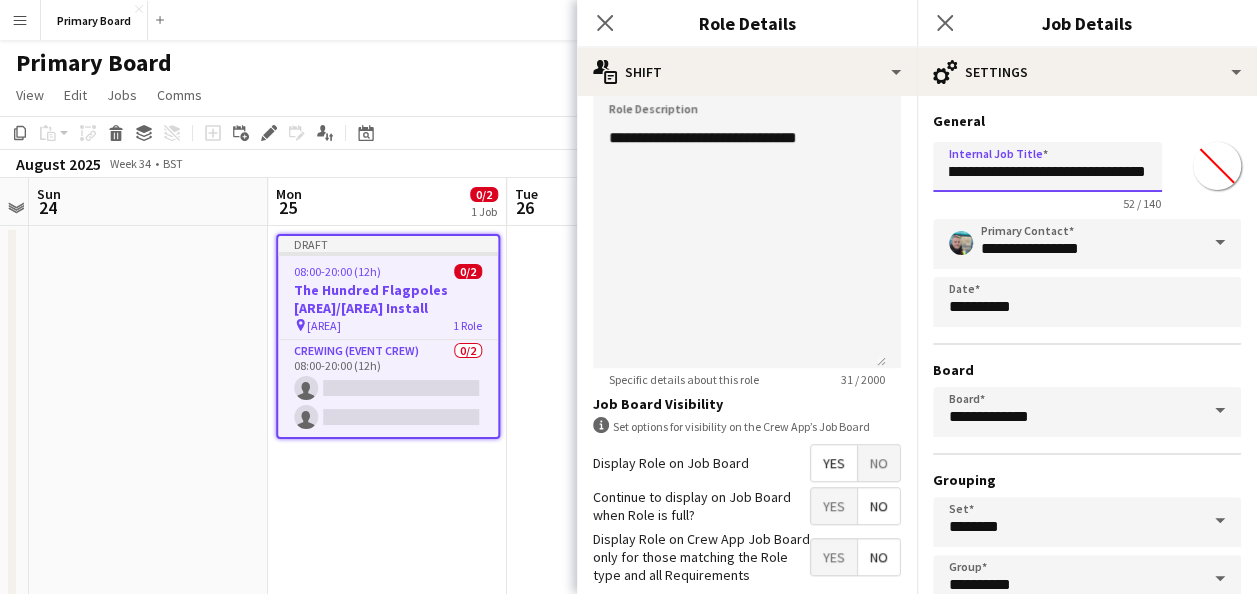 scroll, scrollTop: 0, scrollLeft: 162, axis: horizontal 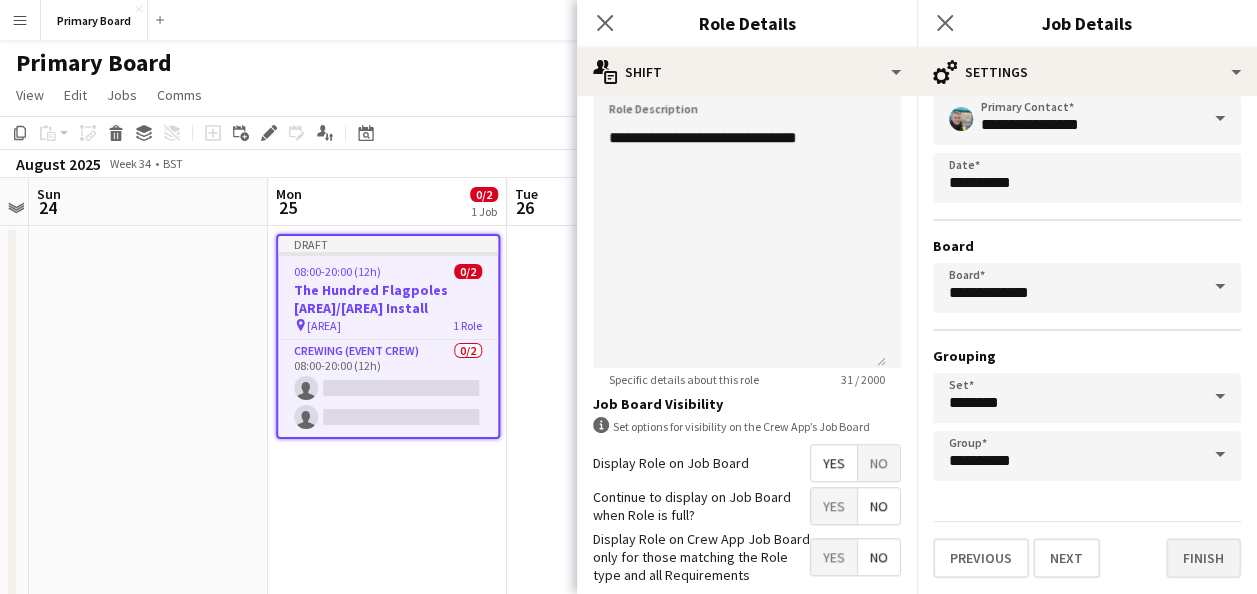 type on "**********" 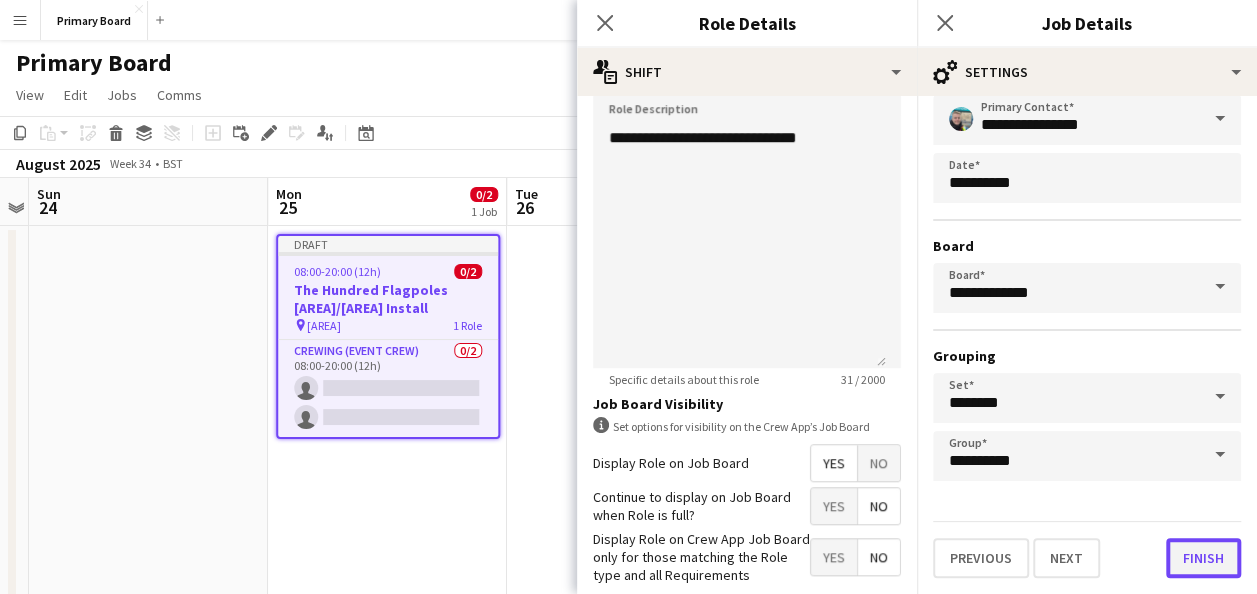 click on "Finish" at bounding box center (1203, 558) 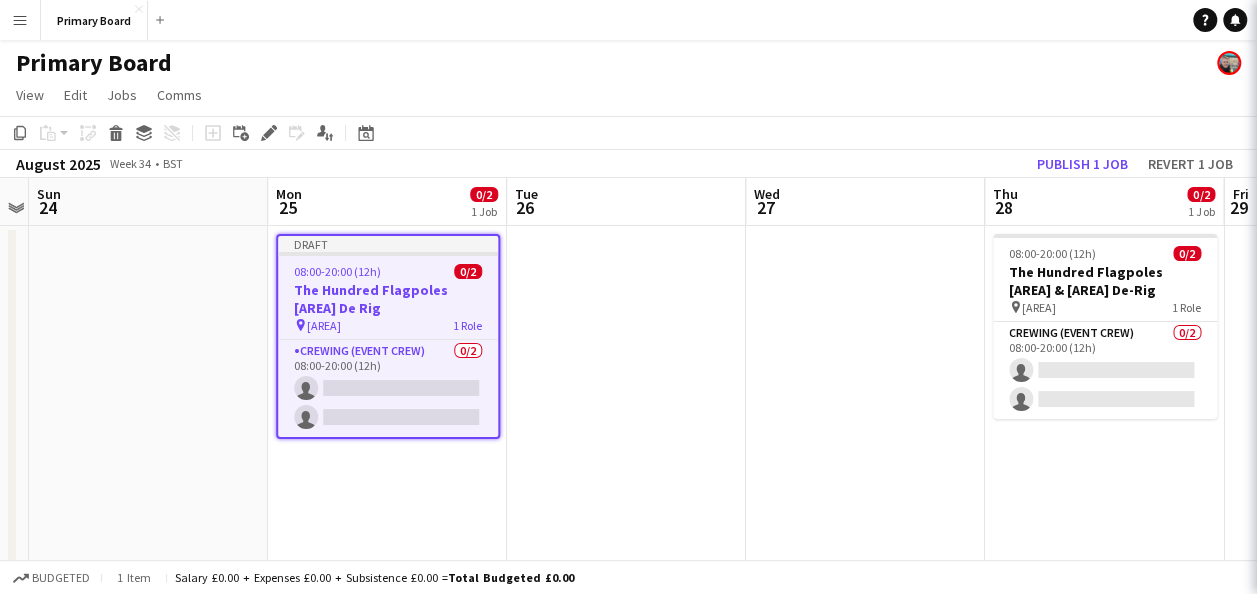 scroll, scrollTop: 0, scrollLeft: 0, axis: both 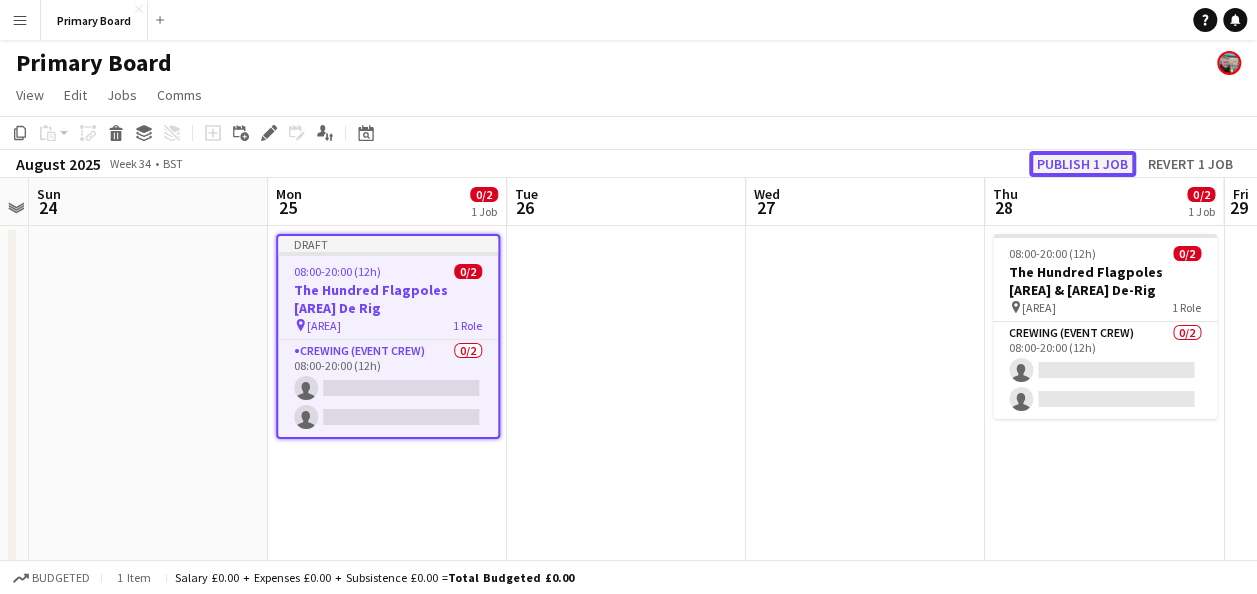 click on "Publish 1 job" 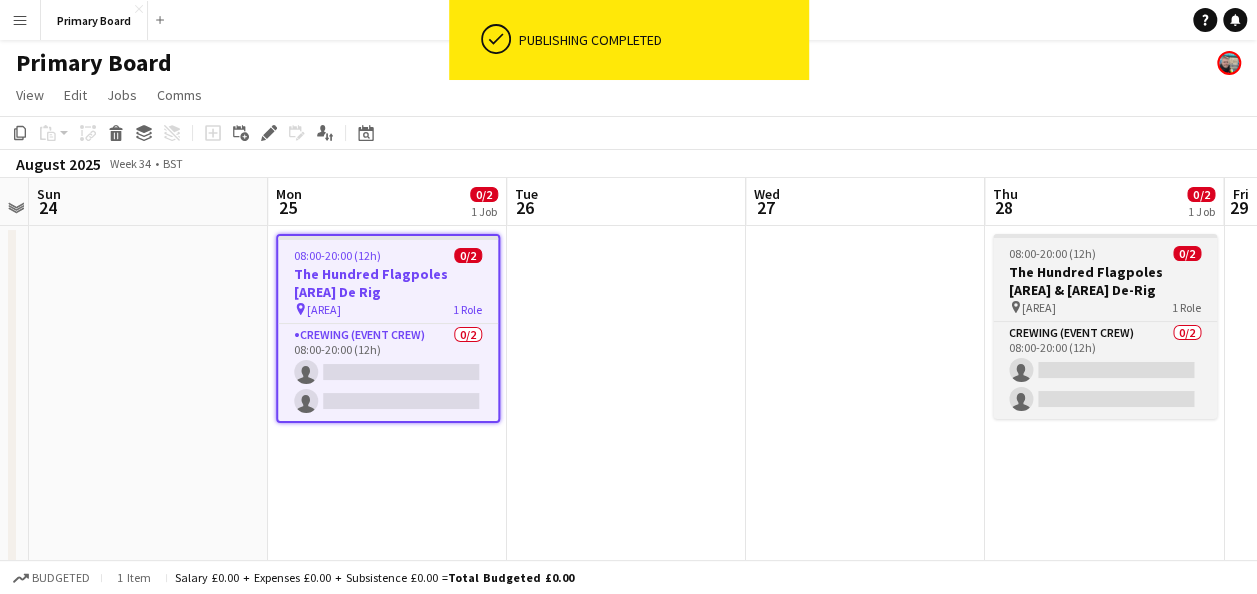click on "The Hundred Flagpoles [AREA] & [AREA] De-Rig" at bounding box center [1105, 281] 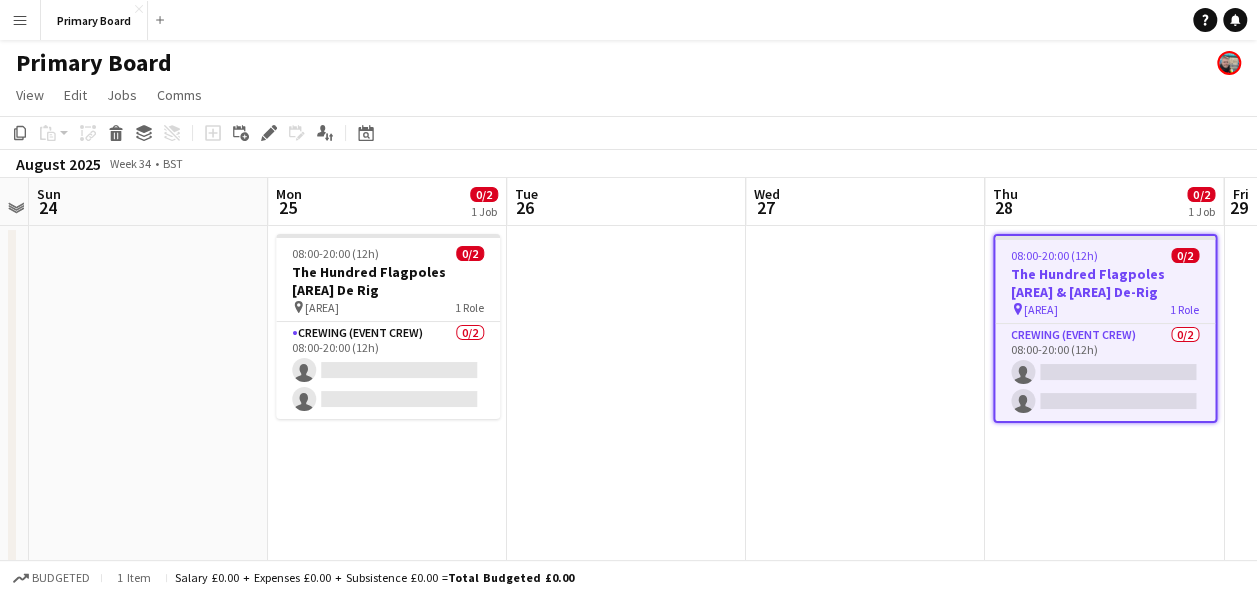 click on "The Hundred Flagpoles [AREA] & [AREA] De-Rig" at bounding box center (1105, 283) 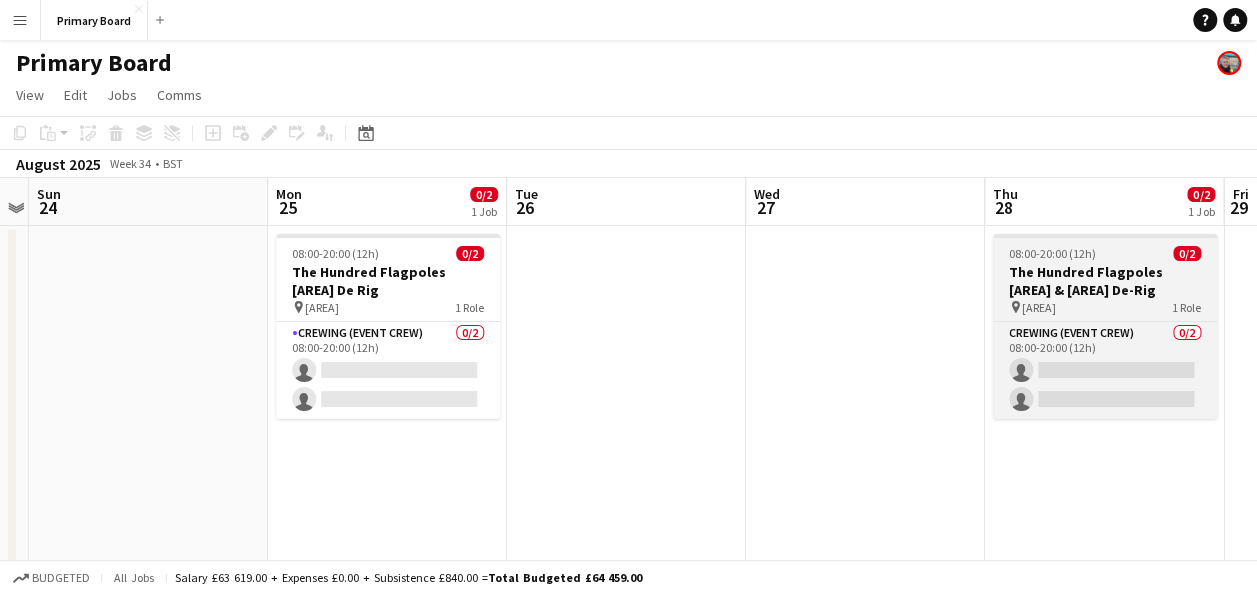 click on "The Hundred Flagpoles [AREA] & [AREA] De-Rig" at bounding box center (1105, 281) 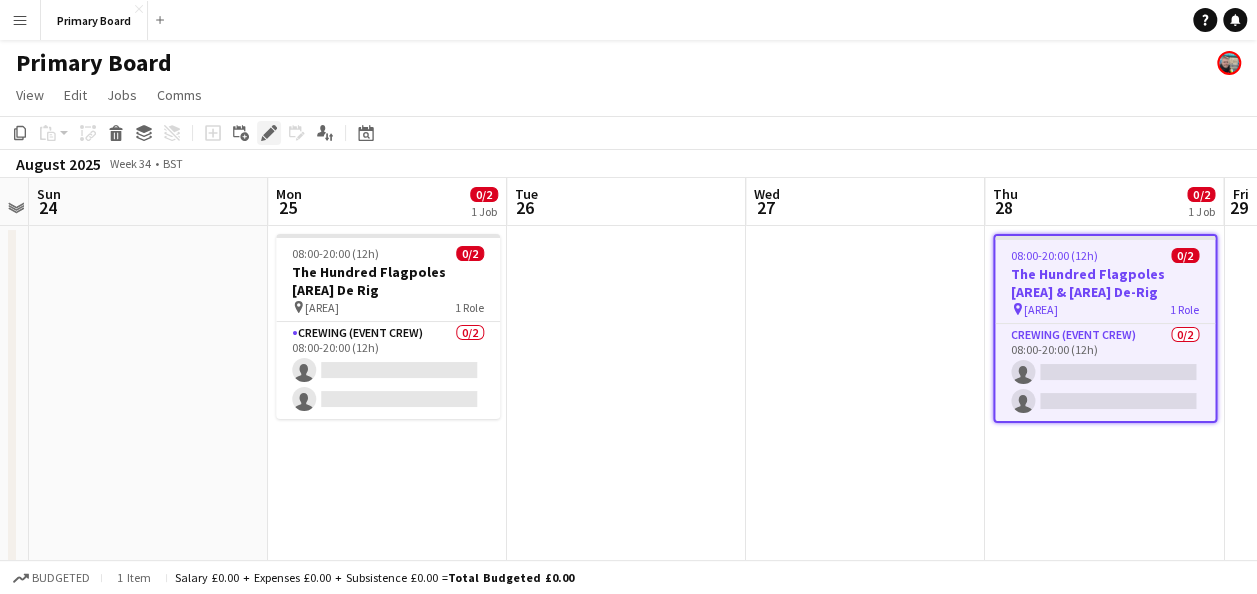 click 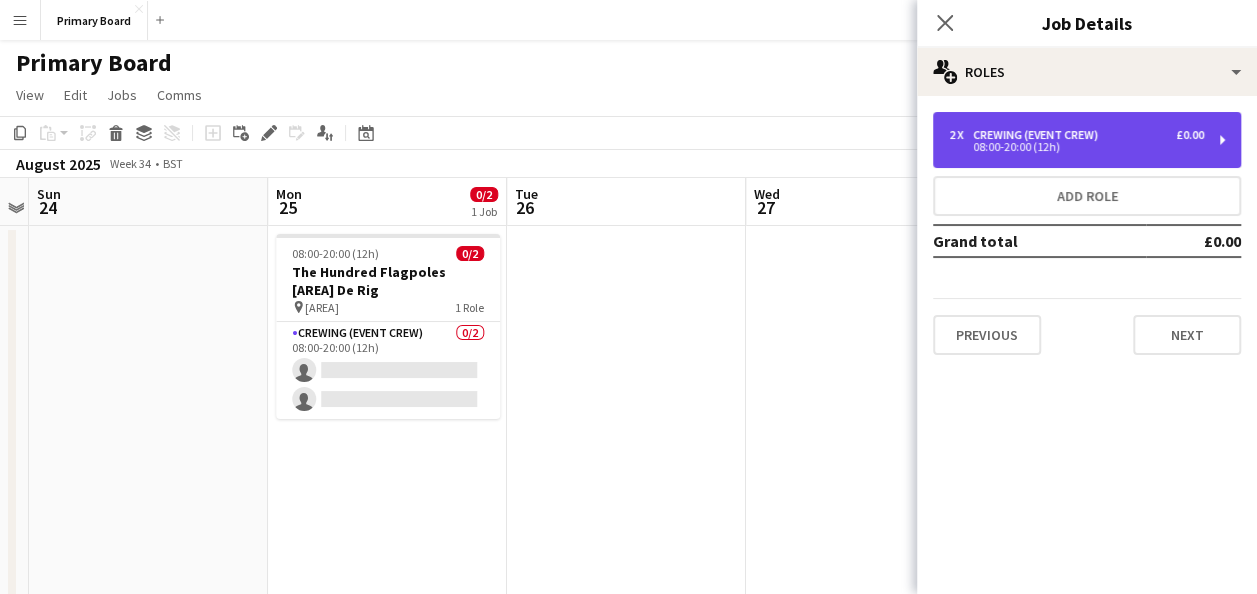 click on "08:00-20:00 (12h)" at bounding box center (1076, 147) 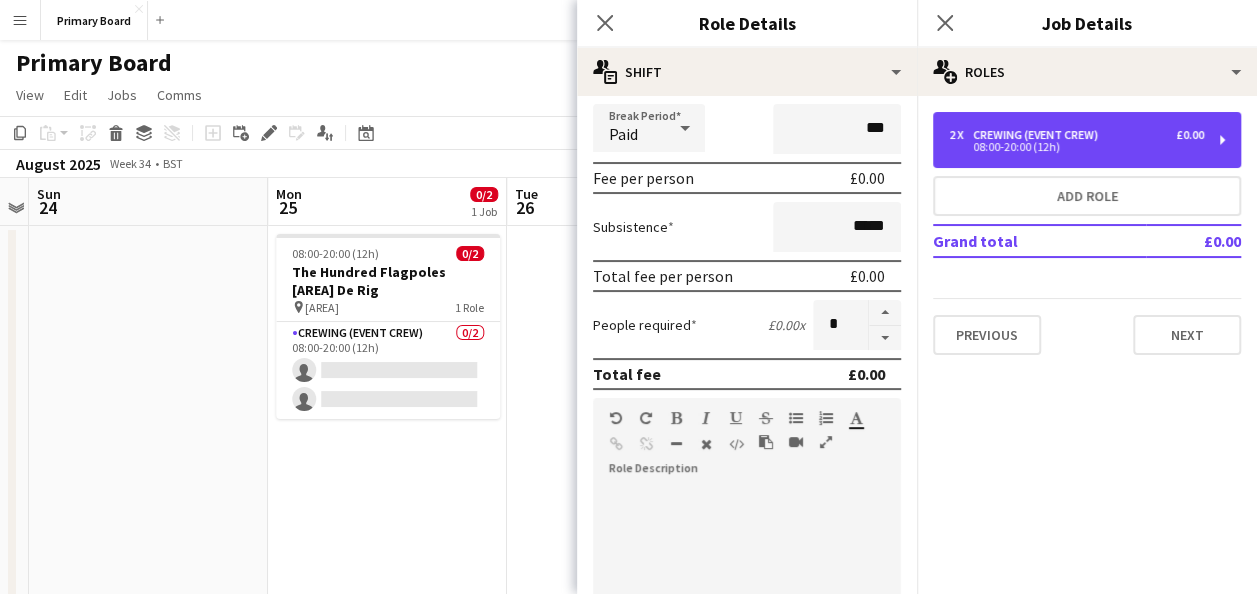 scroll, scrollTop: 300, scrollLeft: 0, axis: vertical 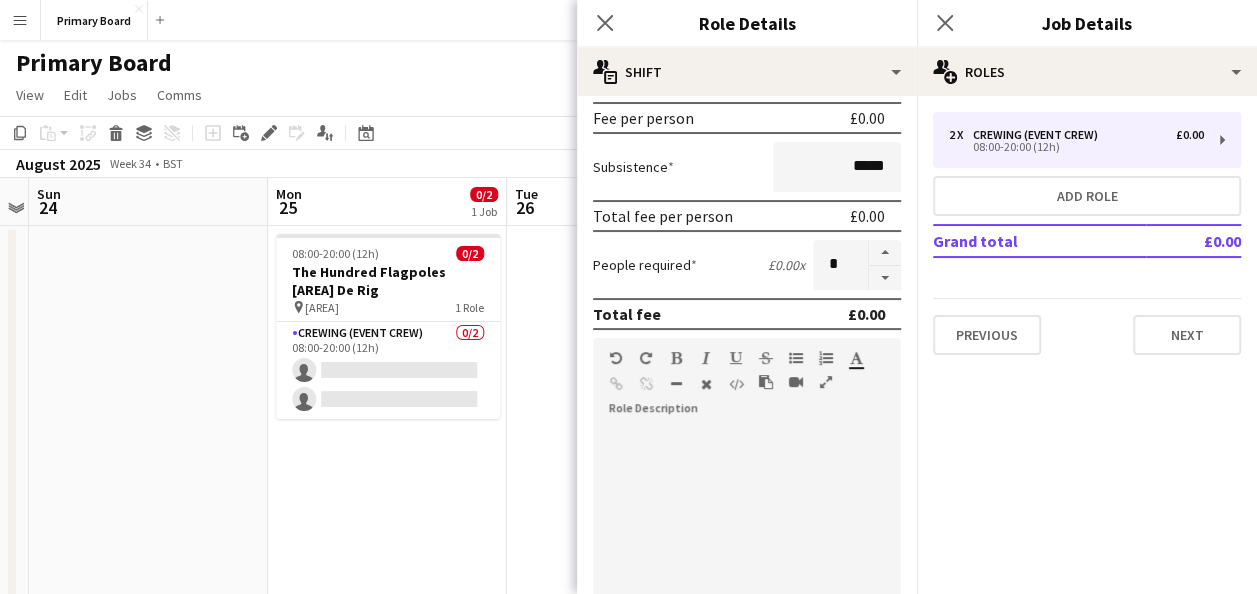 click at bounding box center (739, 547) 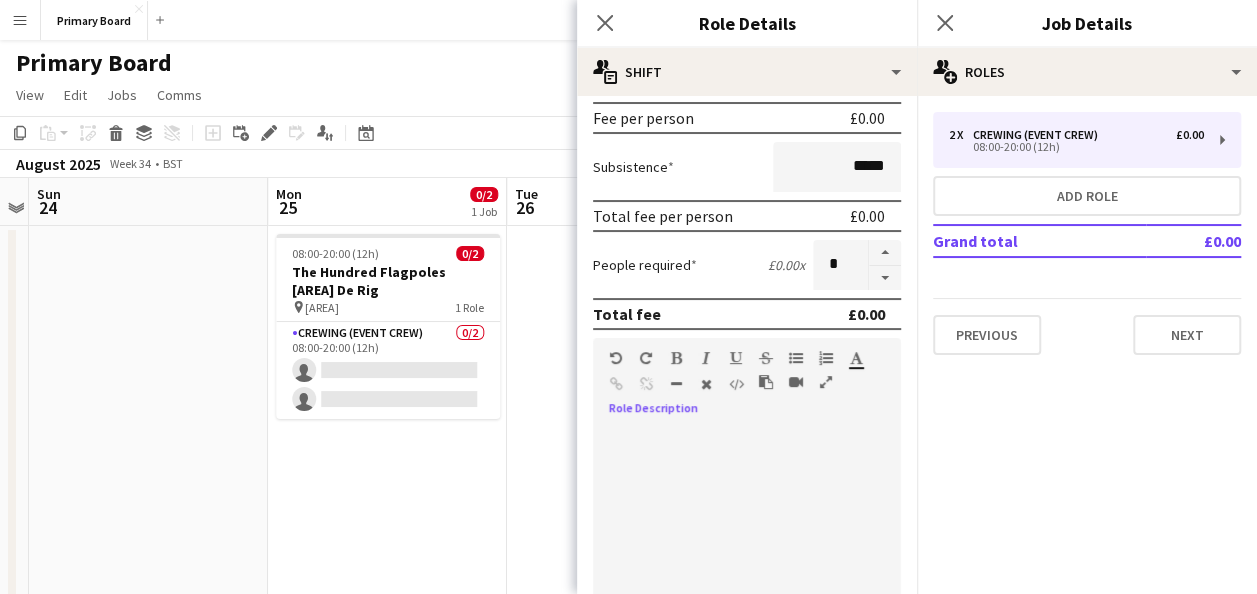 type 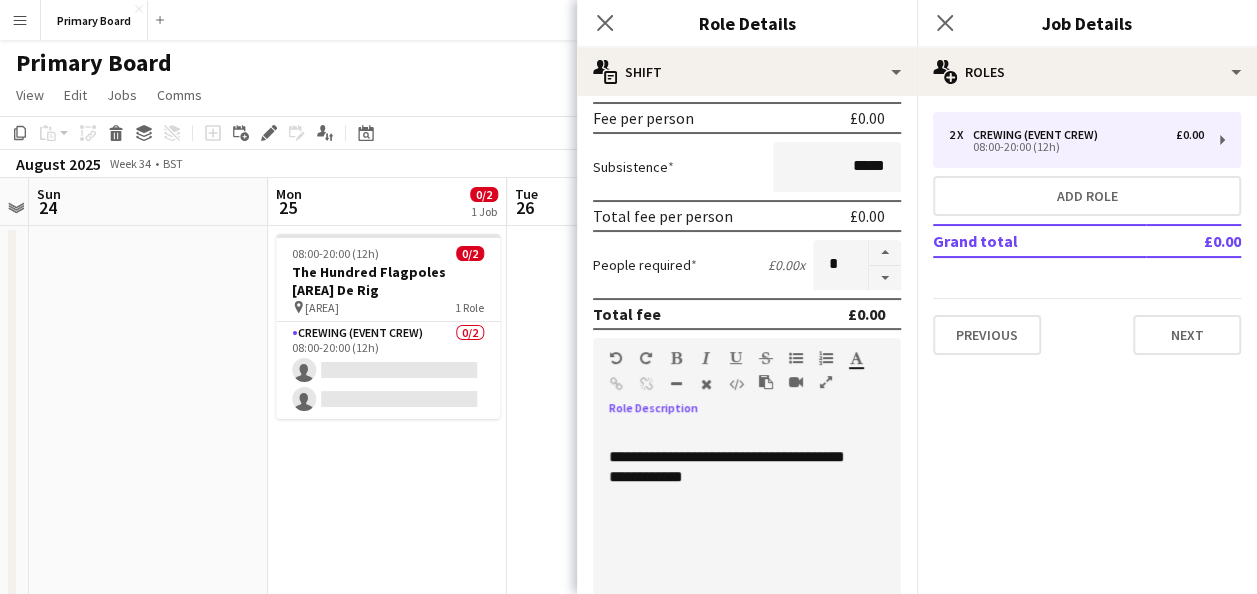 drag, startPoint x: 855, startPoint y: 456, endPoint x: 984, endPoint y: 472, distance: 129.98846 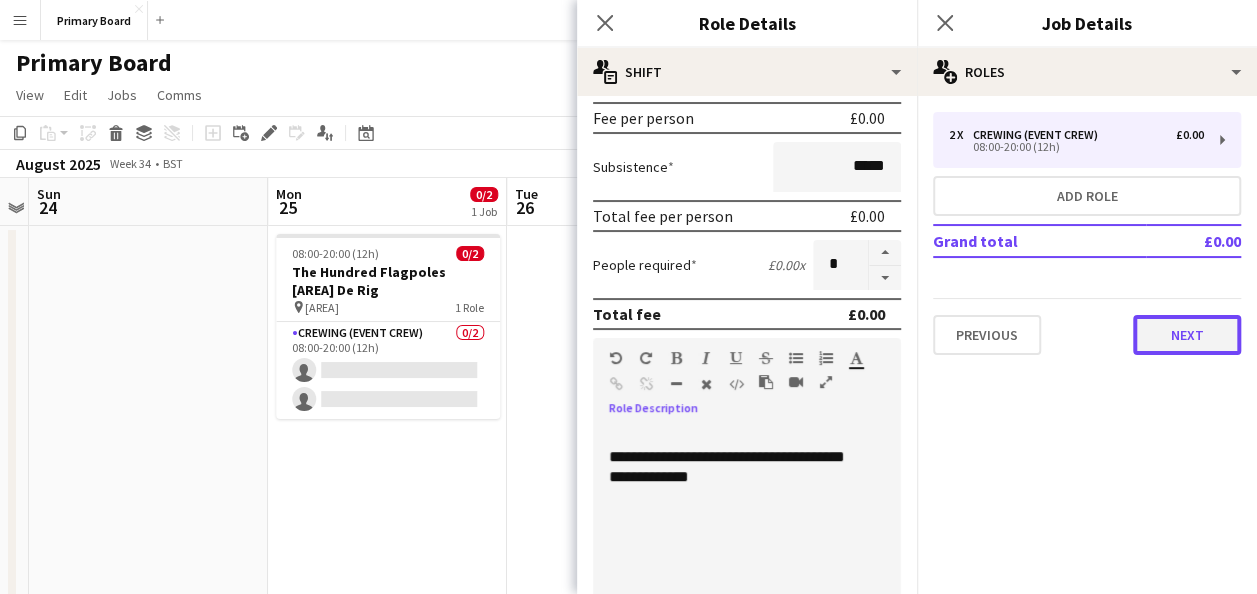 click on "Next" at bounding box center [1187, 335] 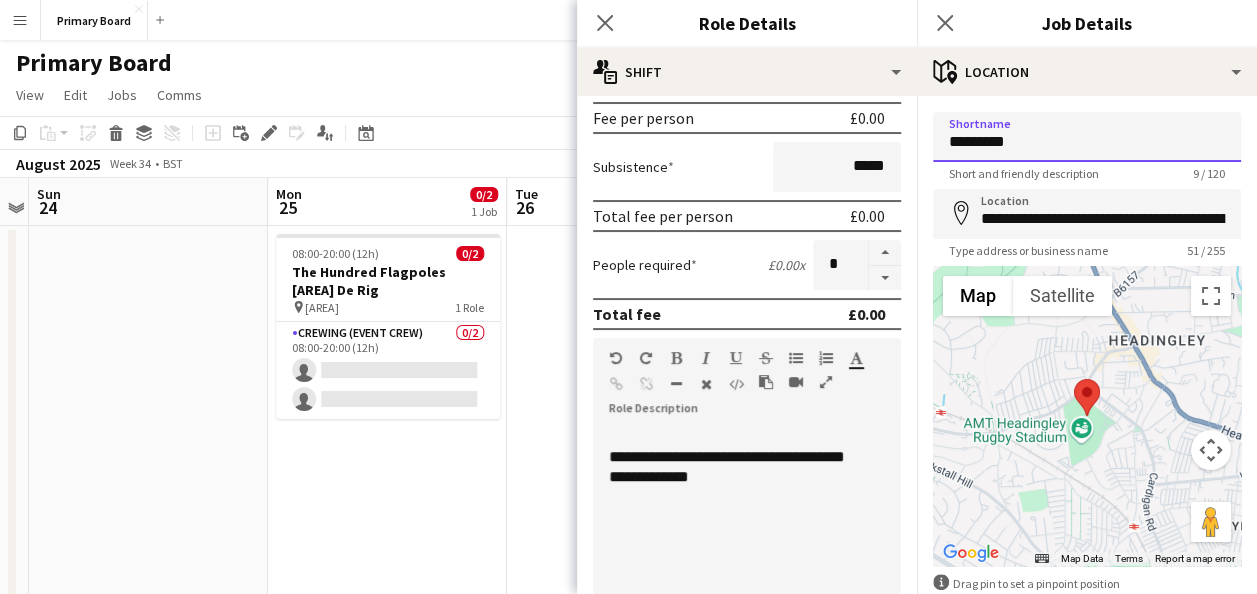 click on "*********" at bounding box center [1087, 137] 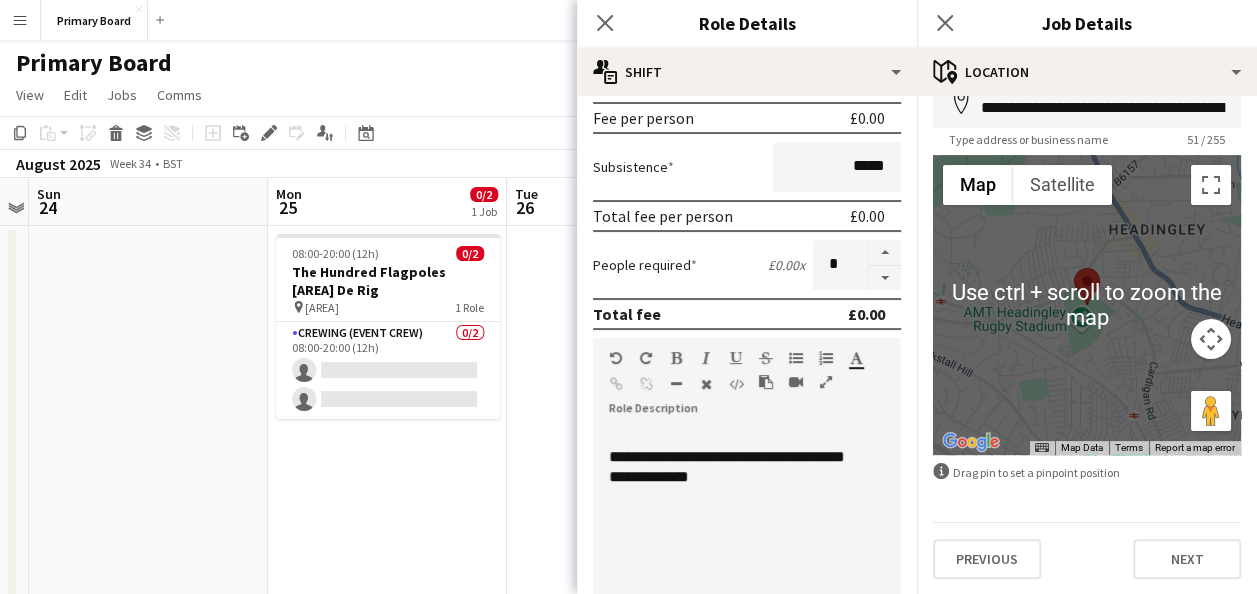 scroll, scrollTop: 112, scrollLeft: 0, axis: vertical 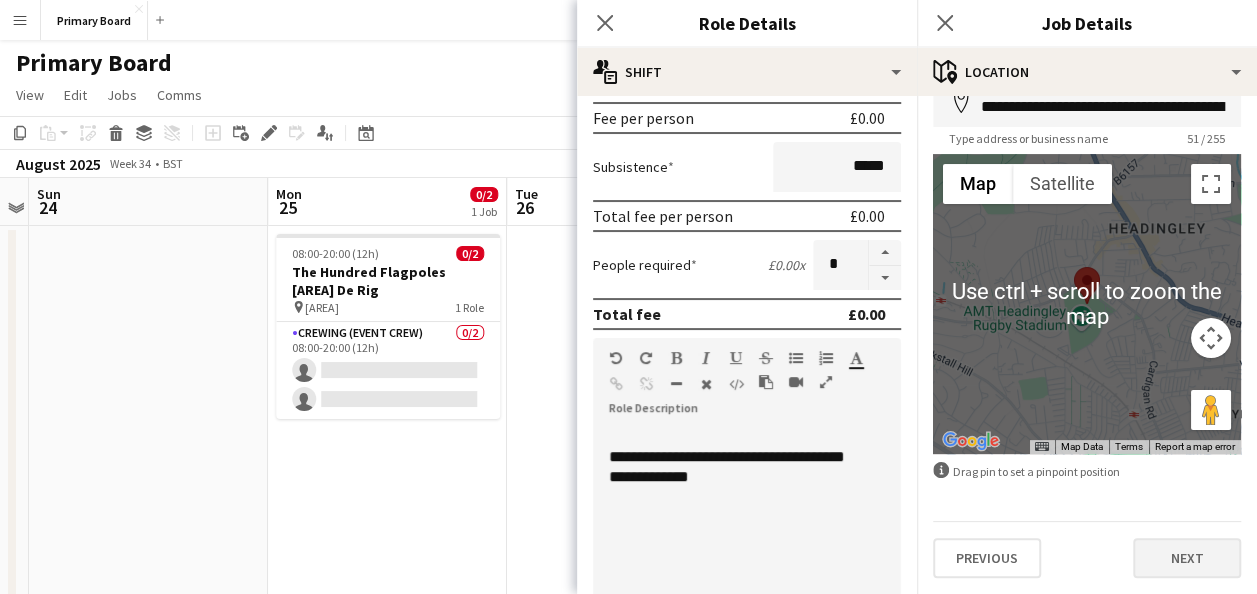 type on "**********" 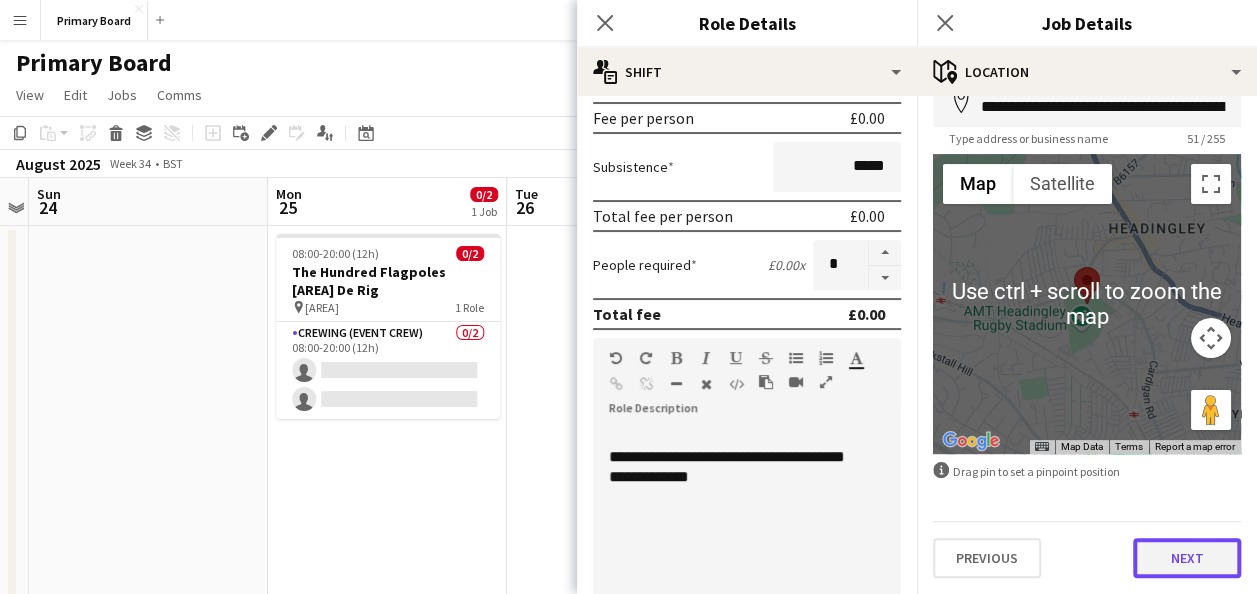 click on "Next" at bounding box center [1187, 558] 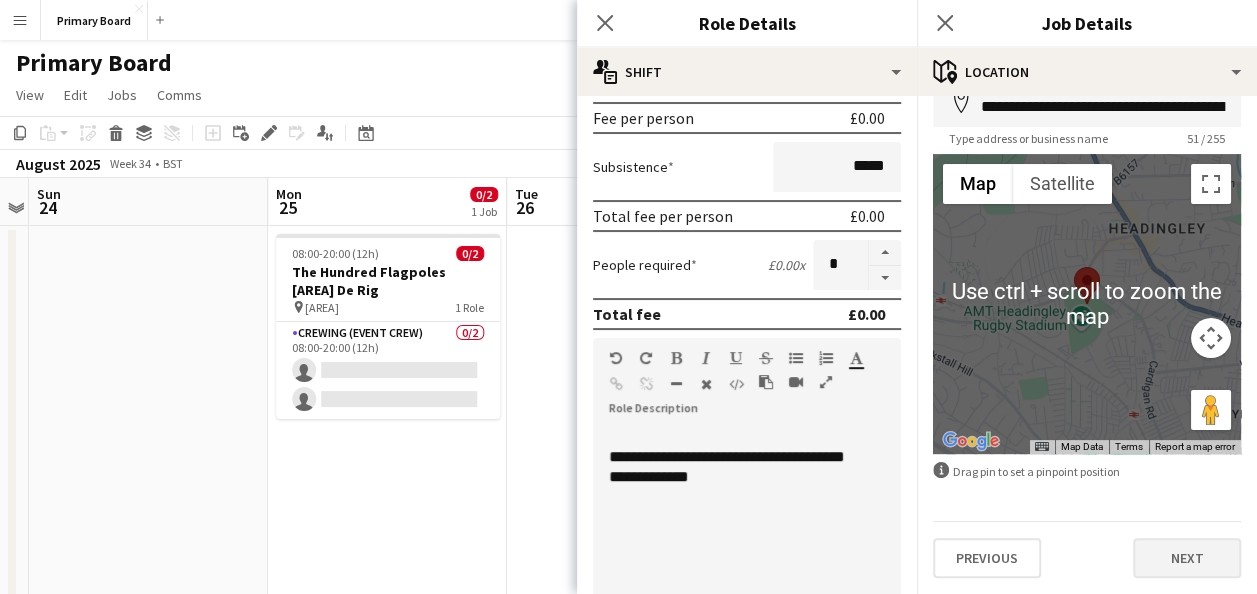 scroll, scrollTop: 0, scrollLeft: 0, axis: both 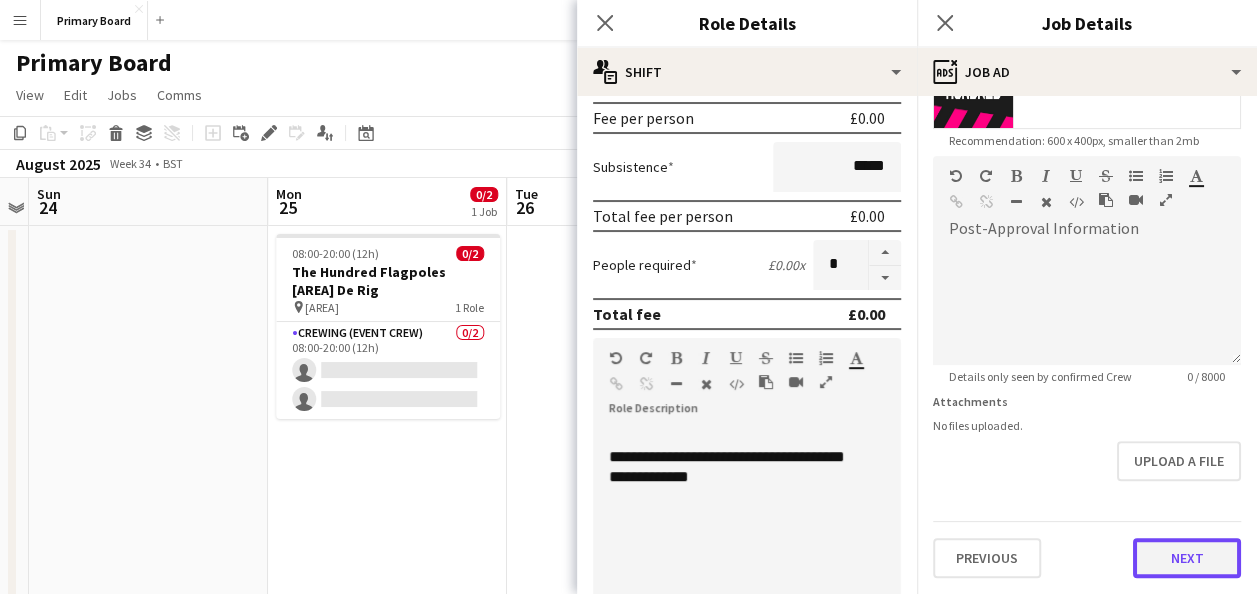 click on "Next" at bounding box center (1187, 558) 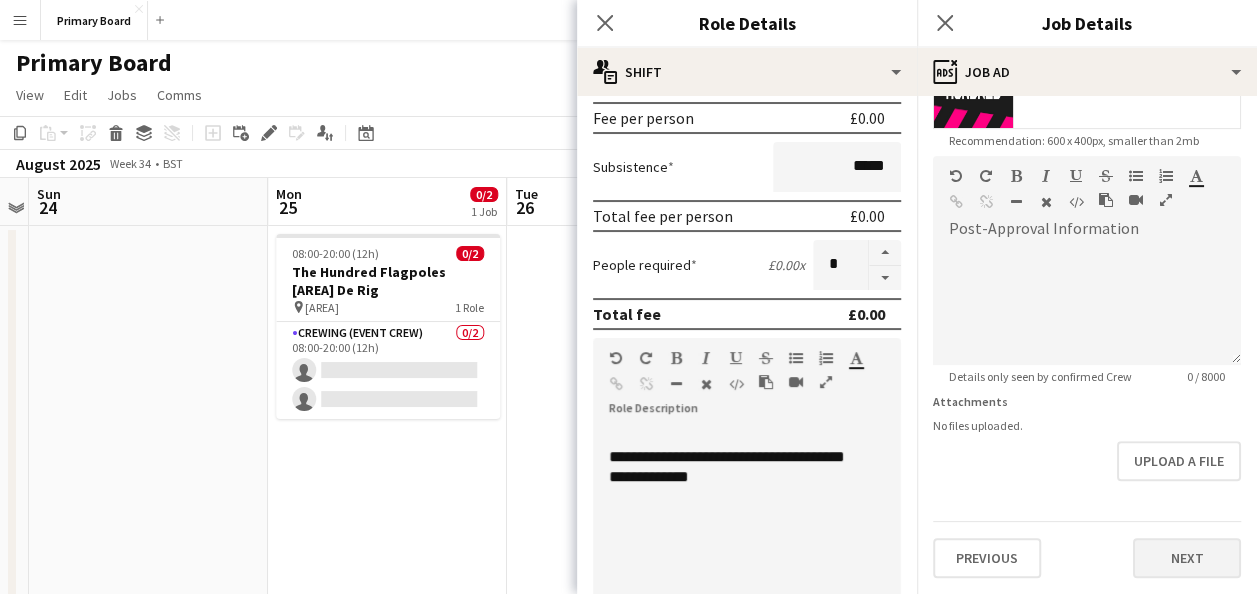 scroll, scrollTop: 0, scrollLeft: 0, axis: both 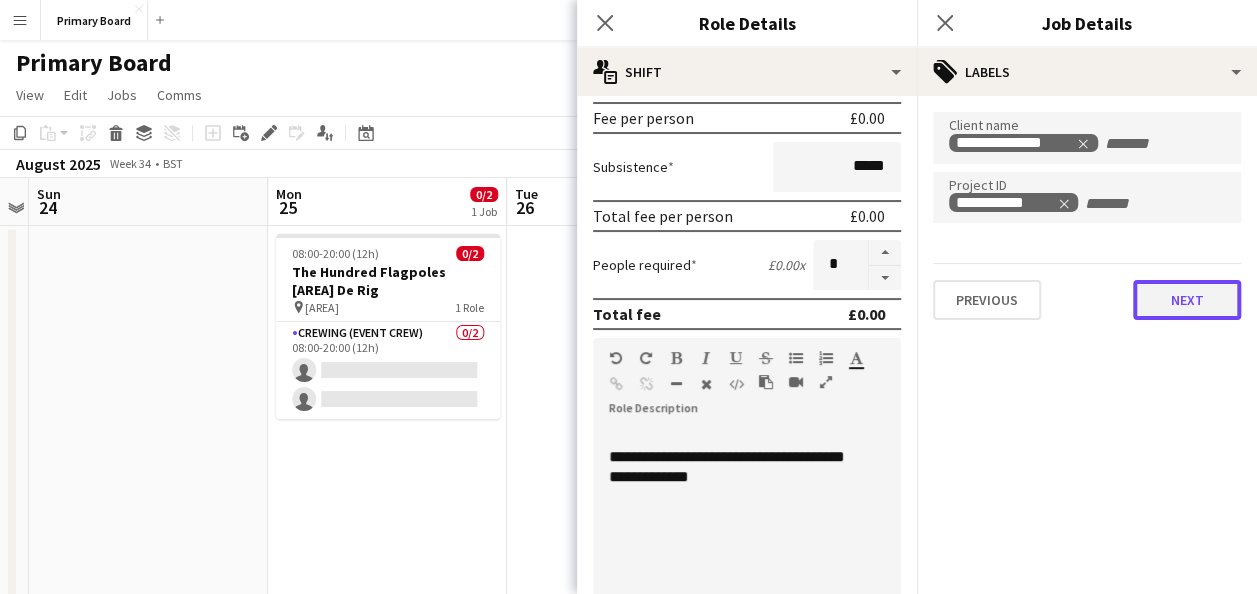click on "Next" at bounding box center [1187, 300] 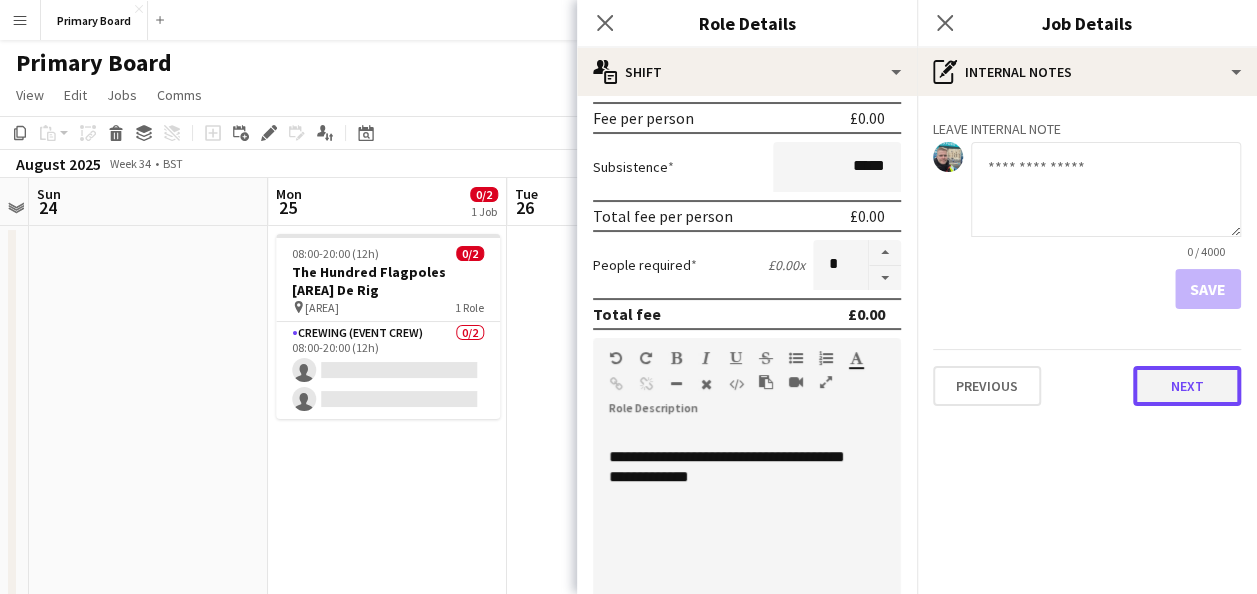 click on "Next" at bounding box center (1187, 386) 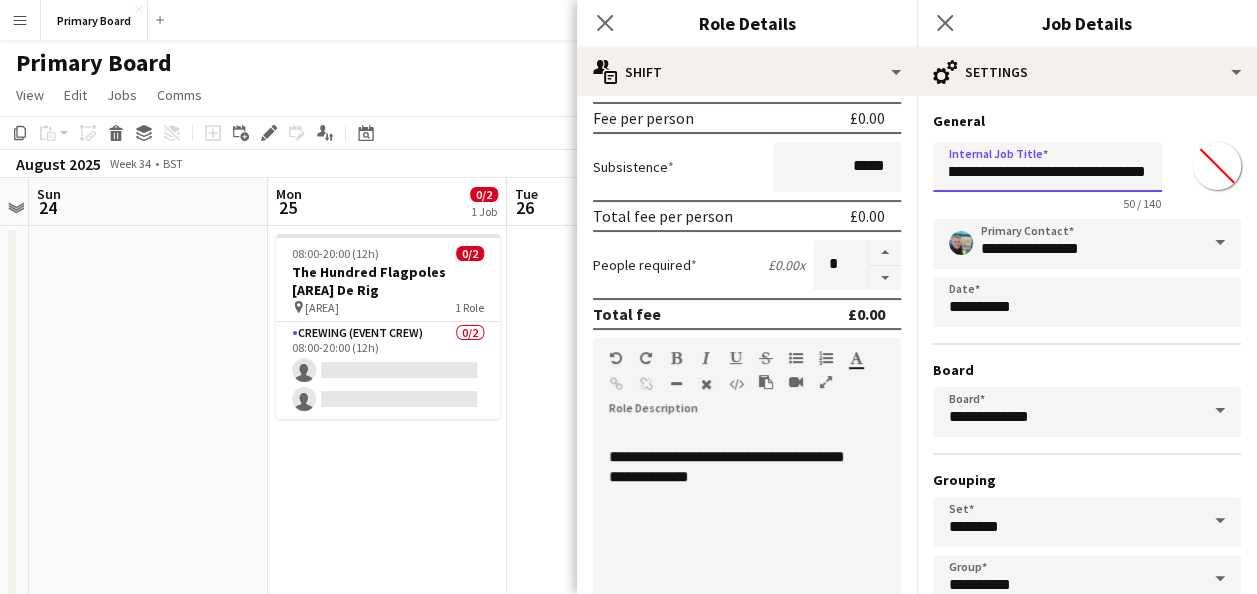 scroll, scrollTop: 0, scrollLeft: 174, axis: horizontal 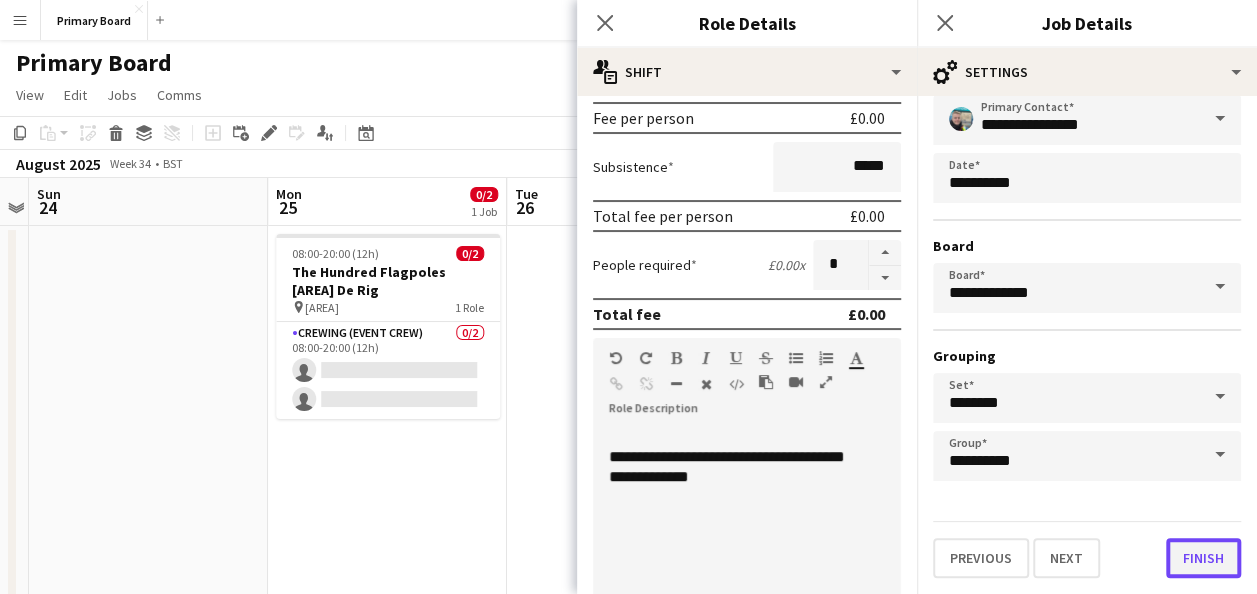 click on "Finish" at bounding box center [1203, 558] 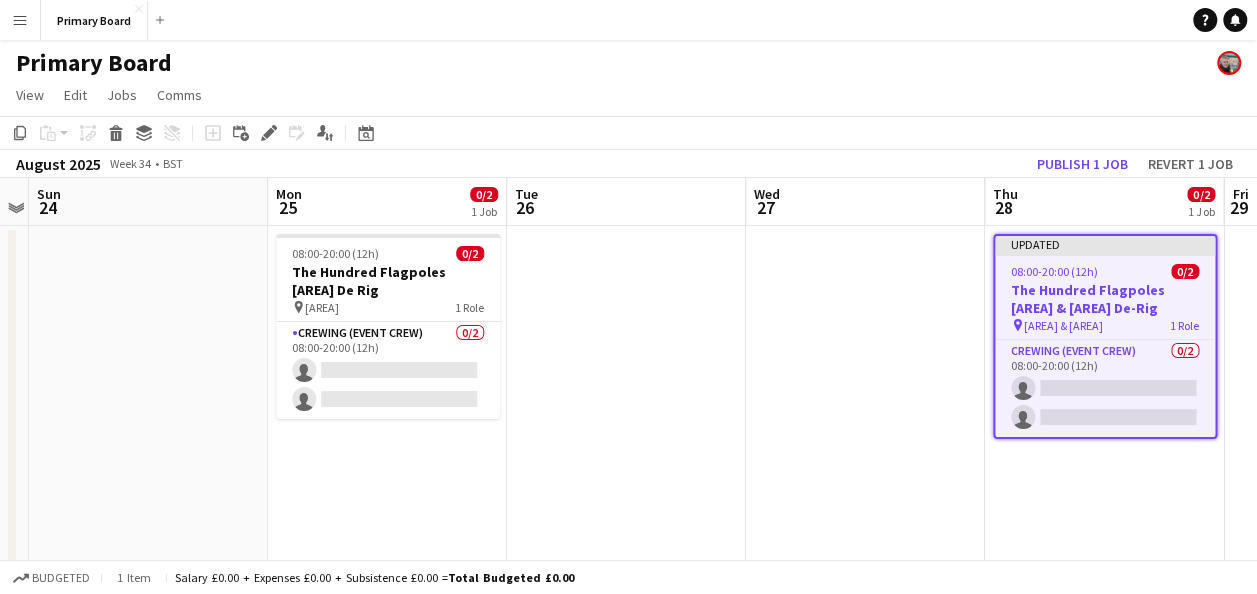 click on "The Hundred Flagpoles [AREA] & [AREA] De-Rig" at bounding box center [1105, 299] 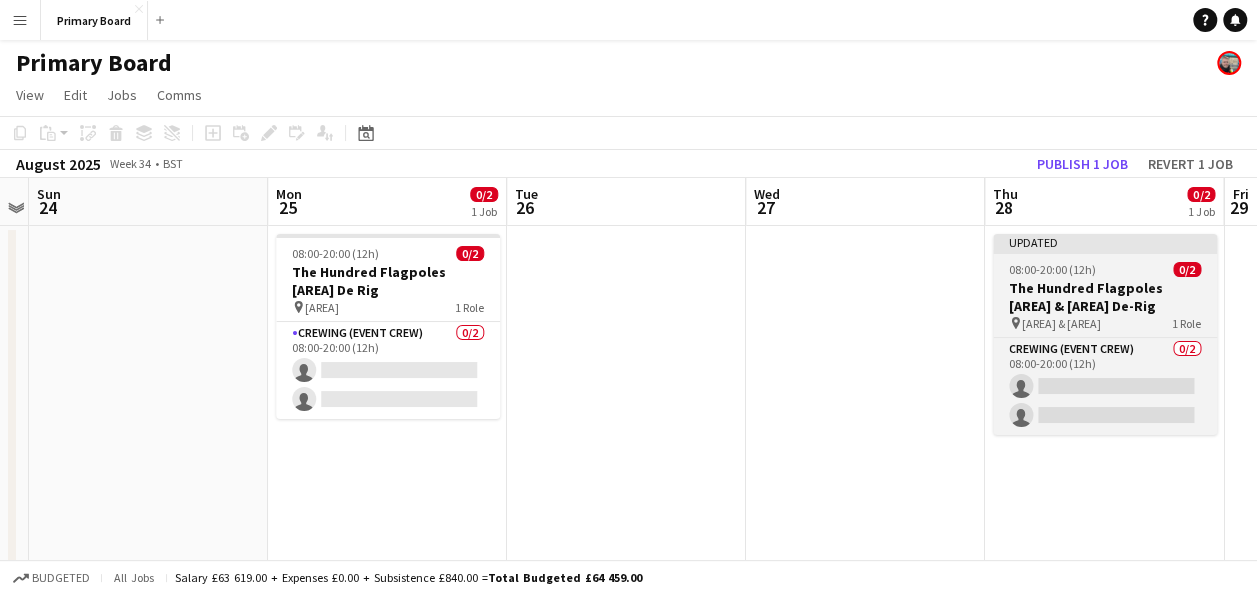 click on "The Hundred Flagpoles [AREA] & [AREA] De-Rig" at bounding box center [1105, 297] 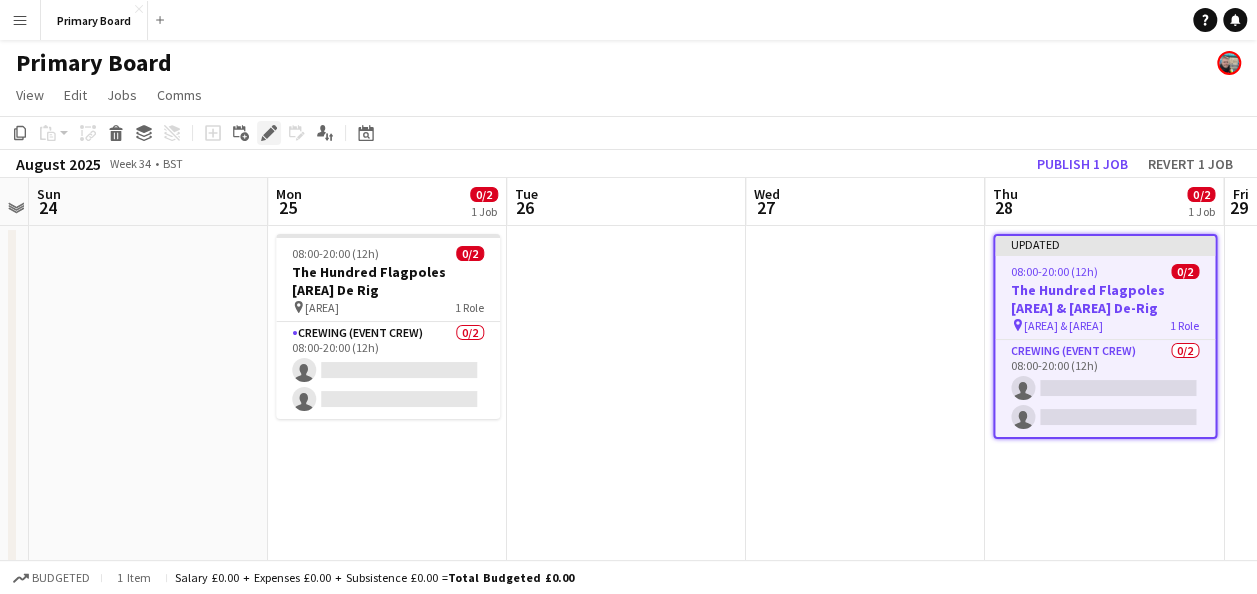 click on "Edit" at bounding box center (269, 133) 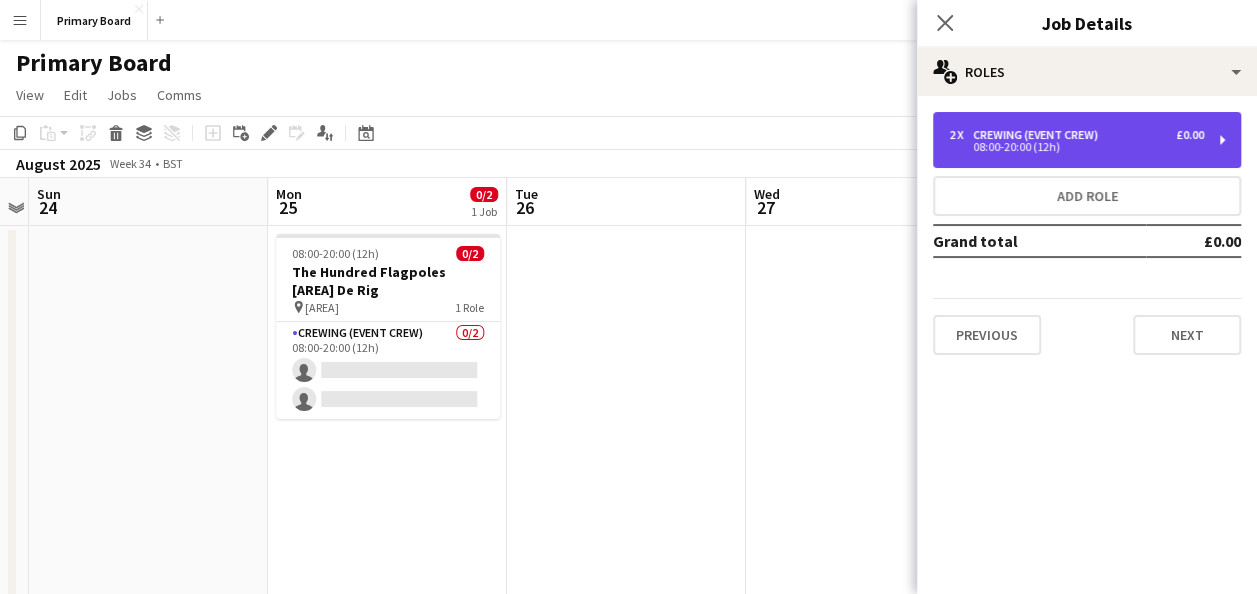 click on "2 x   Crewing (Event Crew)   £0.00   08:00-20:00 (12h)" at bounding box center (1087, 140) 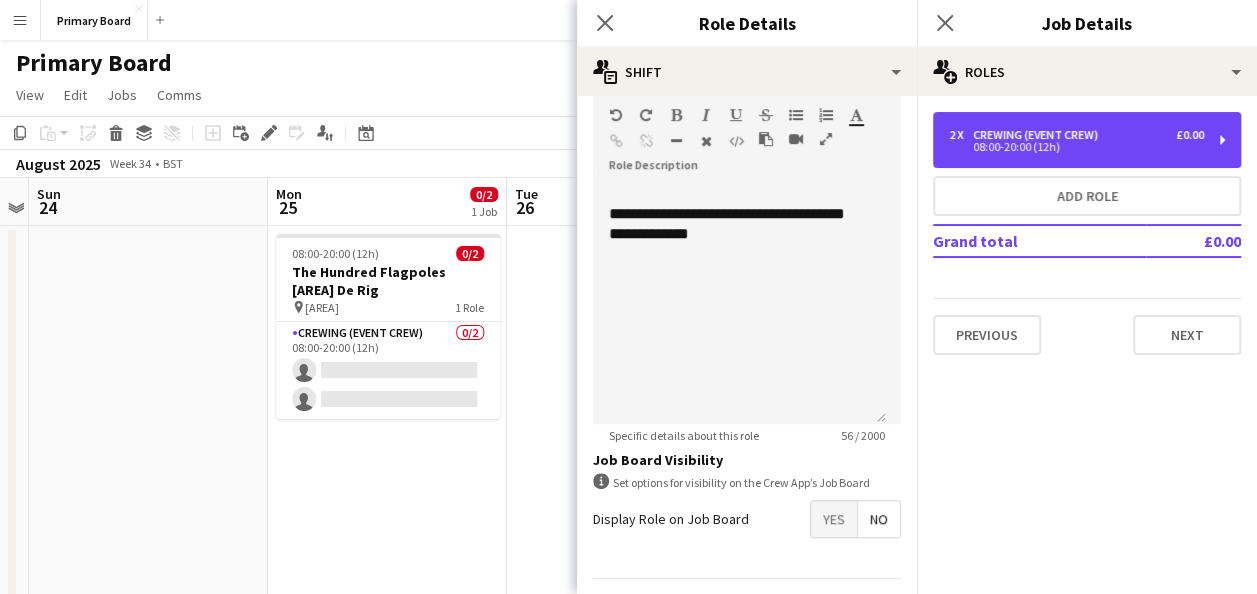 scroll, scrollTop: 599, scrollLeft: 0, axis: vertical 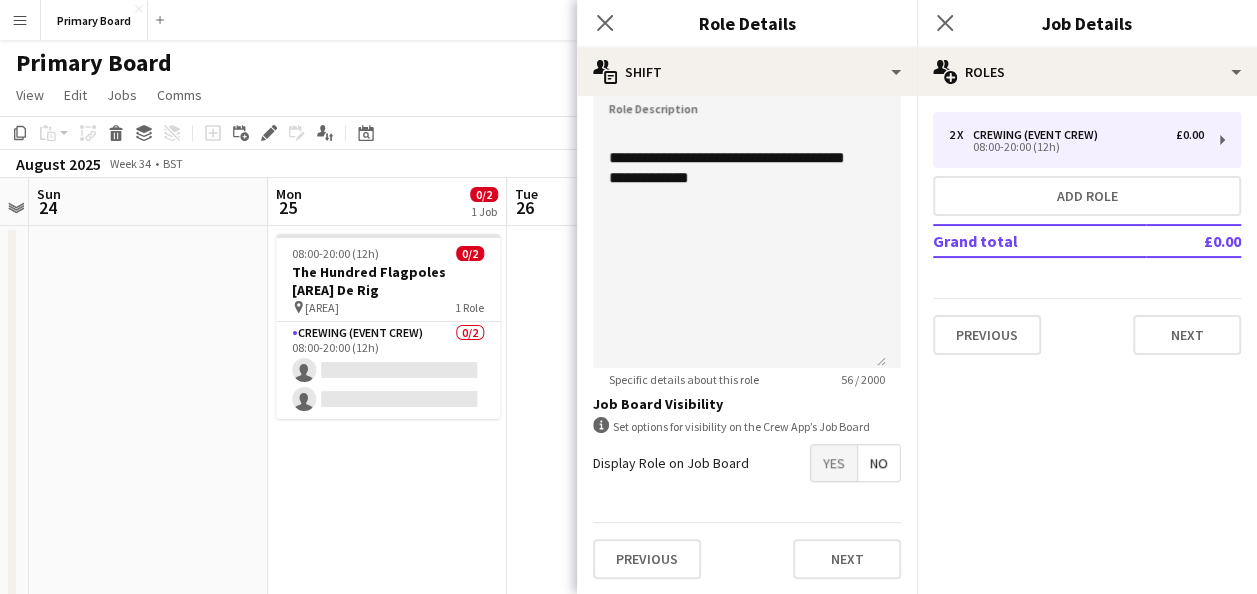 click on "Yes" at bounding box center [834, 463] 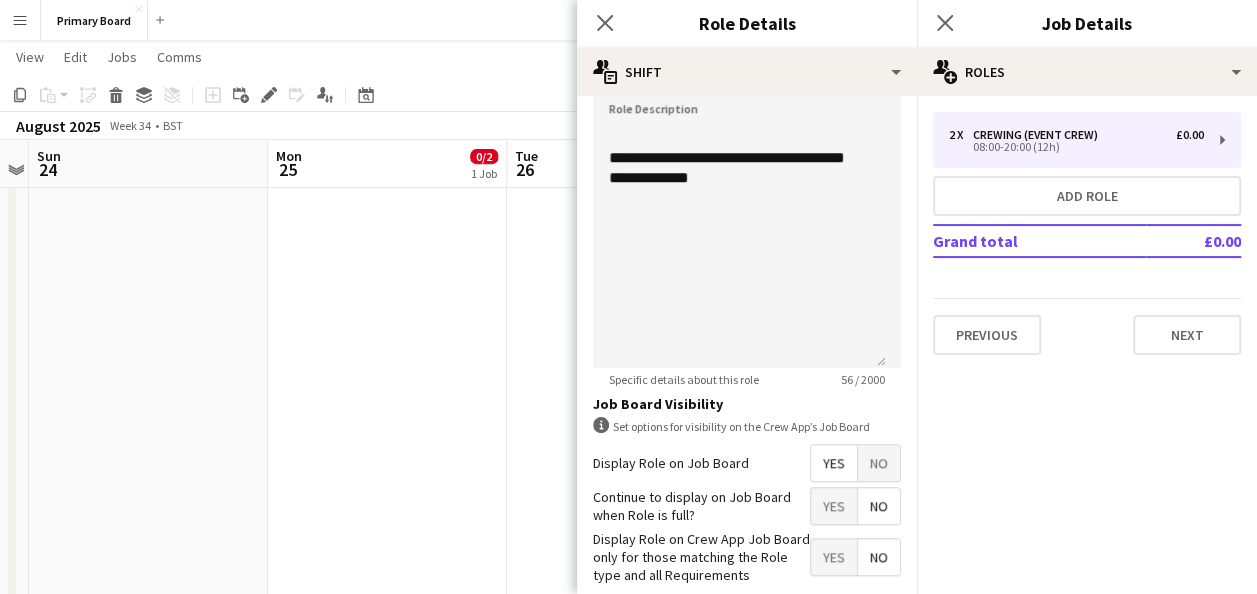 scroll, scrollTop: 400, scrollLeft: 0, axis: vertical 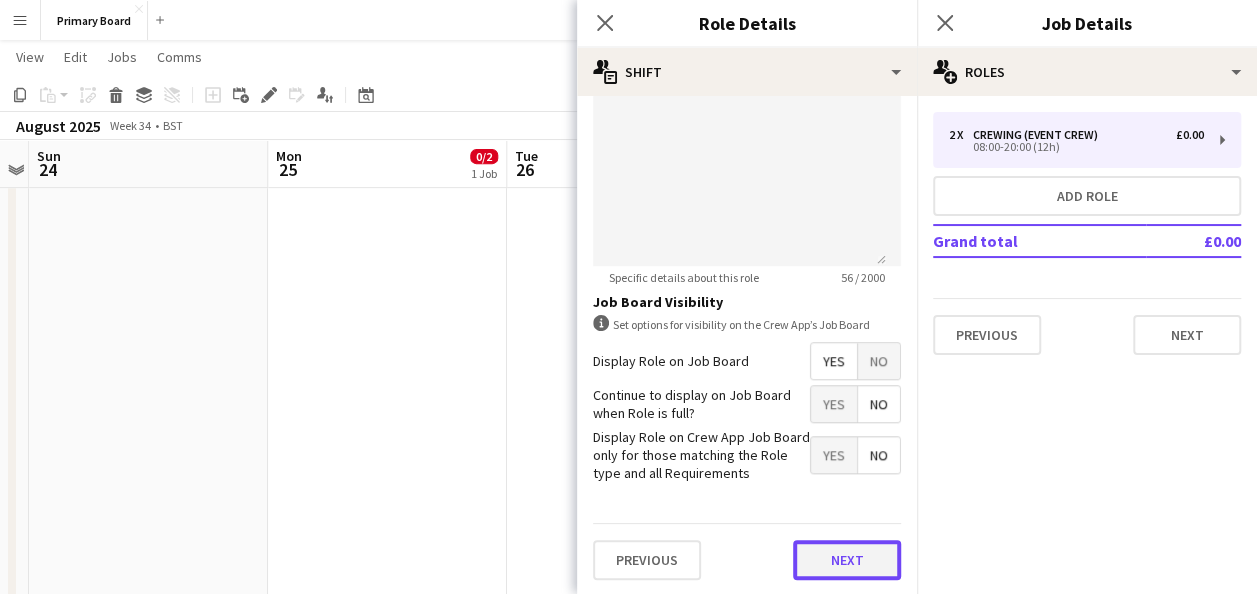 click on "Next" at bounding box center [847, 560] 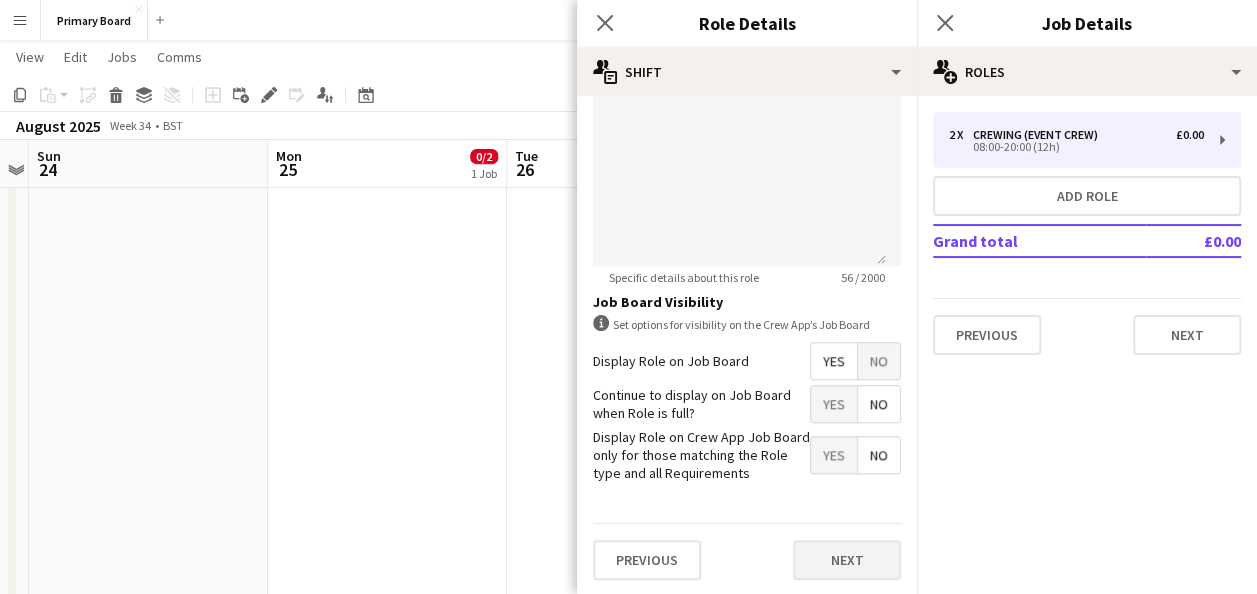 scroll, scrollTop: 0, scrollLeft: 0, axis: both 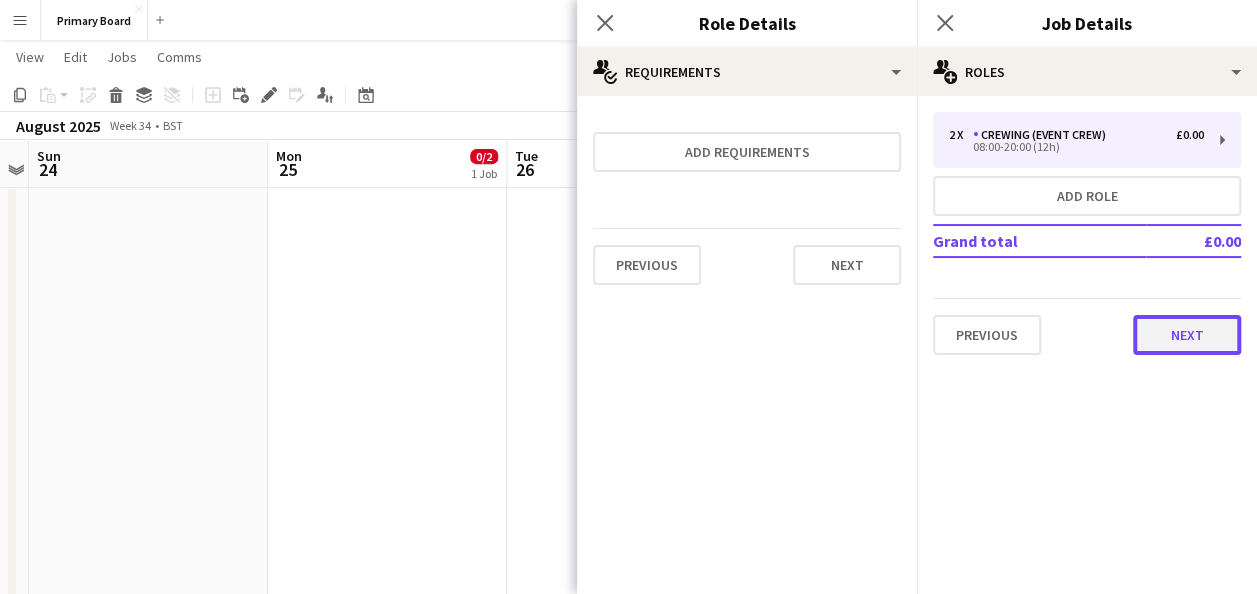 click on "Next" at bounding box center [1187, 335] 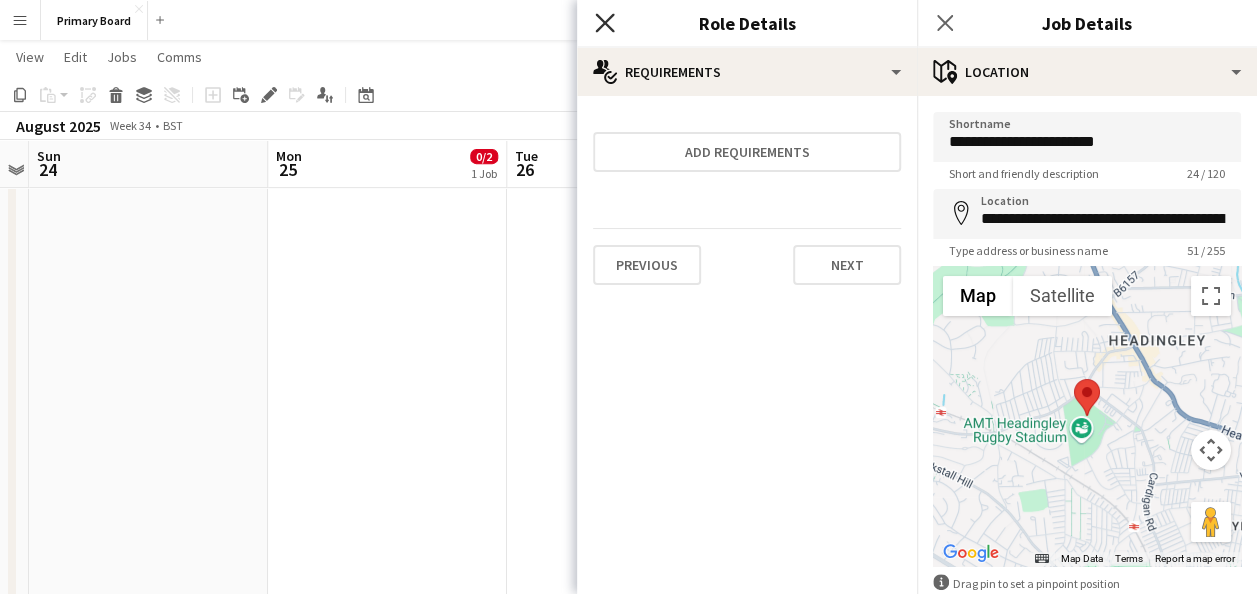 click on "Close pop-in" 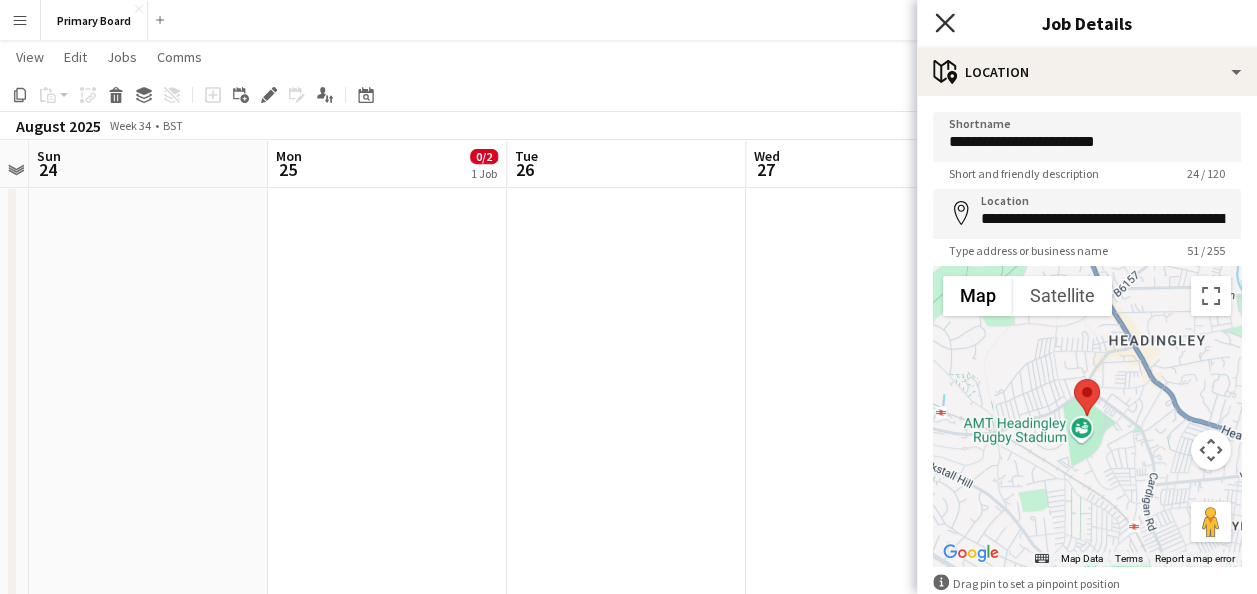 click on "Close pop-in" 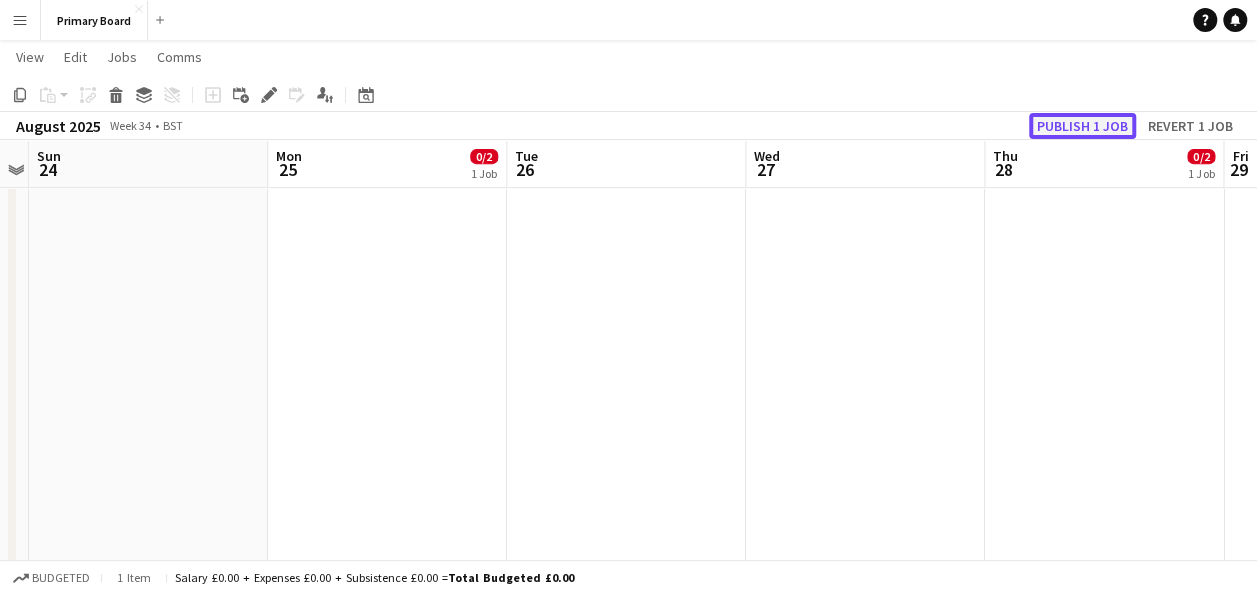 click on "Publish 1 job" 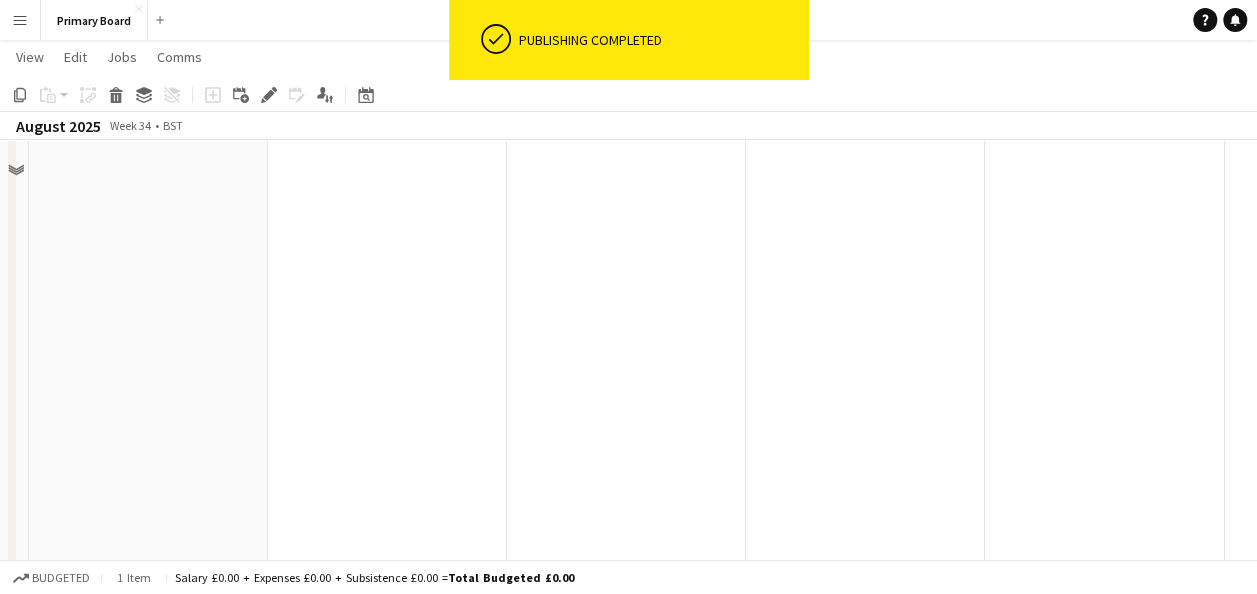 scroll, scrollTop: 2100, scrollLeft: 0, axis: vertical 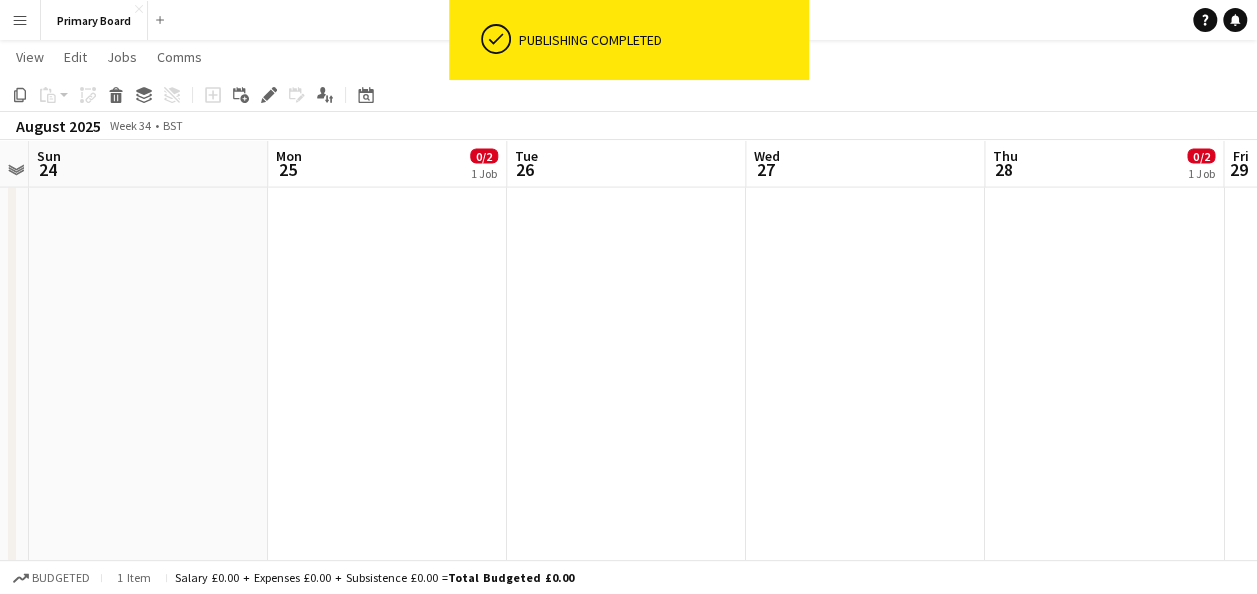 click on "08:00-20:00 (12h)    0/2   The Hundred Flagpoles [AREA] De Rig
pin
[AREA]   1 Role   Crewing (Event Crew)   0/2   08:00-20:00 (12h)
single-neutral-actions
single-neutral-actions" at bounding box center [387, -171] 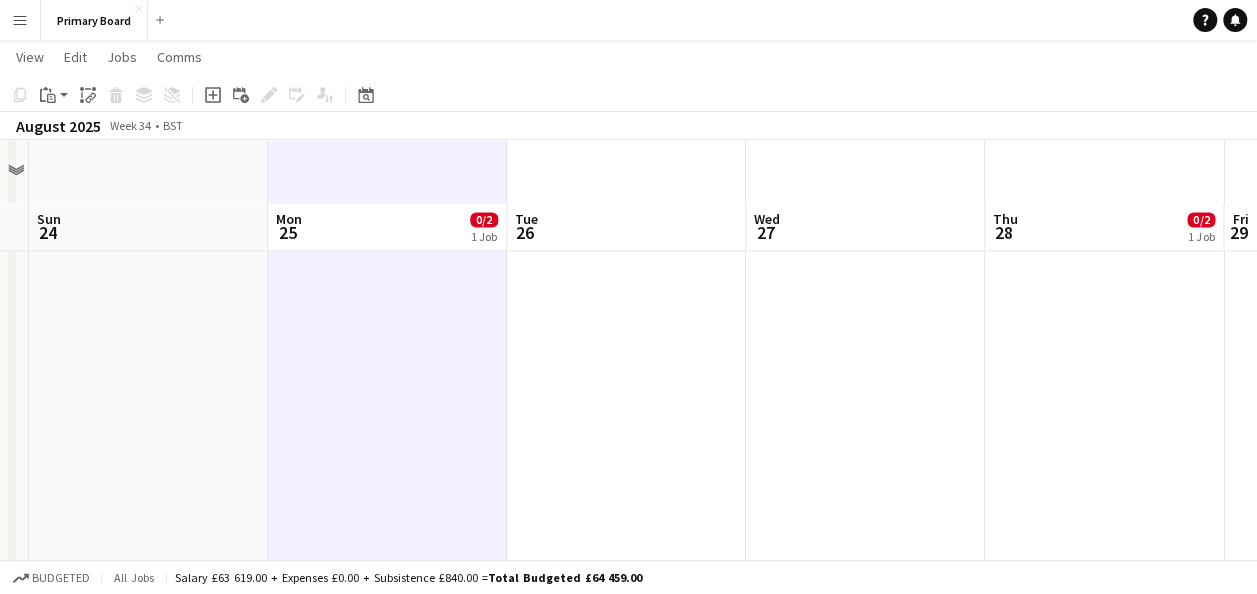 scroll, scrollTop: 1573, scrollLeft: 0, axis: vertical 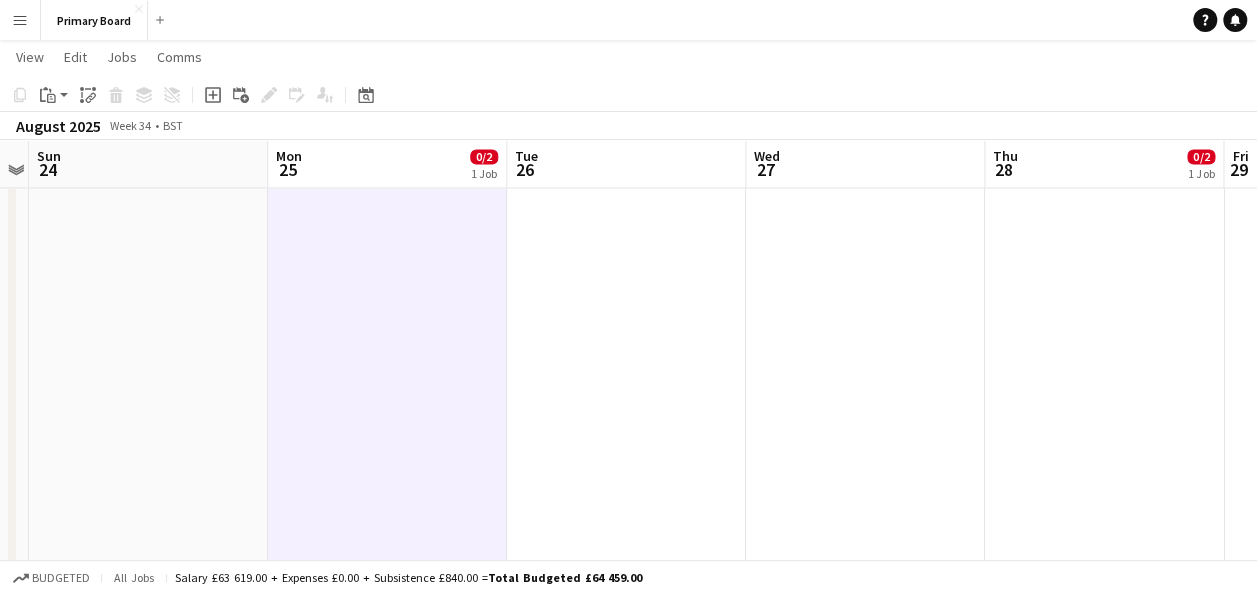 click on "08:00-20:00 (12h)    0/2   The Hundred Flagpoles HEADINGLY & OLD TRAFF De-Rig
pin
Headingly & Old Trafford   1 Role   Crewing (Event Crew)   0/2   08:00-20:00 (12h)
single-neutral-actions
single-neutral-actions" at bounding box center [1104, 356] 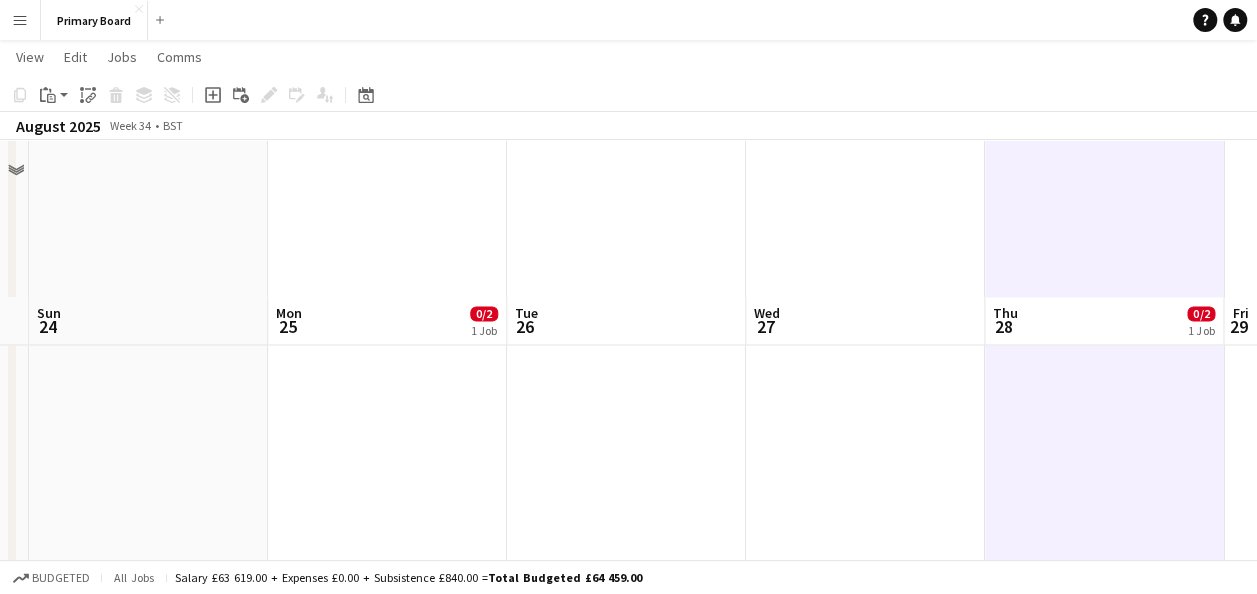 scroll, scrollTop: 1373, scrollLeft: 0, axis: vertical 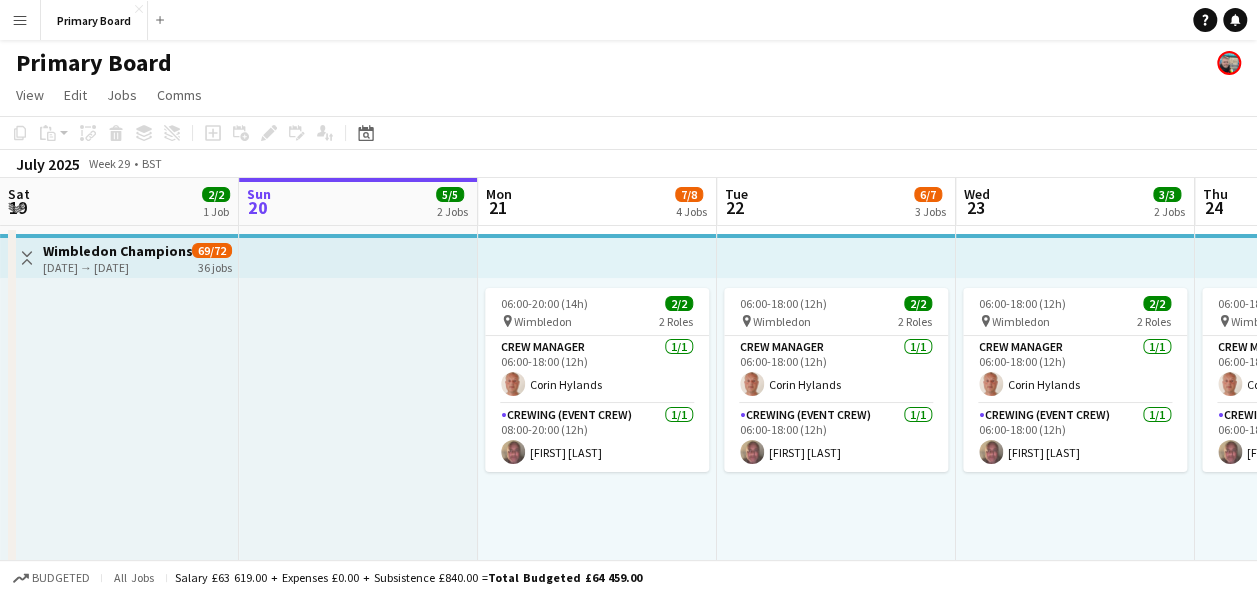 click on "Mon   21   7/8   4 Jobs" at bounding box center (597, 202) 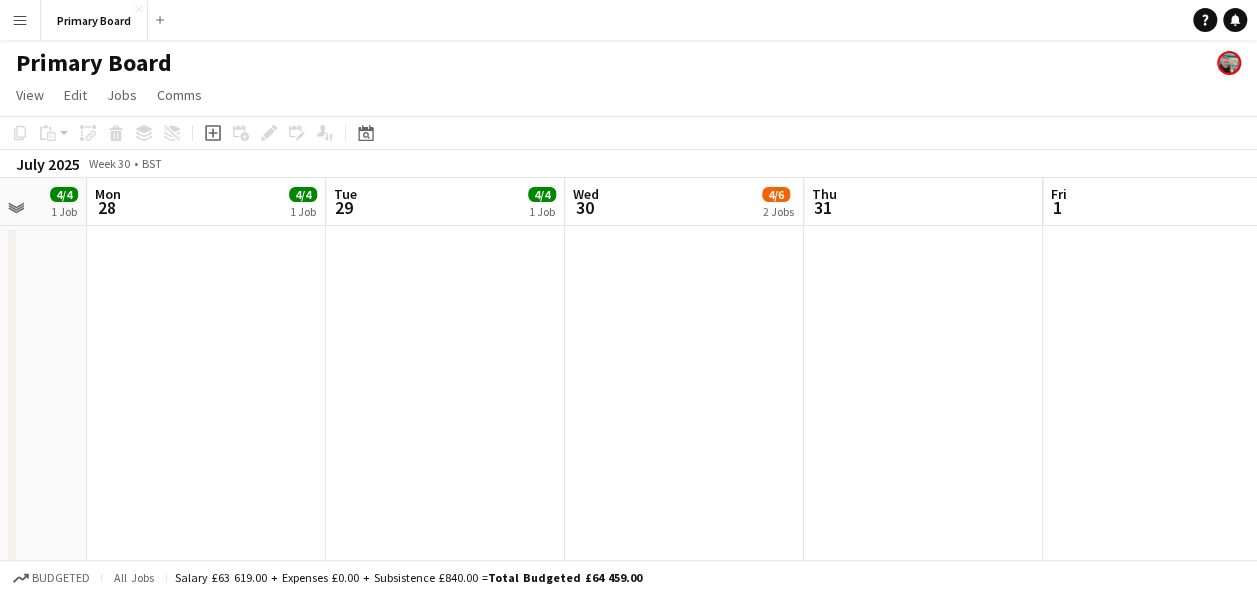 scroll, scrollTop: 0, scrollLeft: 646, axis: horizontal 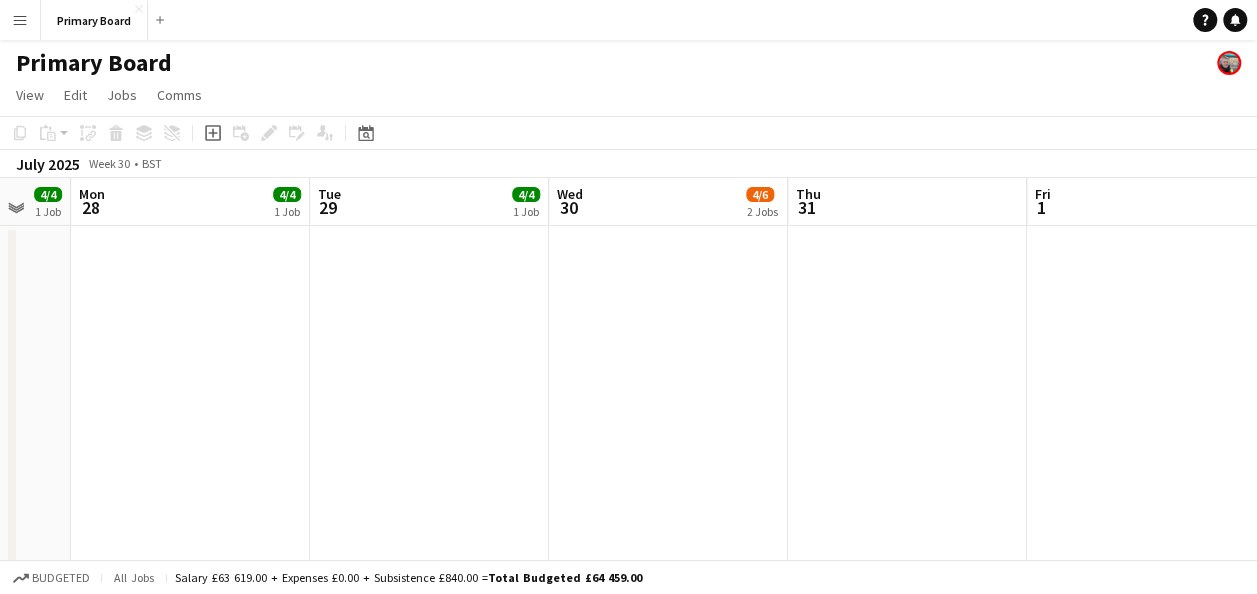click on "08:00-20:00 (12h)    4/4
pin
Germany   1 Role   Crewing (Event Crew)   4/4   08:00-20:00 (12h)
Robert Naylor Liam Coombes Raheem Karim Daniel Harris     08:00-20:00 (12h)    0/2   The Hundred Flagpoles HEADINGLY Install
pin
Headingly   1 Role   Crewing (Event Crew)   0/2   08:00-20:00 (12h)
single-neutral-actions
single-neutral-actions" at bounding box center [668, 1931] 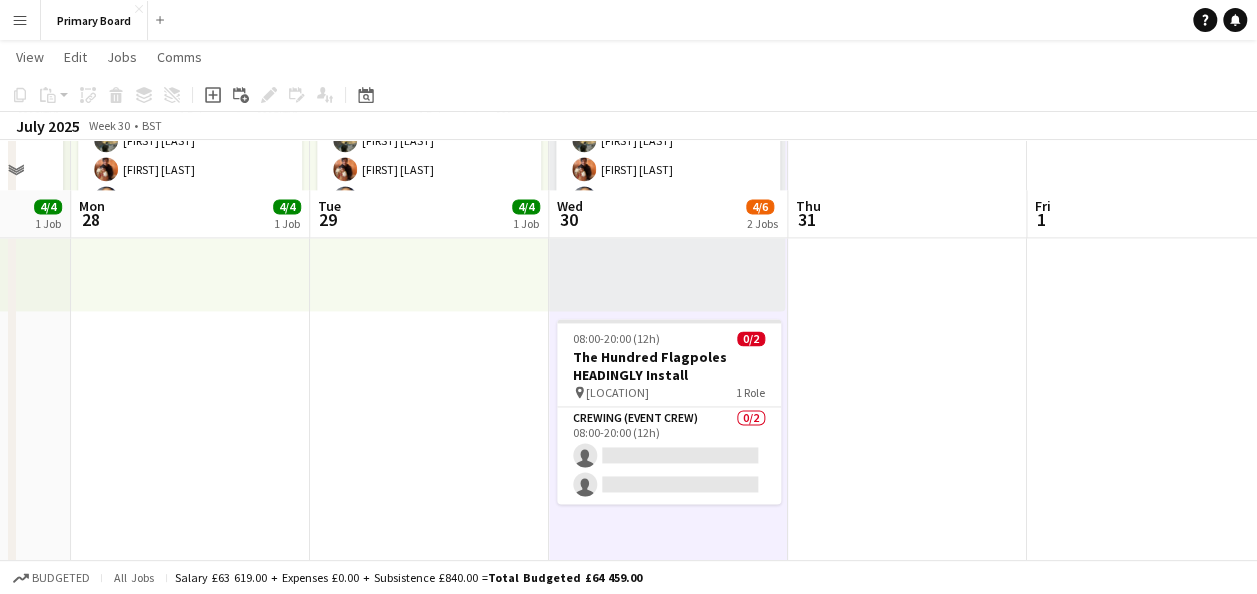 scroll, scrollTop: 1400, scrollLeft: 0, axis: vertical 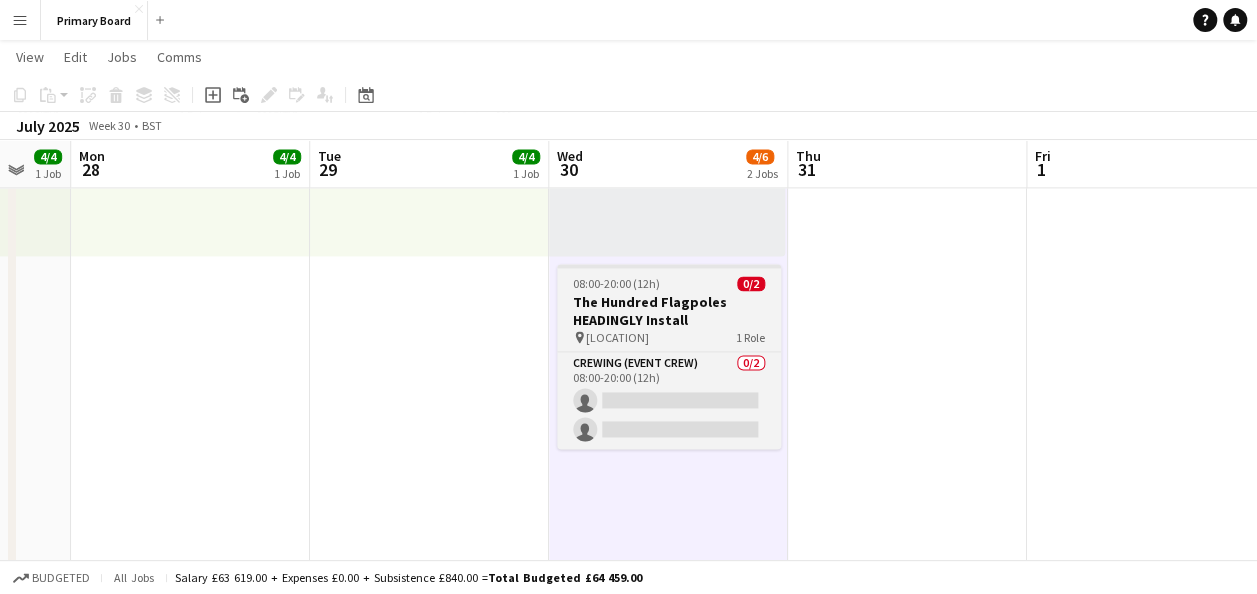 click on "pin
Headingly   1 Role" at bounding box center (669, 337) 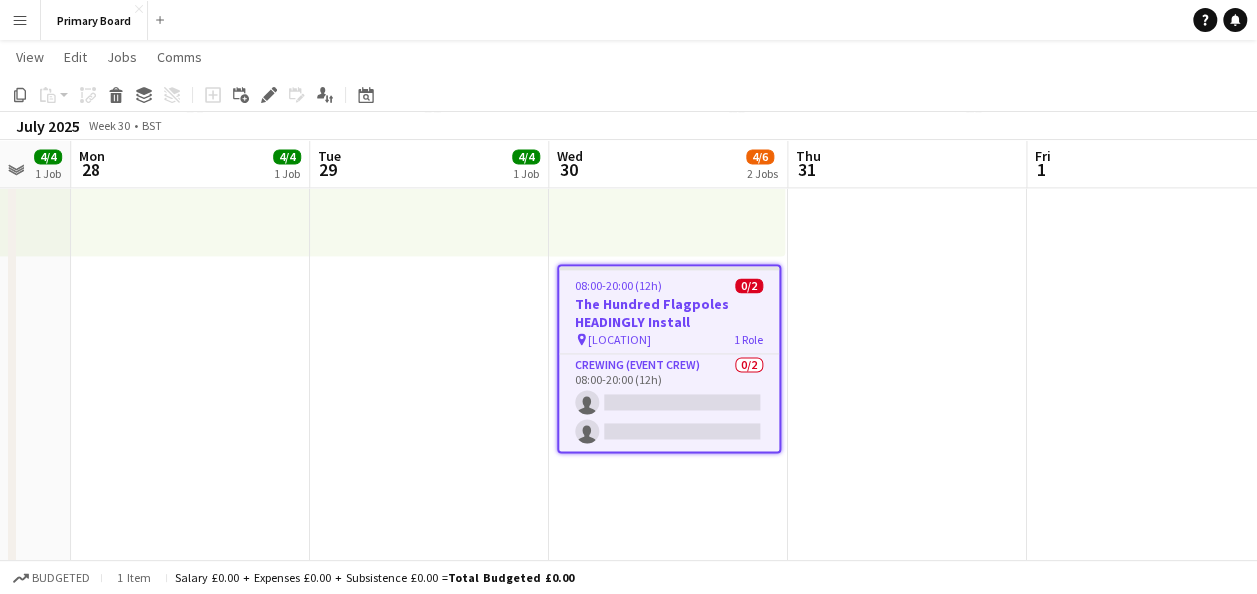 click on "Copy
Paste
Paste   Ctrl+V Paste with crew  Ctrl+Shift+V
Paste linked Job
Delete
Group
Ungroup
Add job
Add linked Job
Edit
Edit linked Job
Applicants
Date picker
JUL 2025 JUL 2025 Monday M Tuesday T Wednesday W Thursday T Friday F Saturday S Sunday S  JUL      1   2   3   4   5   6   7   8   9   10   11   12   13   14   15   16   17   18   19   20   21   22   23   24   25   26   27   28   29   30   31
Comparison range
Comparison range
Today" 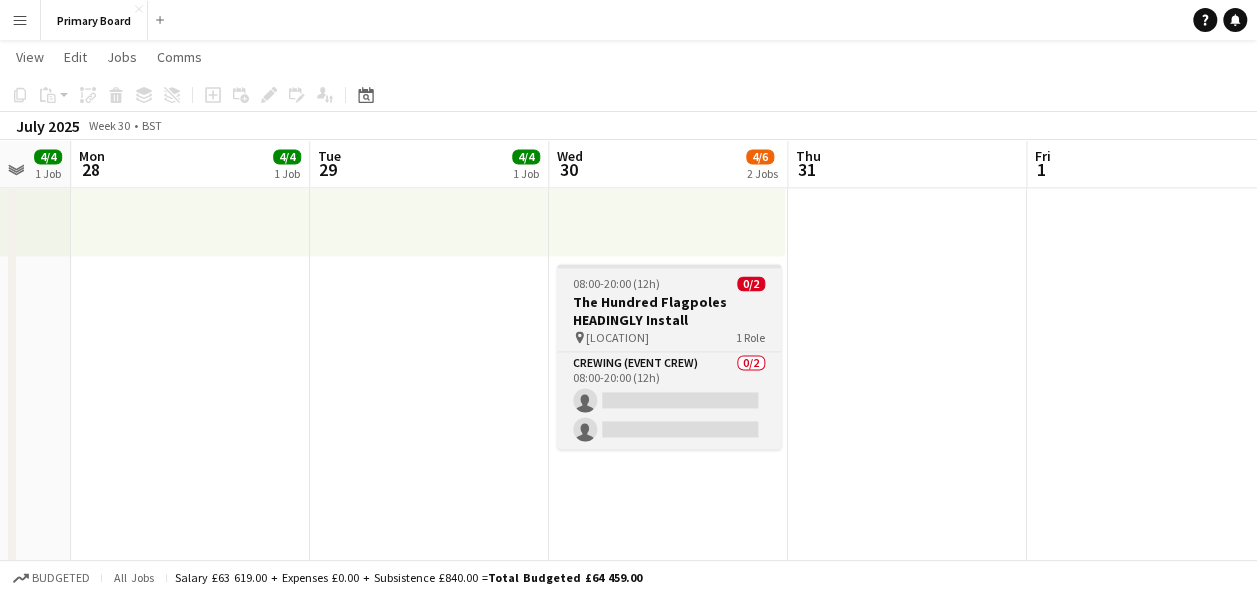 click on "The Hundred Flagpoles [AREA] Install" at bounding box center [669, 311] 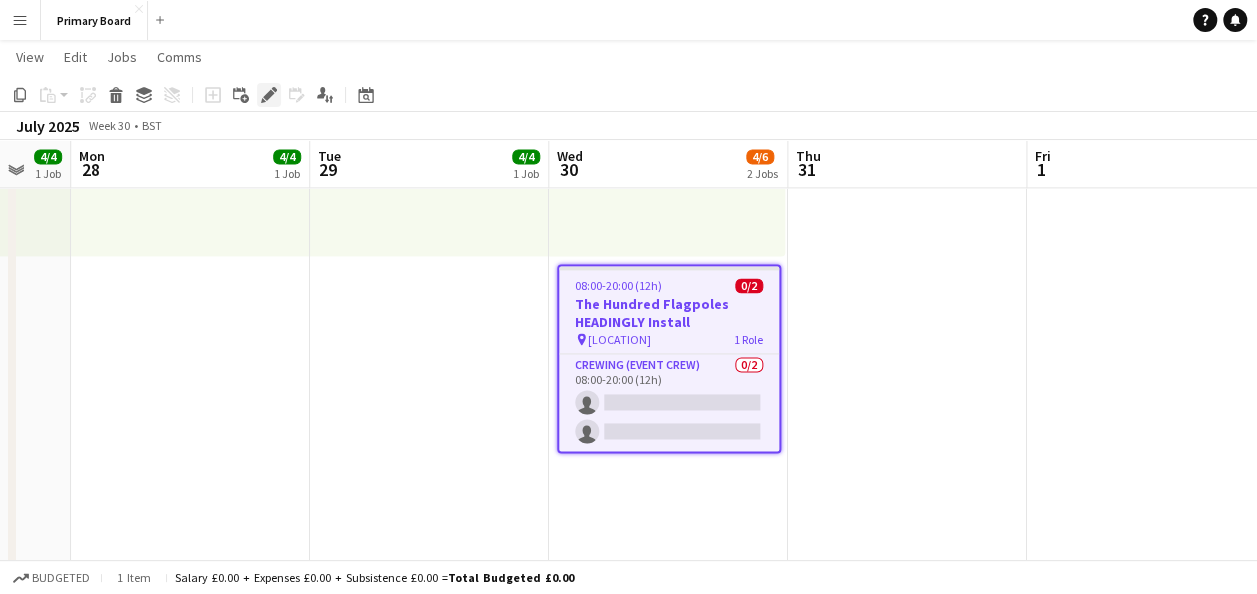 click on "Edit" at bounding box center [269, 95] 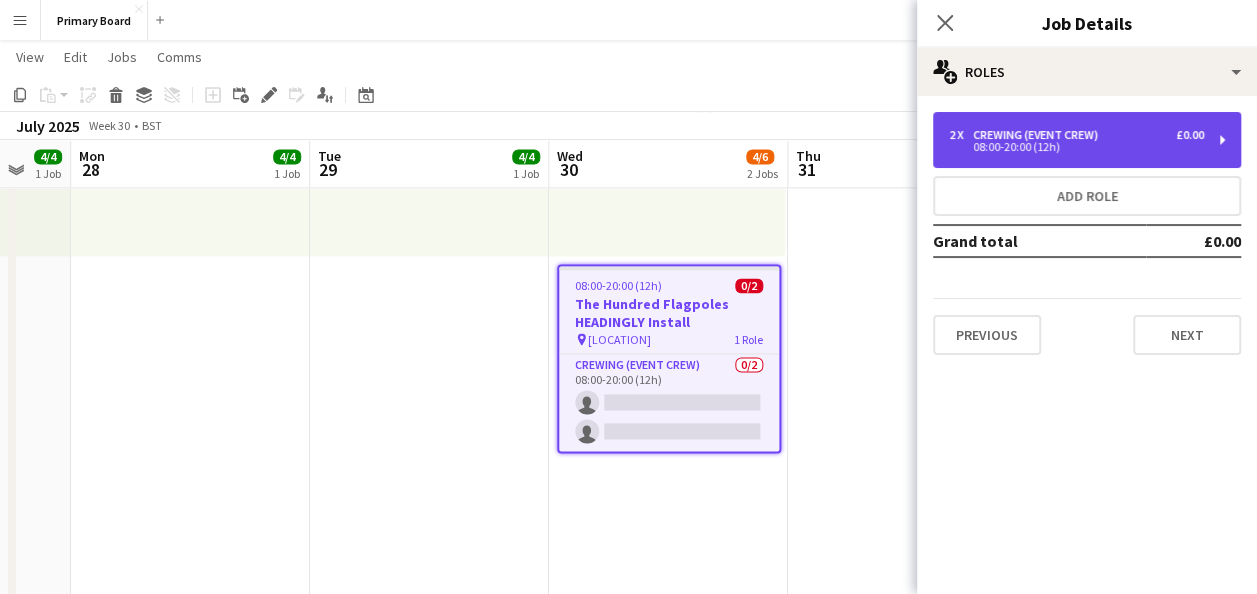 click on "08:00-20:00 (12h)" at bounding box center [1076, 147] 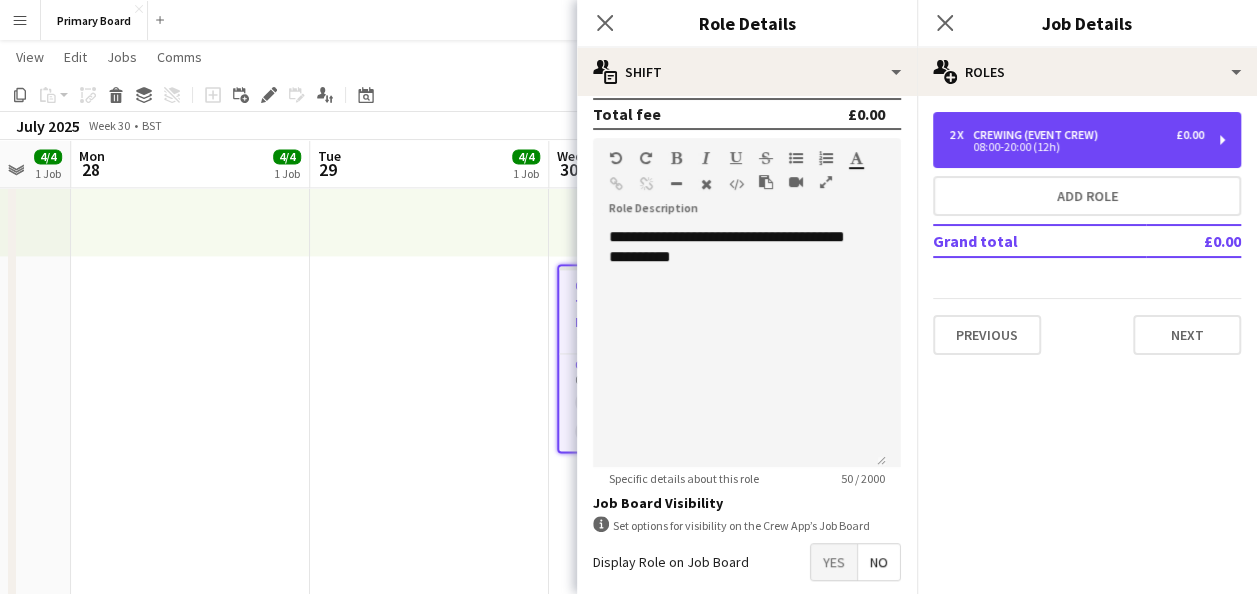 scroll, scrollTop: 599, scrollLeft: 0, axis: vertical 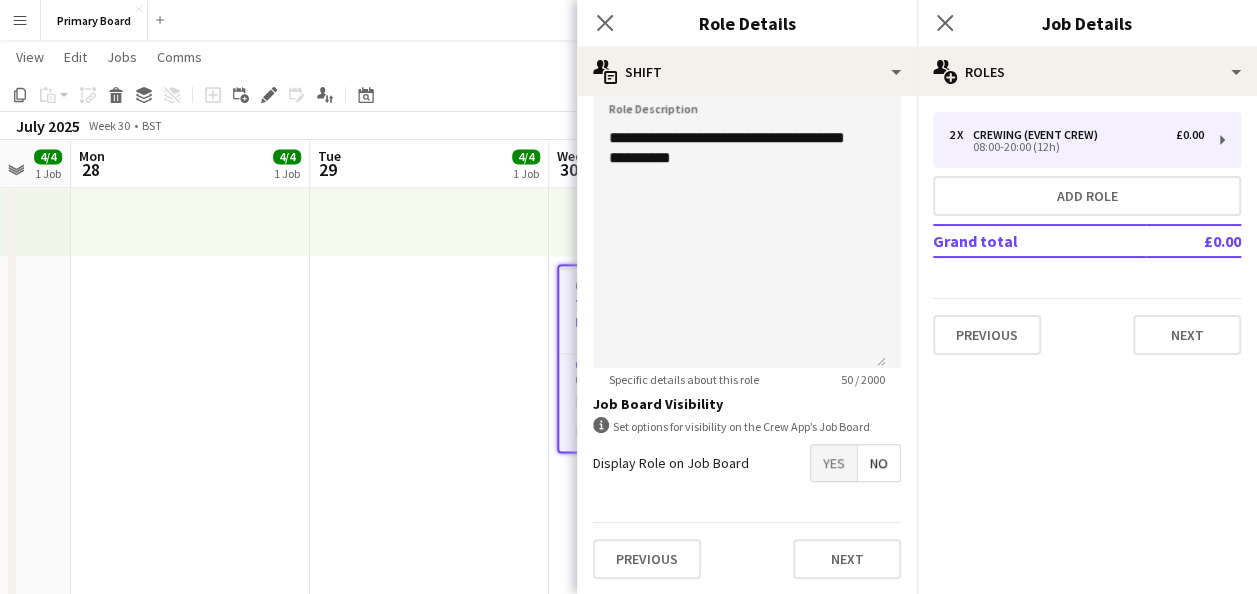 click on "Yes" at bounding box center (834, 463) 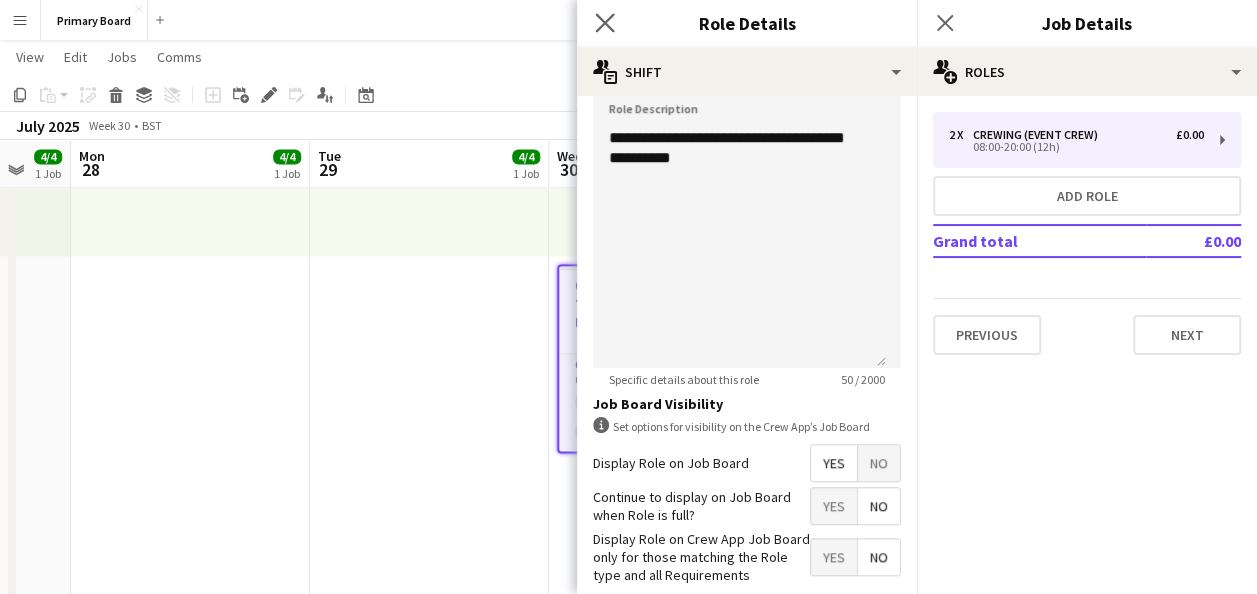 click on "Close pop-in" 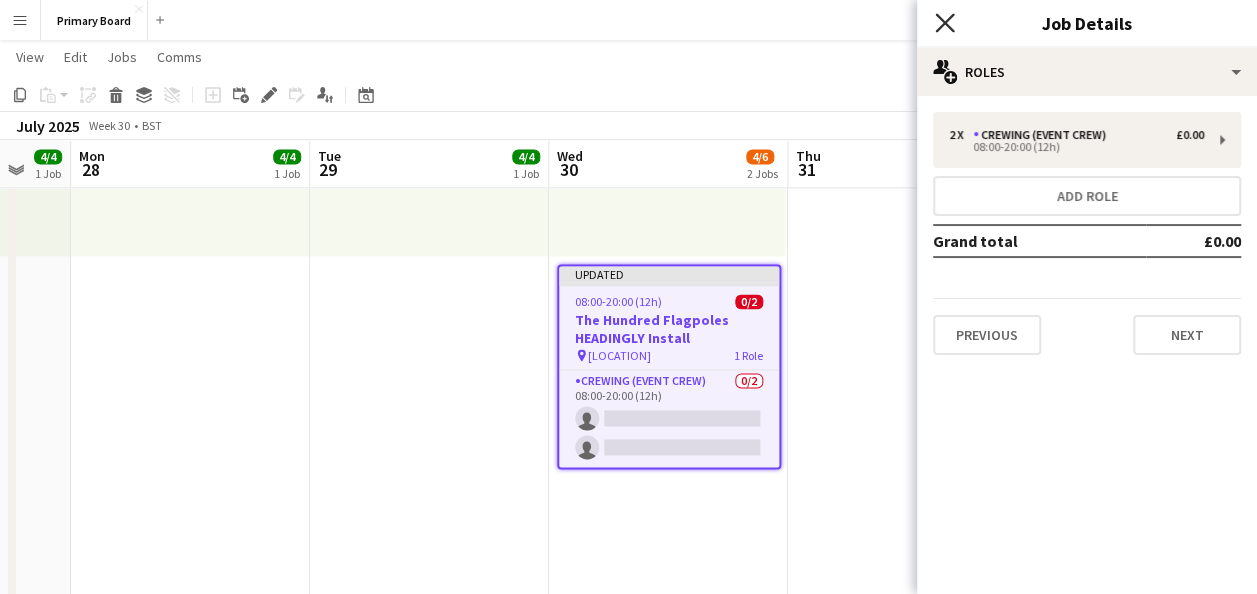 click 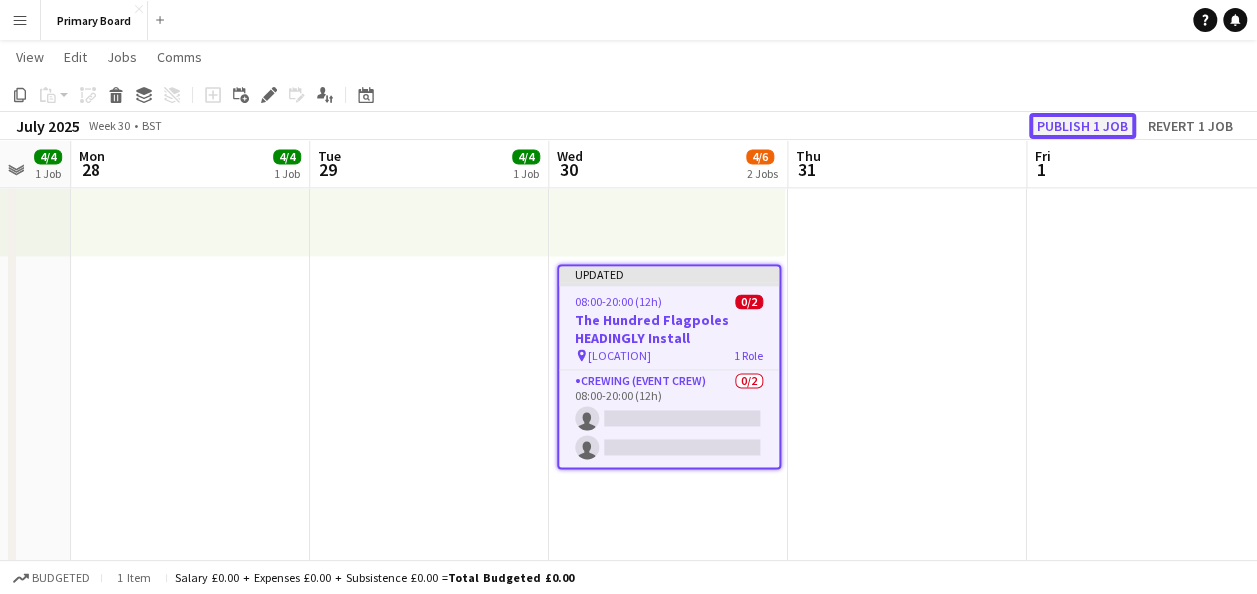 click on "Publish 1 job" 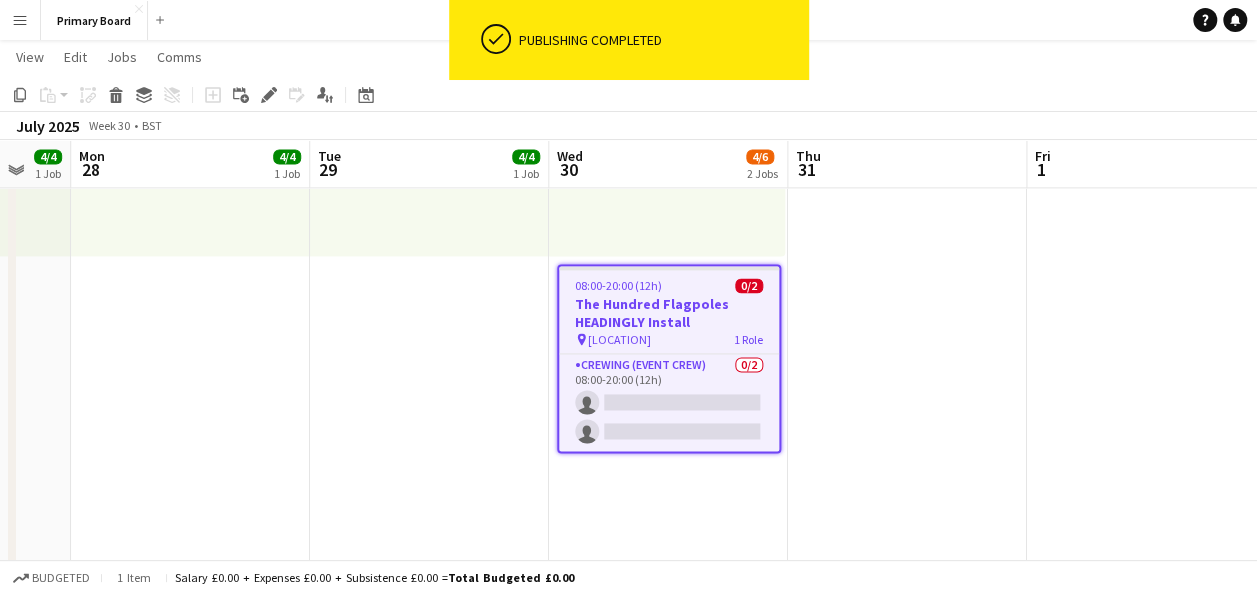 click on "Wed   30   4/6   2 Jobs" at bounding box center (668, 164) 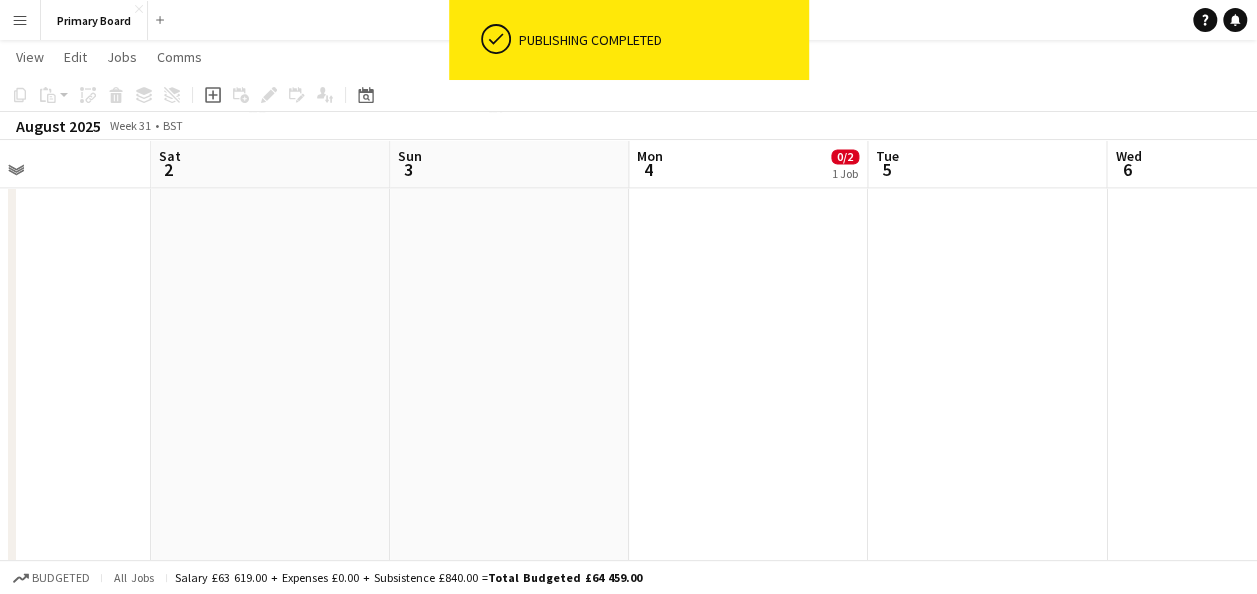 scroll, scrollTop: 0, scrollLeft: 810, axis: horizontal 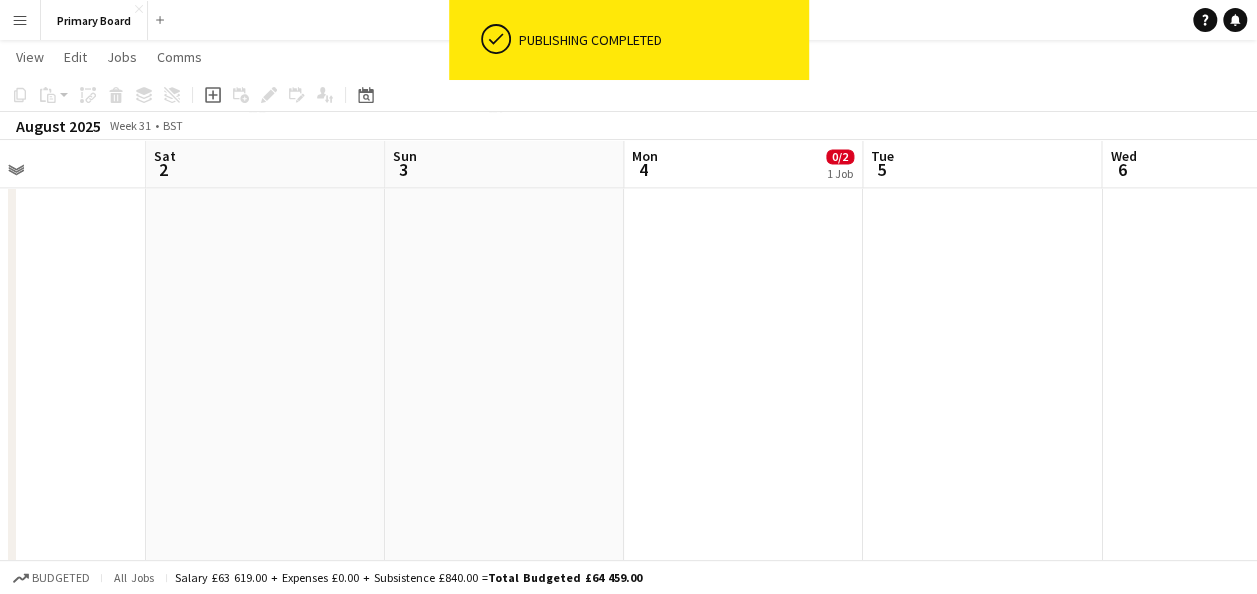 click on "08:00-20:00 (12h)    0/2   The Hundred Flagpoles Old Trafford/Edgbaston Install
pin
Old Trafford & Edgbaston   1 Role   Crewing (Event Crew)   0/2   08:00-20:00 (12h)
single-neutral-actions
single-neutral-actions" at bounding box center [743, 529] 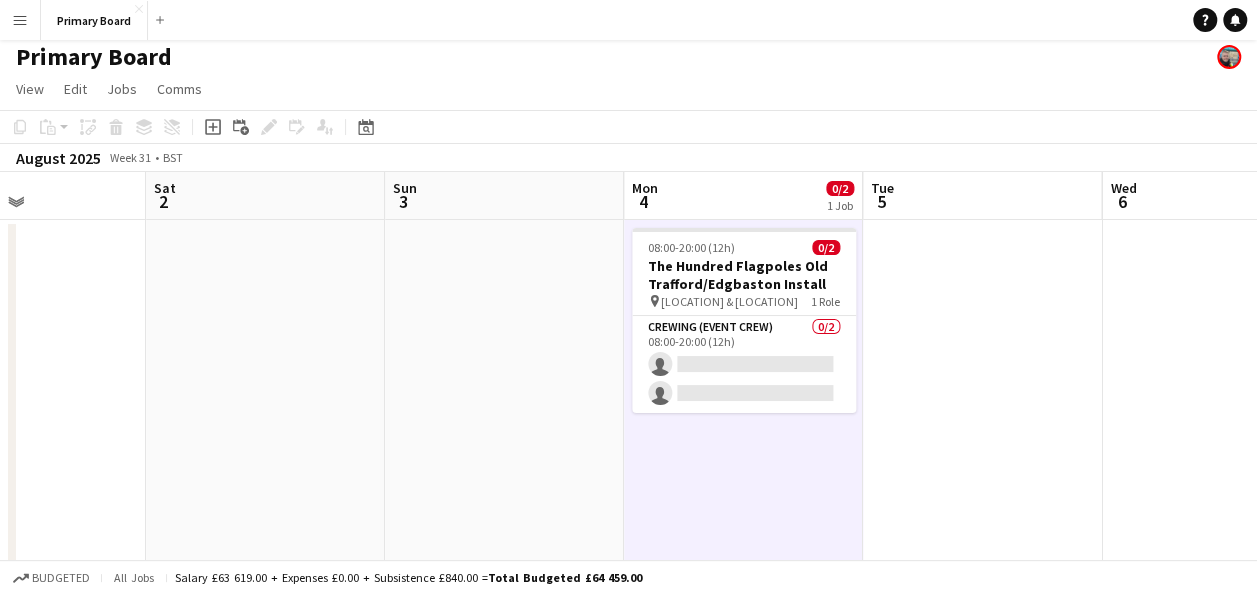 scroll, scrollTop: 0, scrollLeft: 0, axis: both 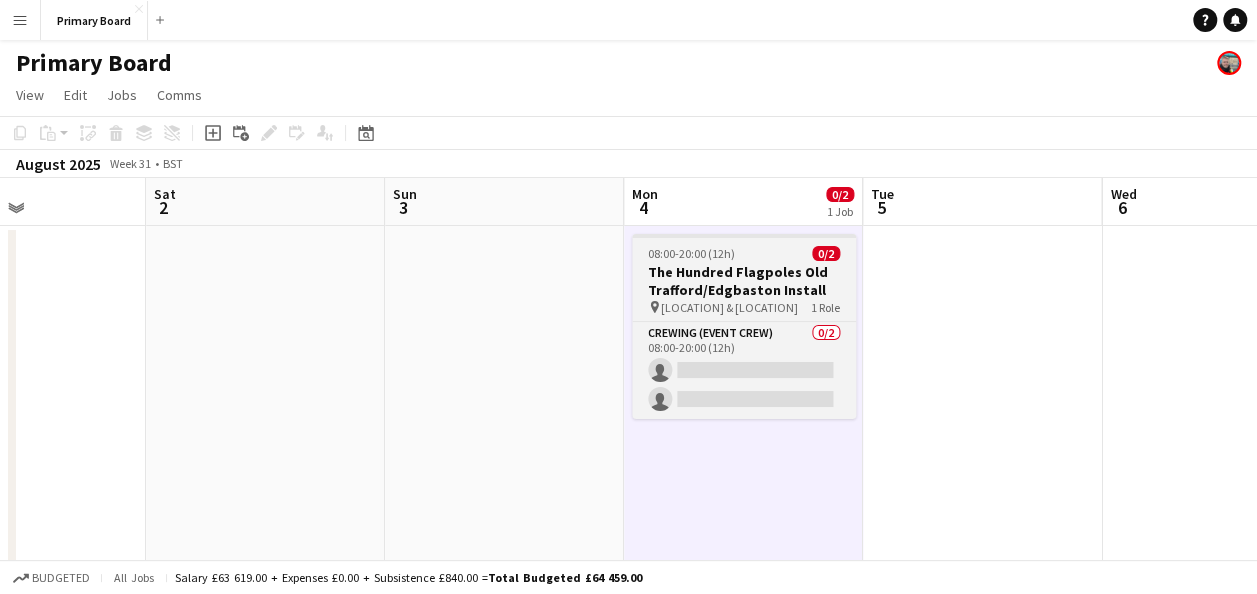 click on "The Hundred Flagpoles [AREA]/[AREA] Install" at bounding box center (744, 281) 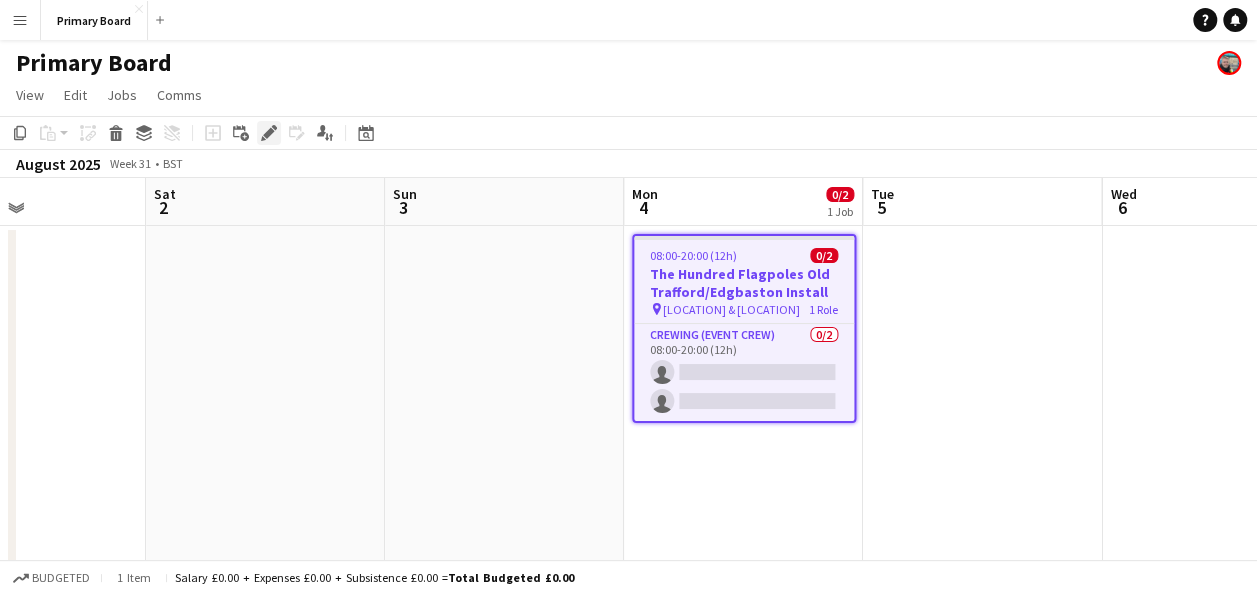 click 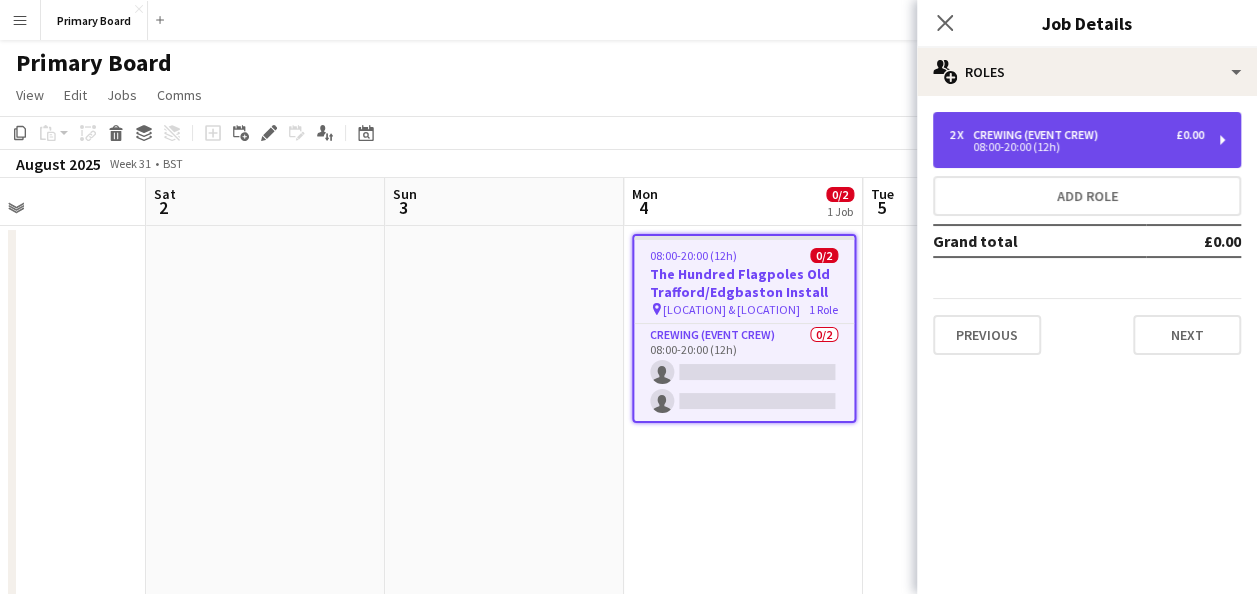 click on "Crewing (Event Crew)" at bounding box center (1039, 135) 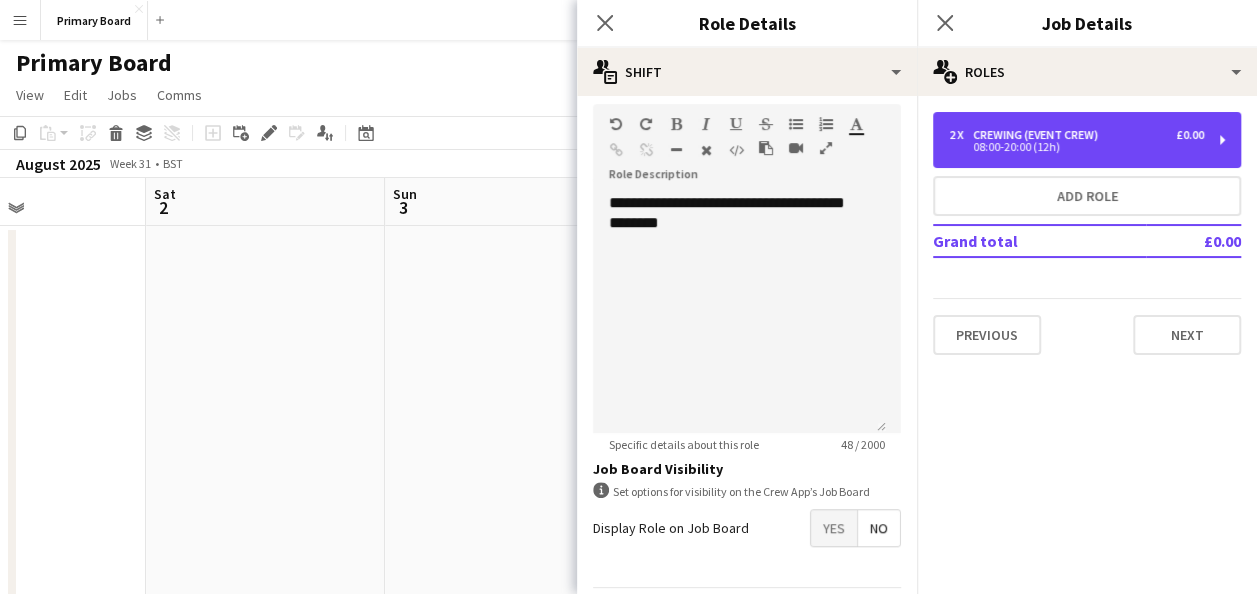 scroll, scrollTop: 599, scrollLeft: 0, axis: vertical 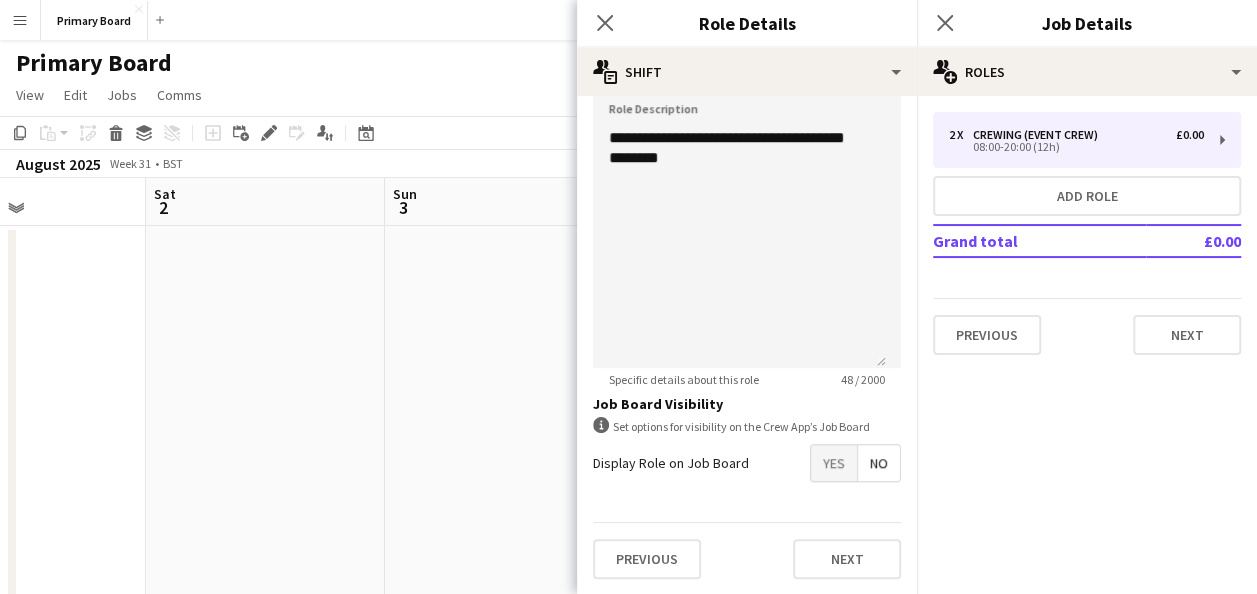 click on "Yes" at bounding box center (834, 463) 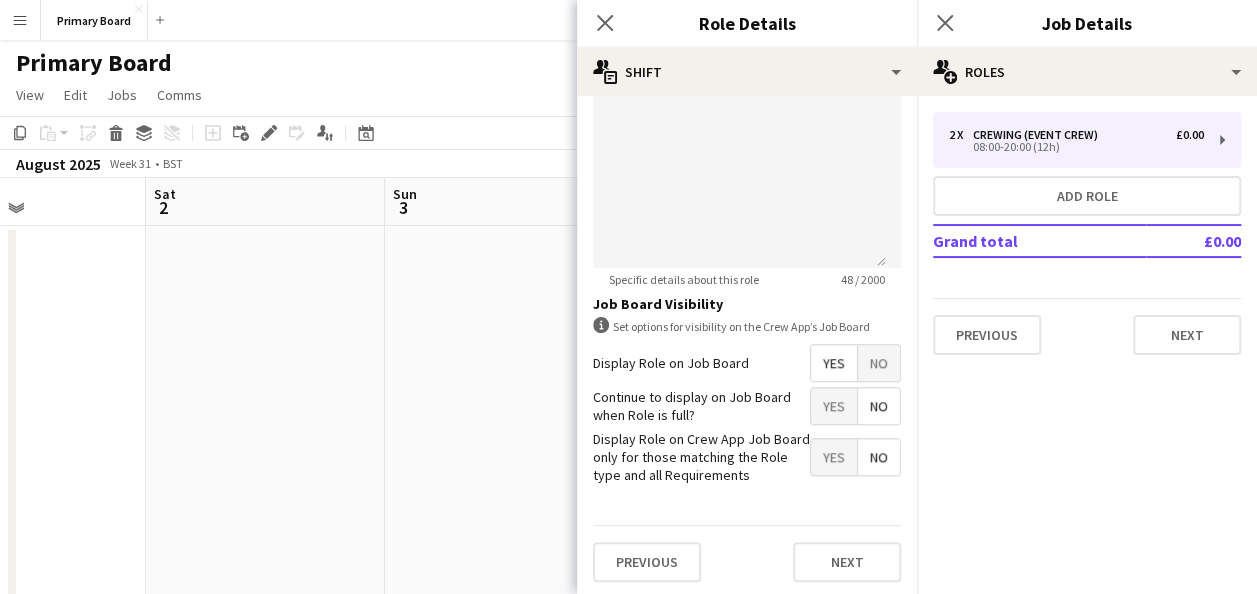 scroll, scrollTop: 701, scrollLeft: 0, axis: vertical 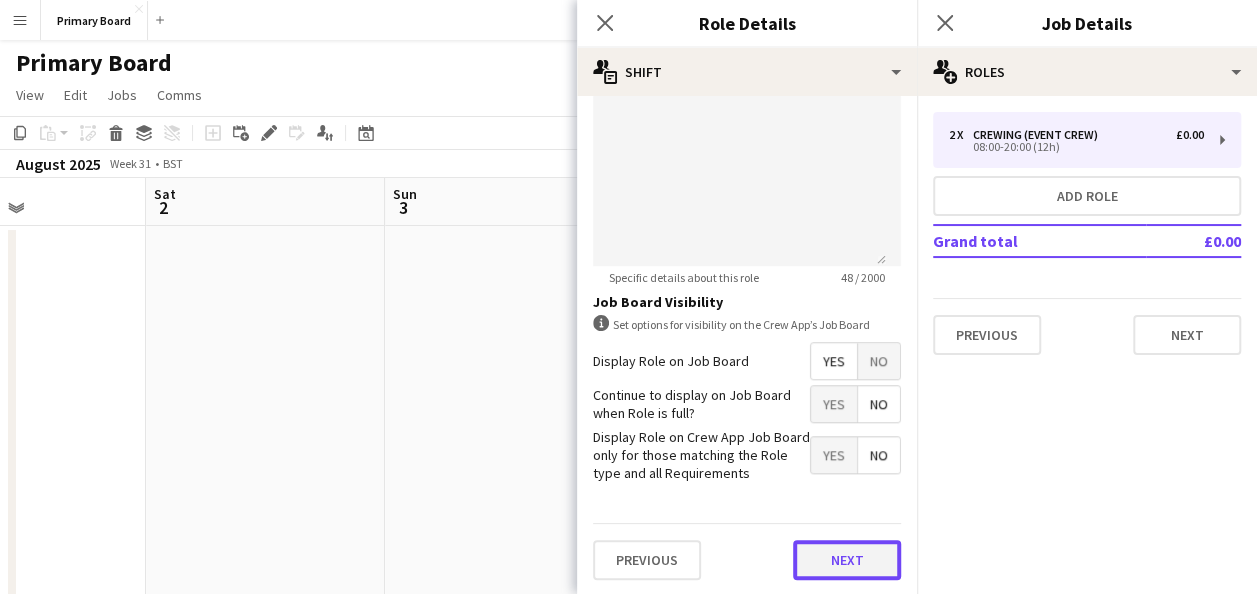 click on "Next" at bounding box center [847, 560] 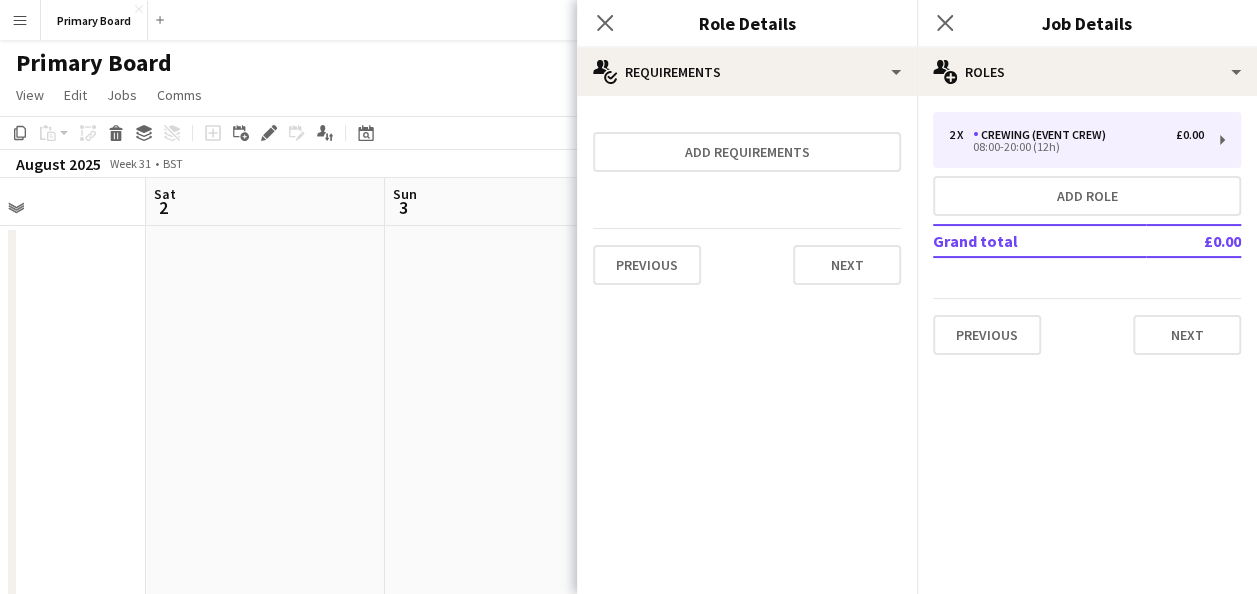 scroll, scrollTop: 0, scrollLeft: 0, axis: both 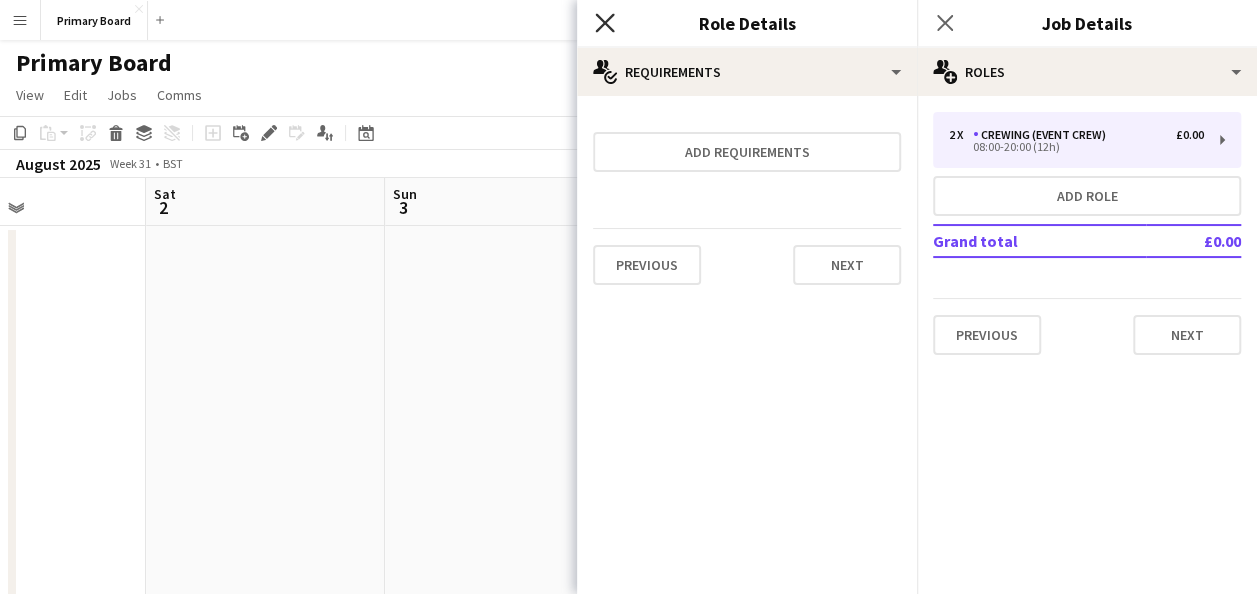 click on "Close pop-in" 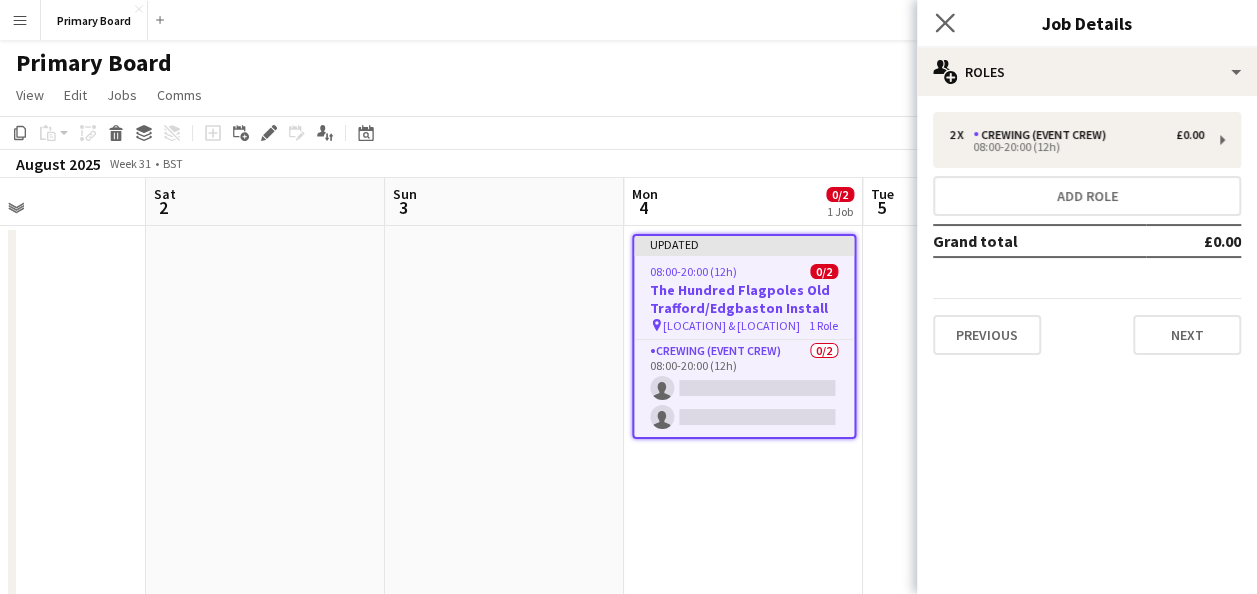 click on "Close pop-in" 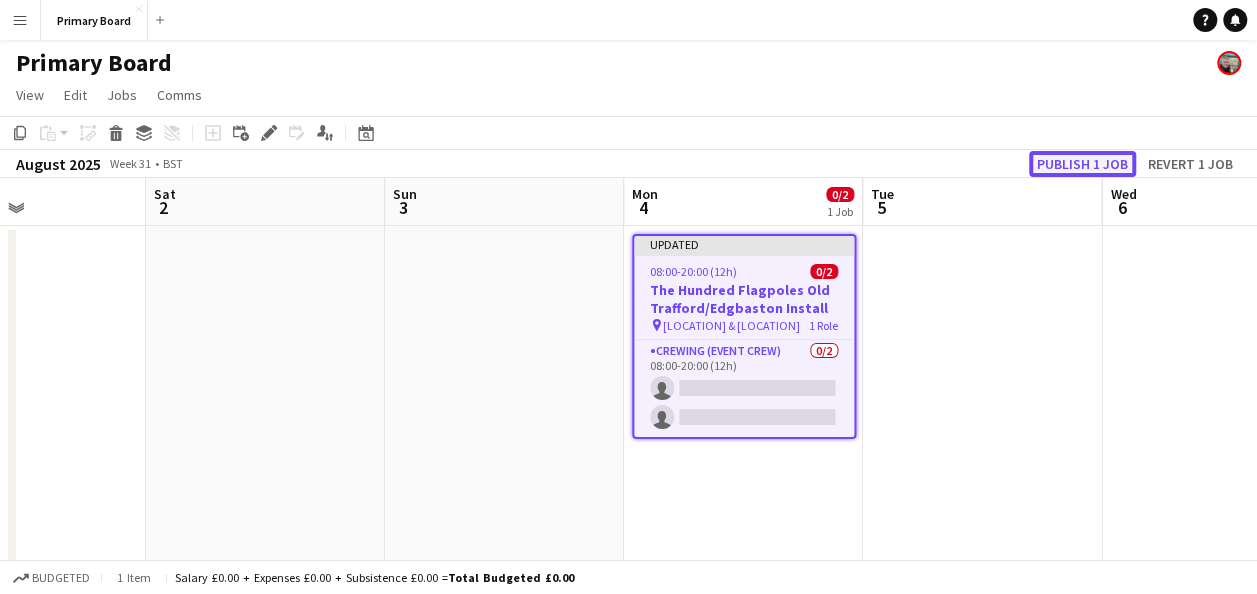 click on "Publish 1 job" 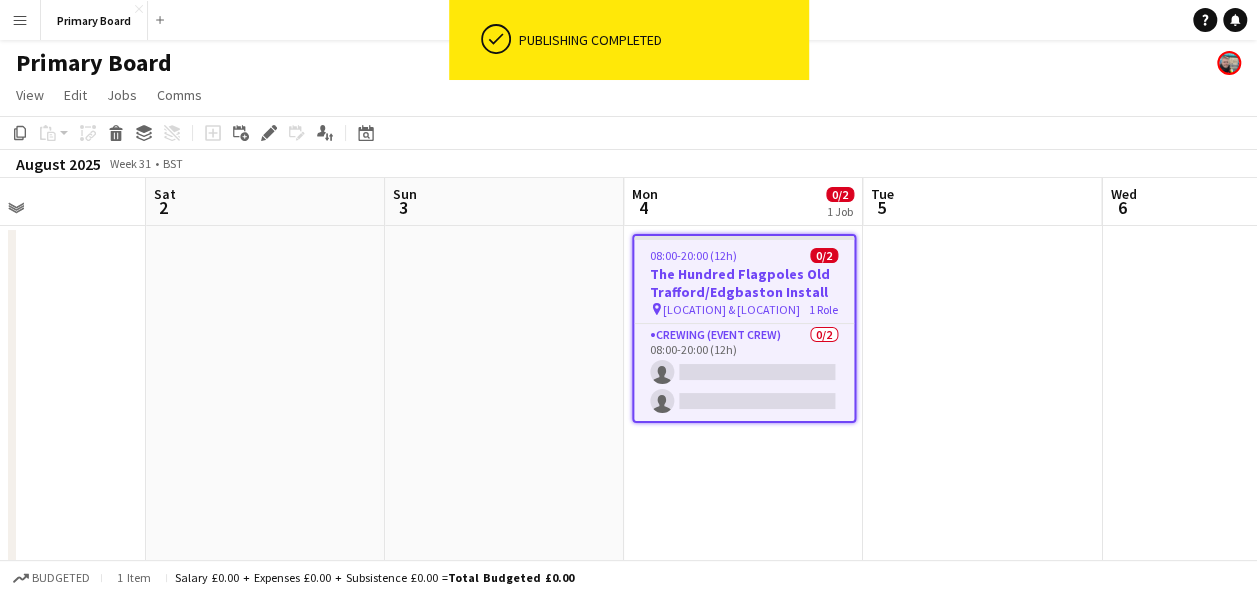 click on "Mon   4   0/2   1 Job" at bounding box center [743, 202] 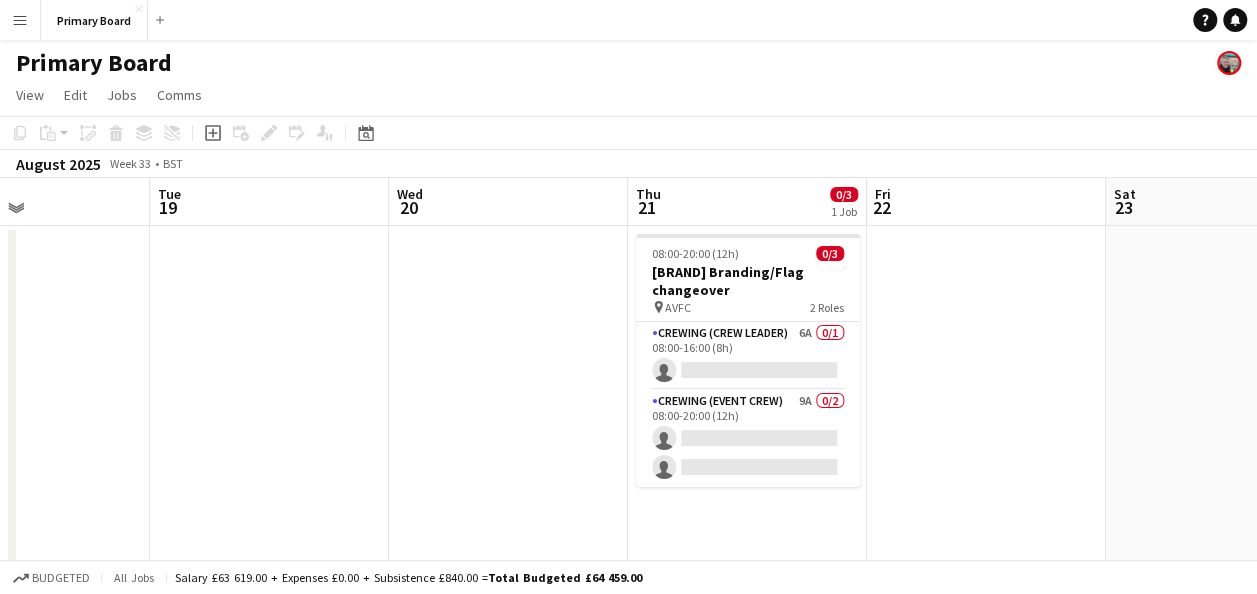 scroll, scrollTop: 0, scrollLeft: 628, axis: horizontal 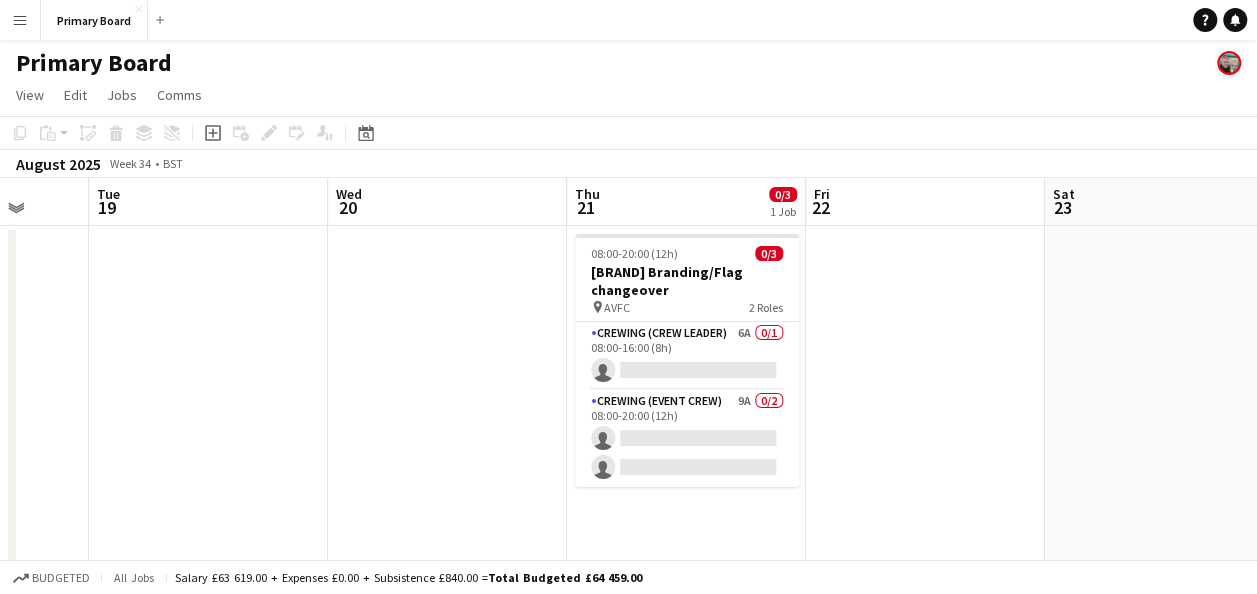 click on "Thu   21   0/3   1 Job" at bounding box center [686, 202] 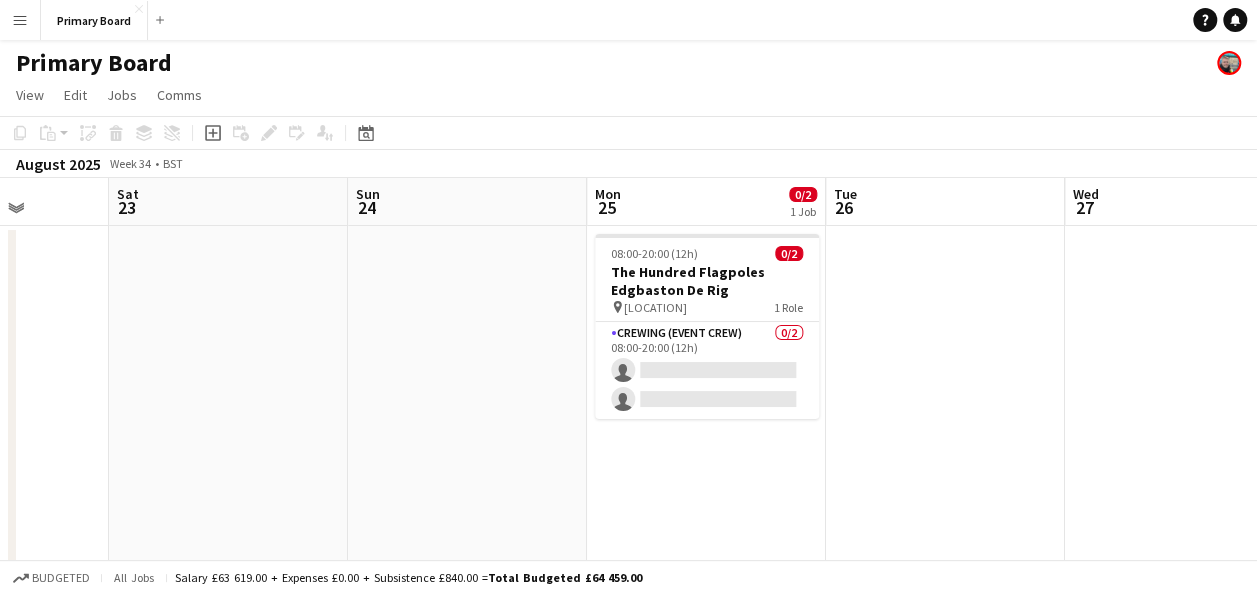 scroll, scrollTop: 0, scrollLeft: 632, axis: horizontal 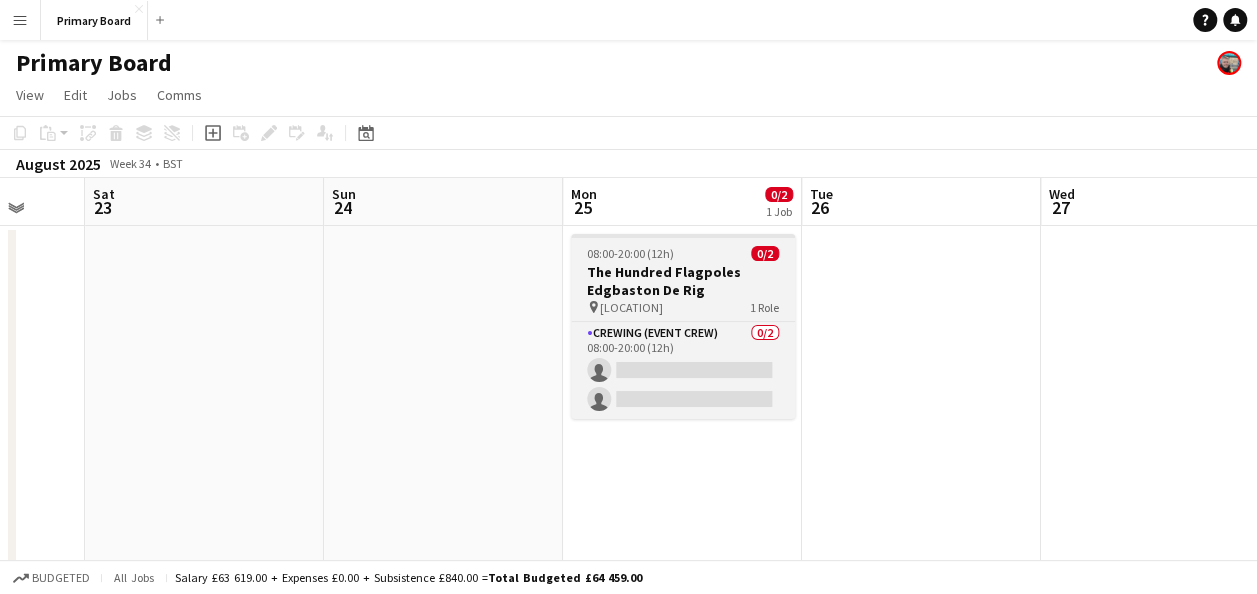 click on "The Hundred Flagpoles [AREA] De Rig" at bounding box center (683, 281) 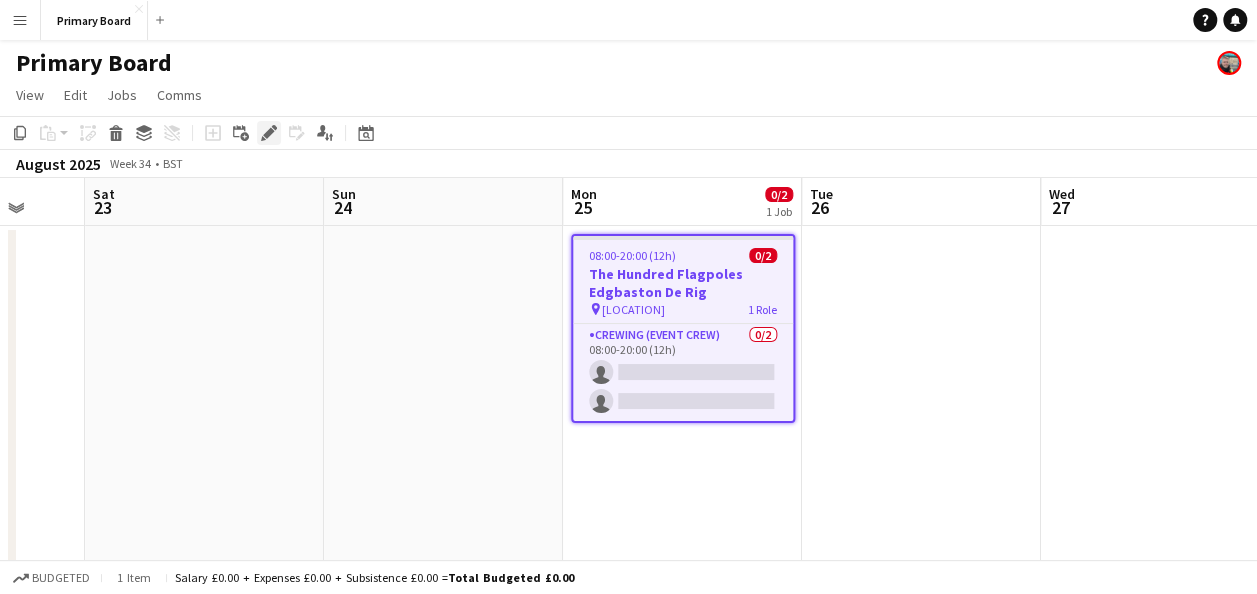 click on "Edit" at bounding box center [269, 133] 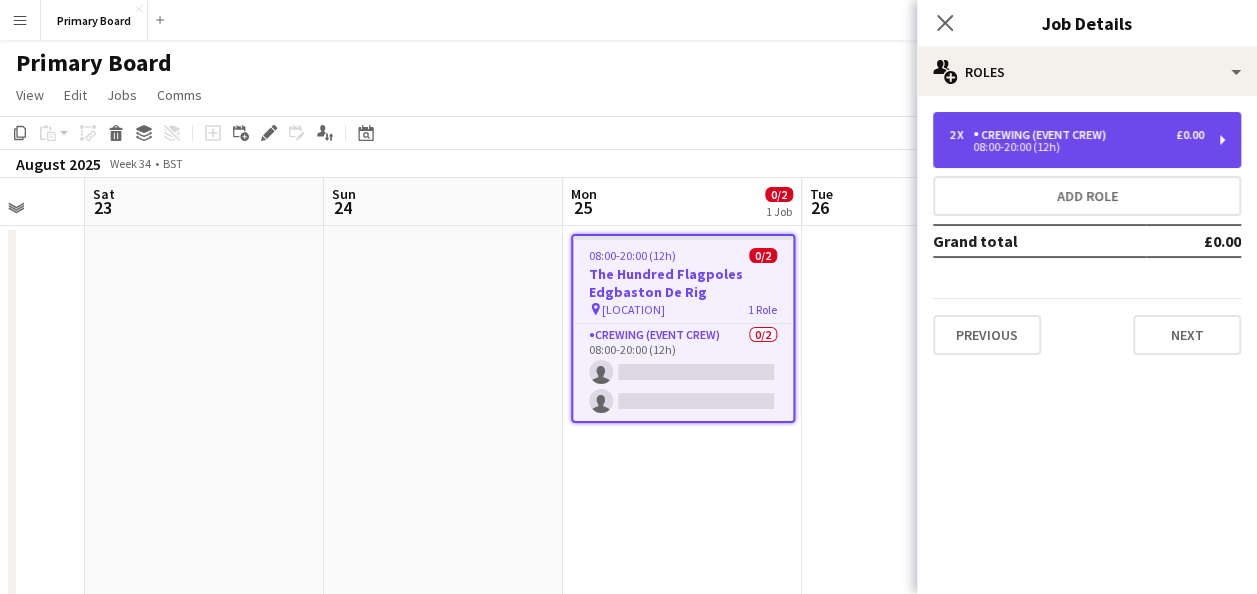 click on "08:00-20:00 (12h)" at bounding box center (1076, 147) 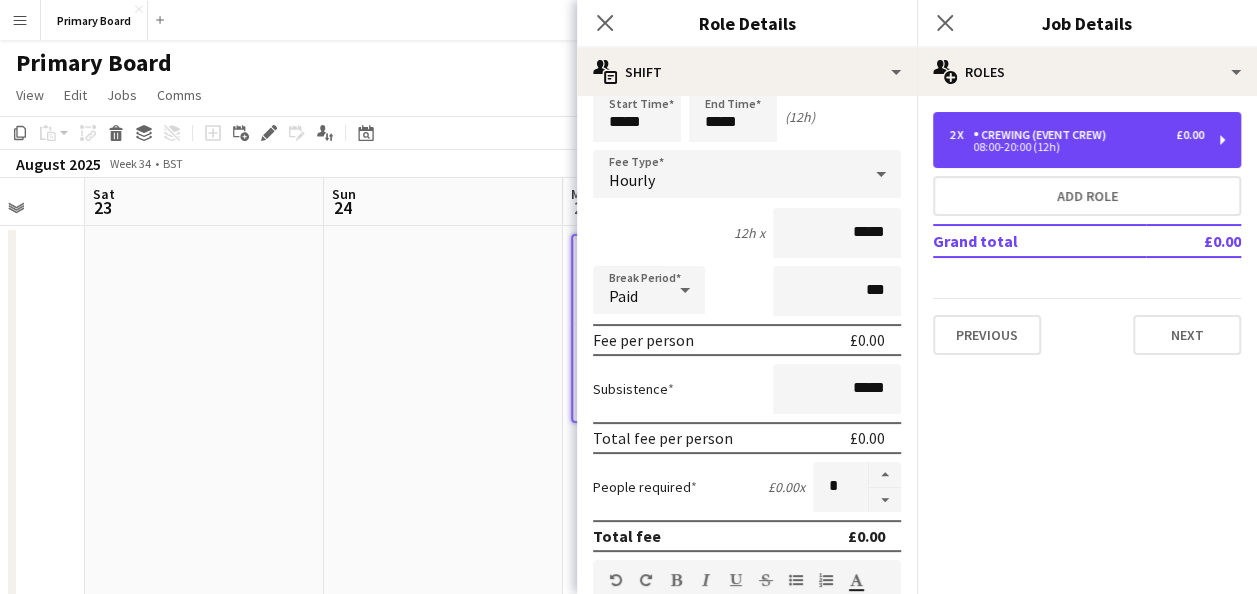 scroll, scrollTop: 0, scrollLeft: 0, axis: both 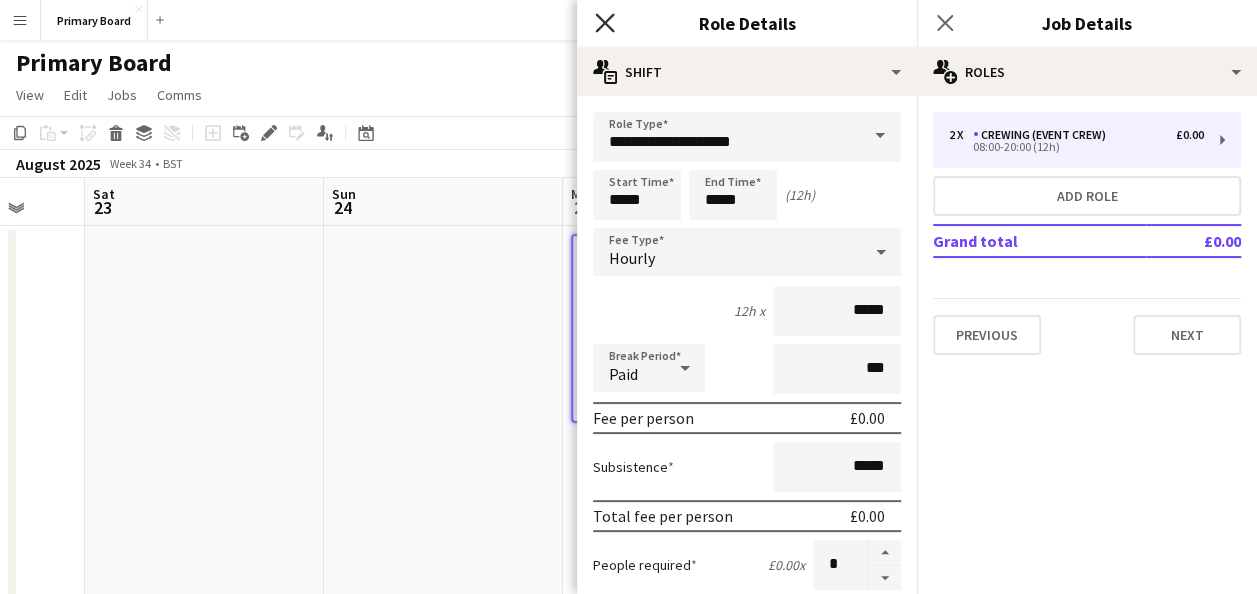 click on "Close pop-in" 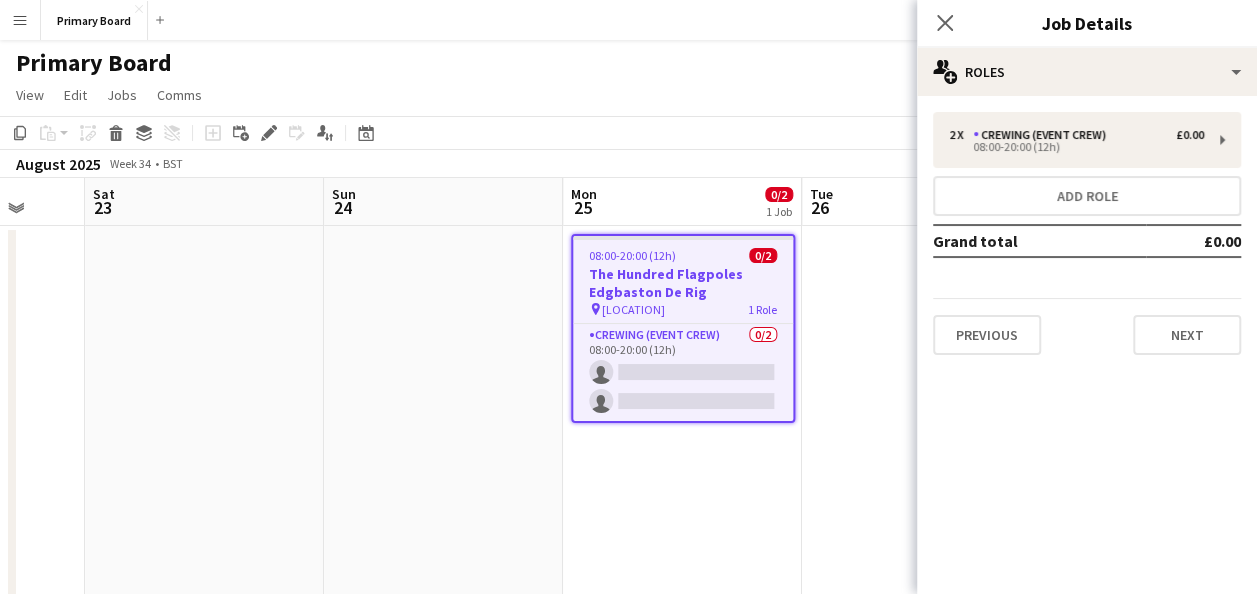 click on "The Hundred Flagpoles [AREA] De Rig" at bounding box center [683, 283] 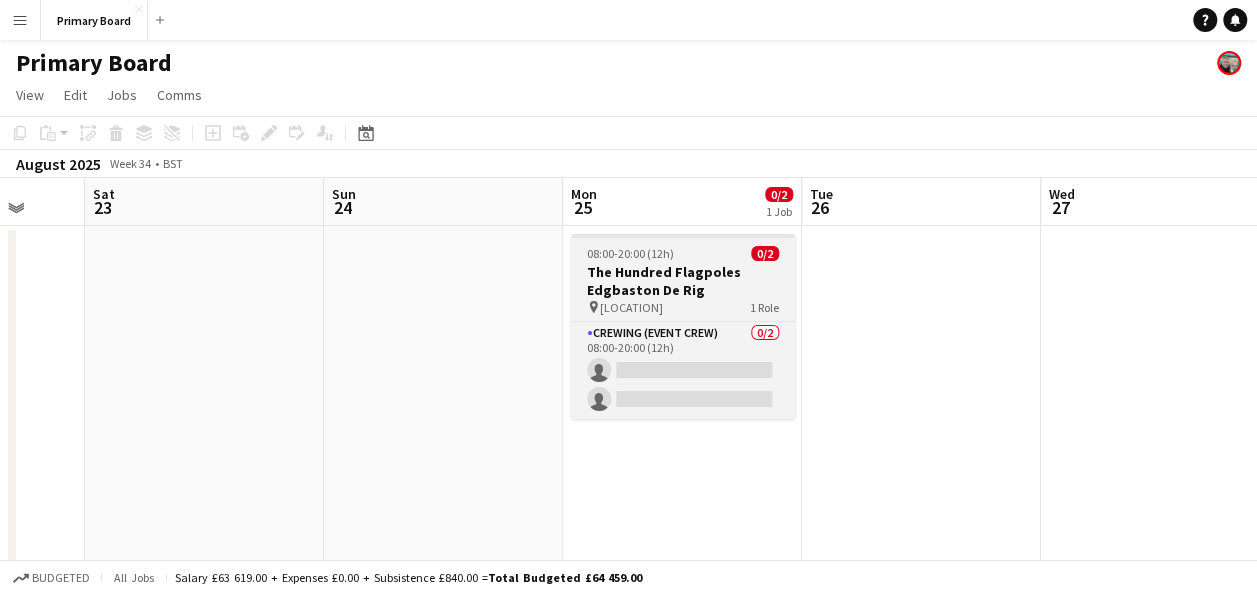 click on "The Hundred Flagpoles [AREA] De Rig" at bounding box center (683, 281) 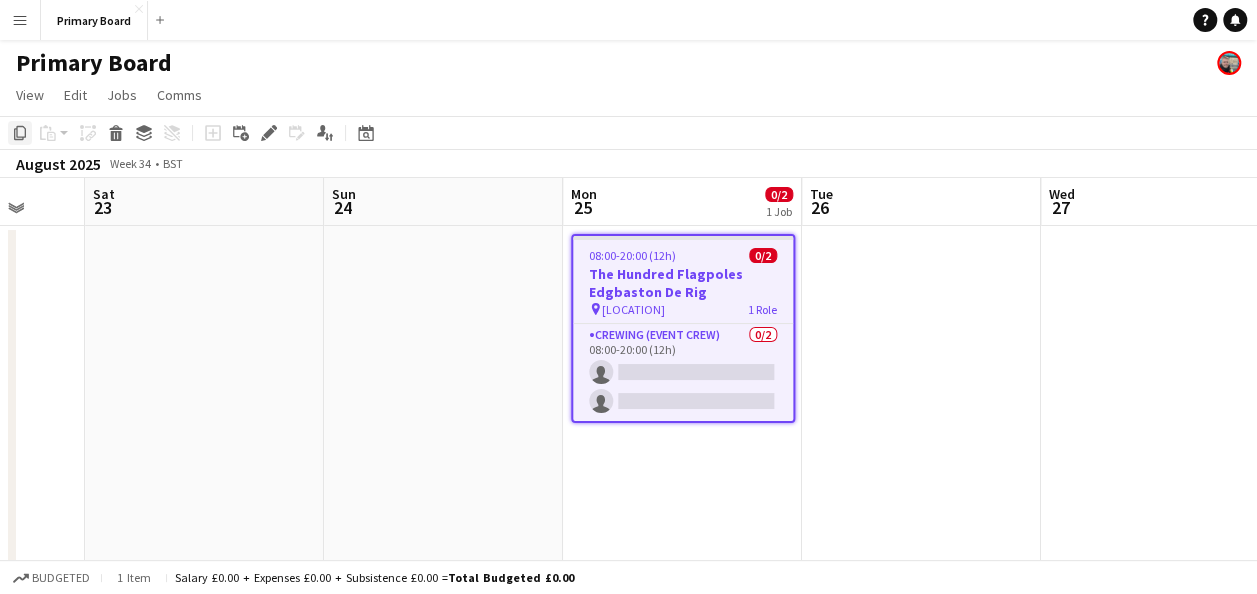 click on "Copy" at bounding box center (20, 133) 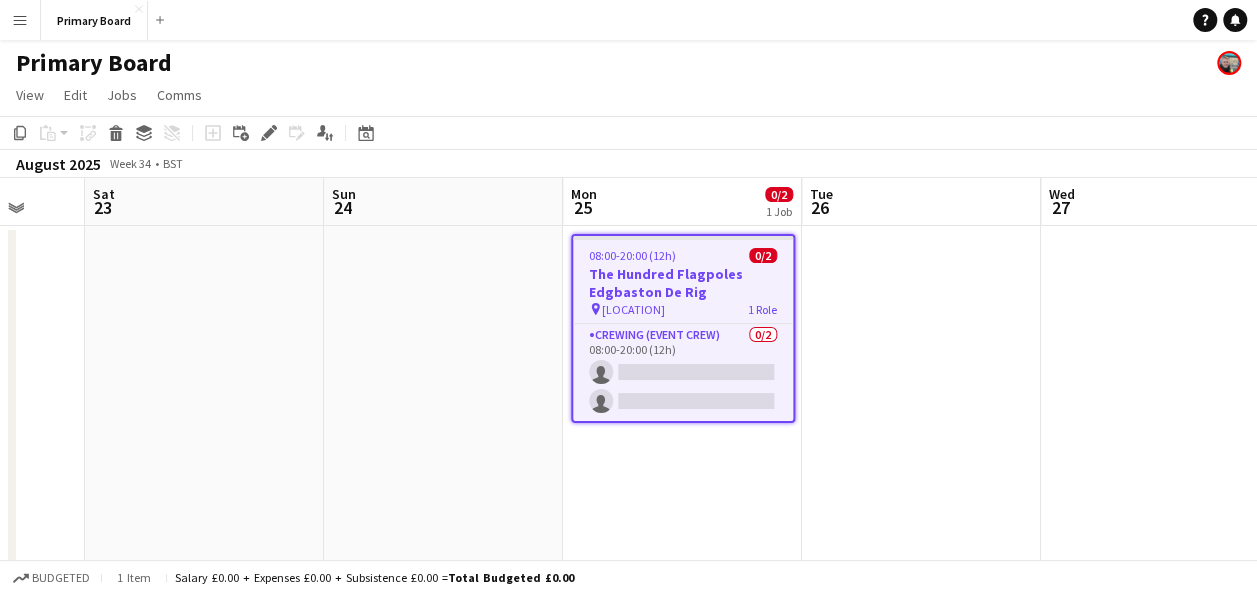 click on "Tue   26" at bounding box center [921, 202] 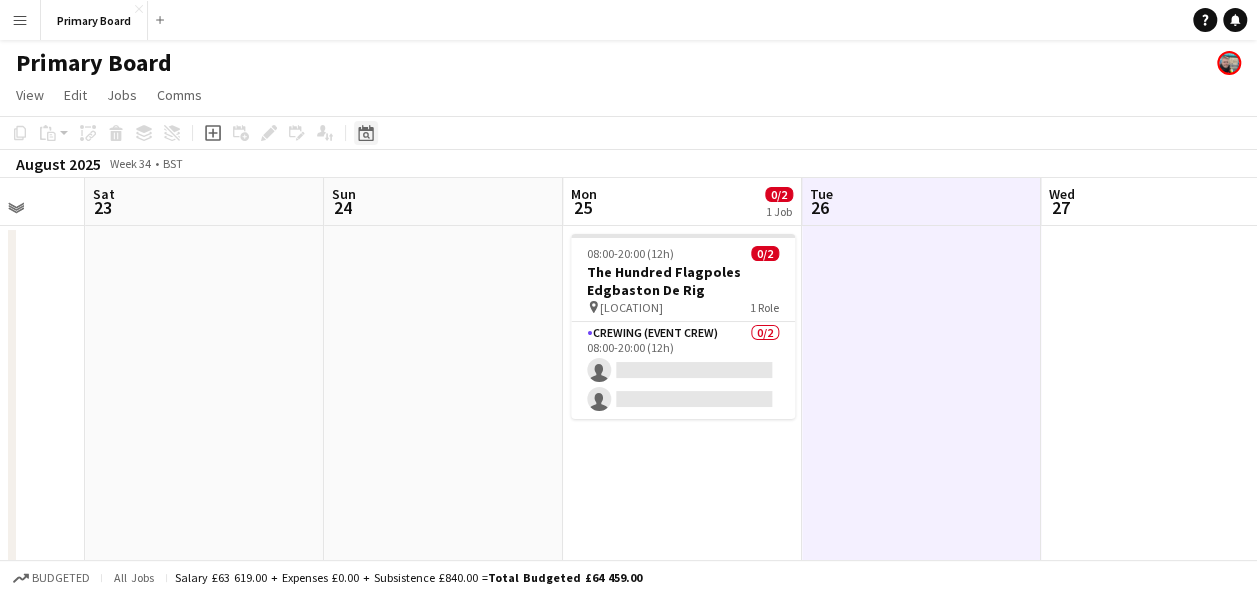 click on "Date picker" 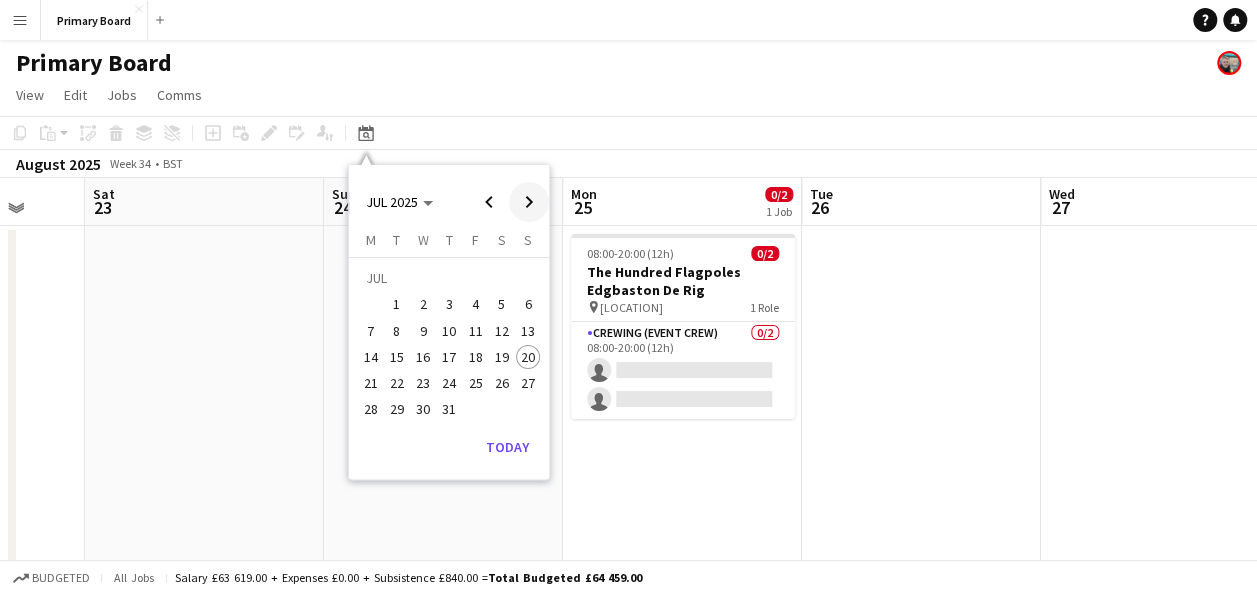 click at bounding box center [529, 202] 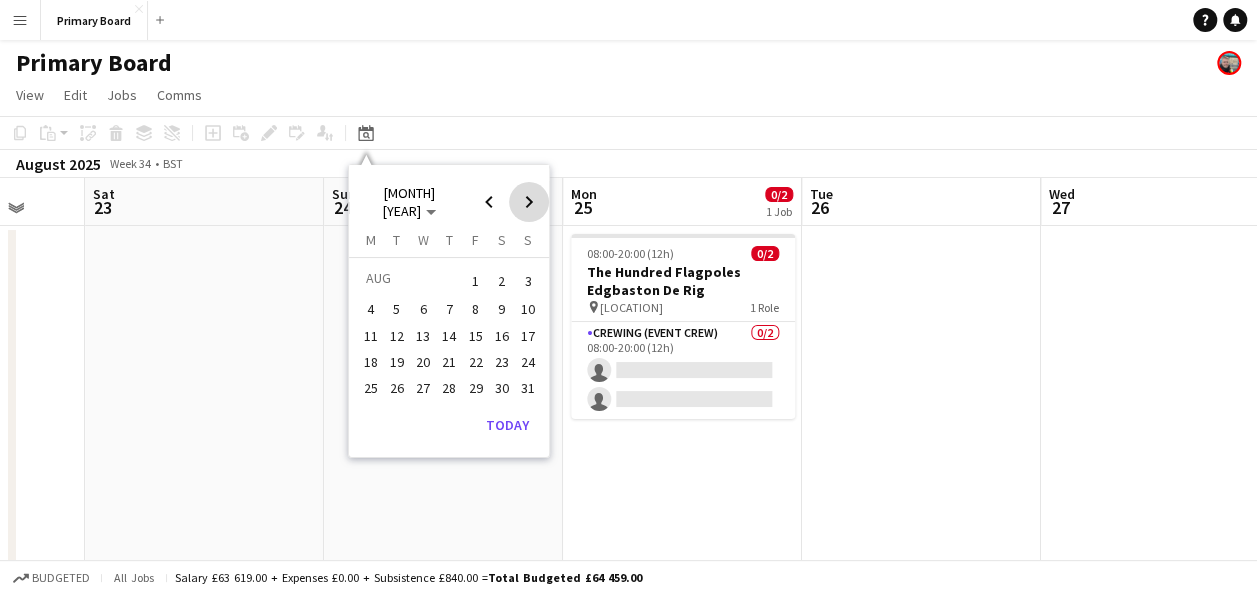 click at bounding box center [529, 202] 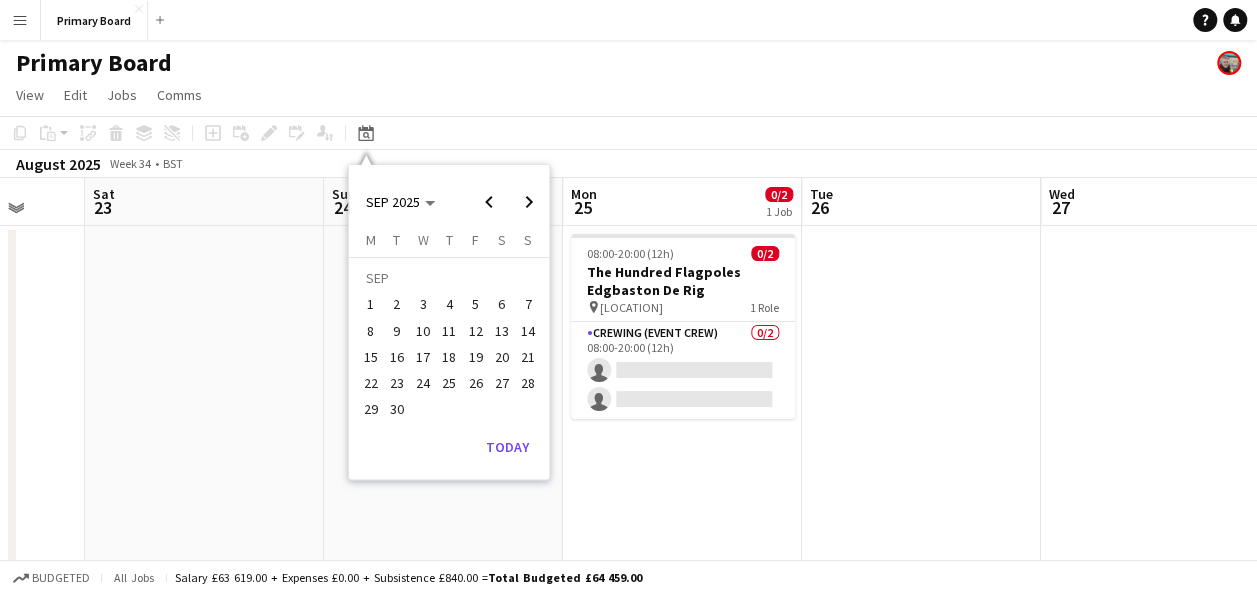 click on "1" at bounding box center [371, 305] 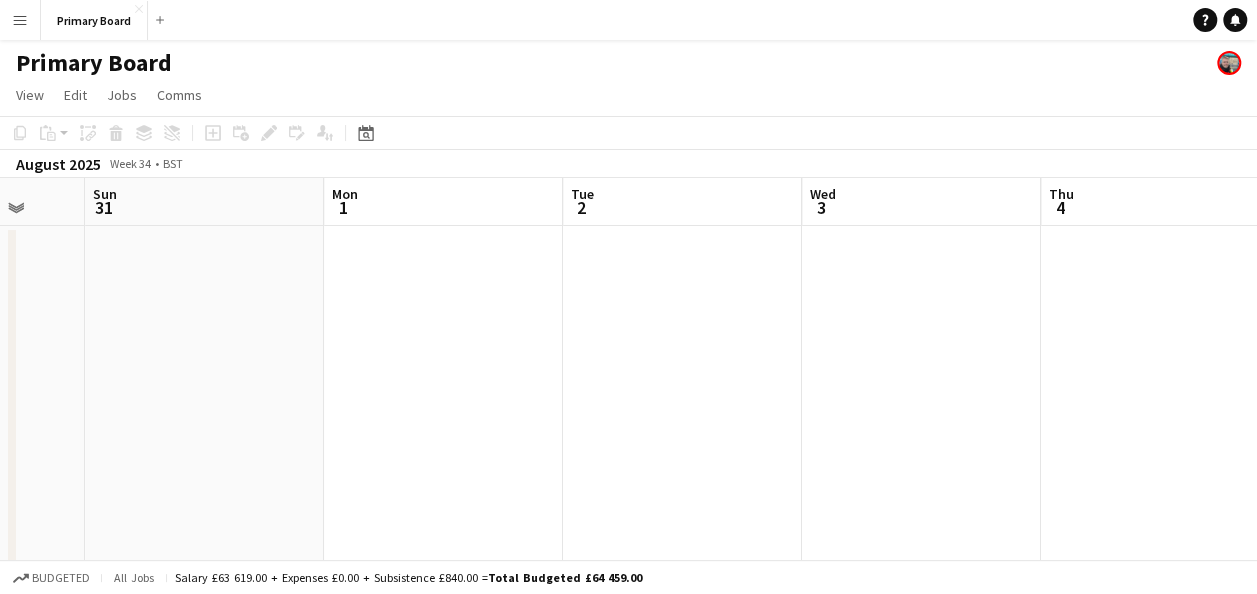 scroll, scrollTop: 0, scrollLeft: 688, axis: horizontal 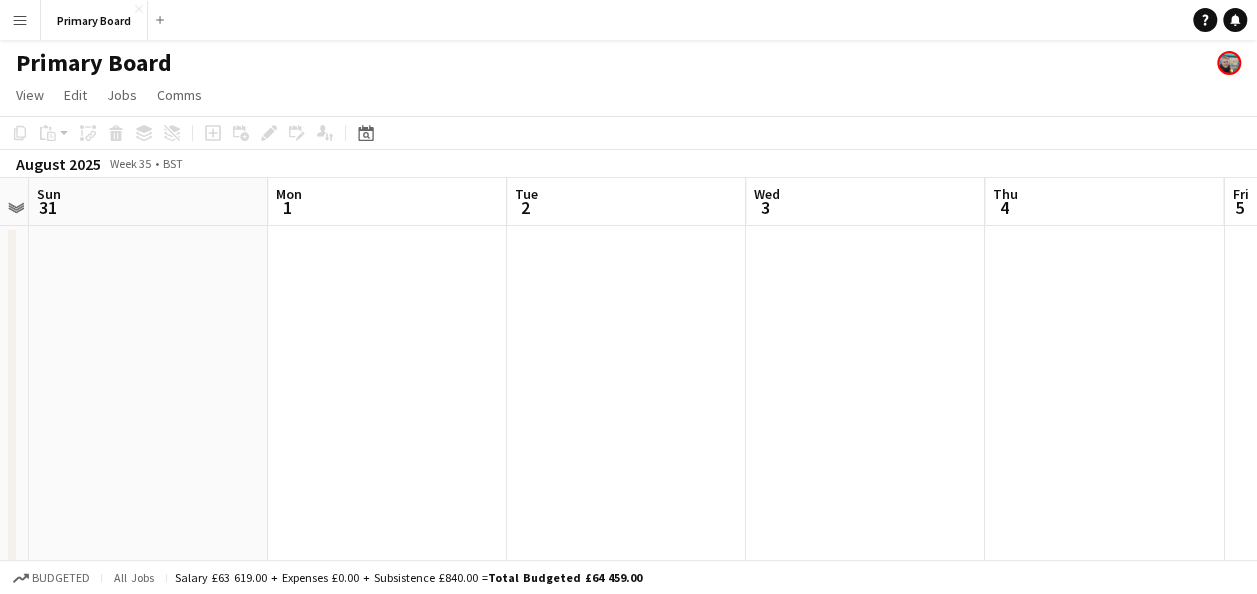 click at bounding box center [387, 1931] 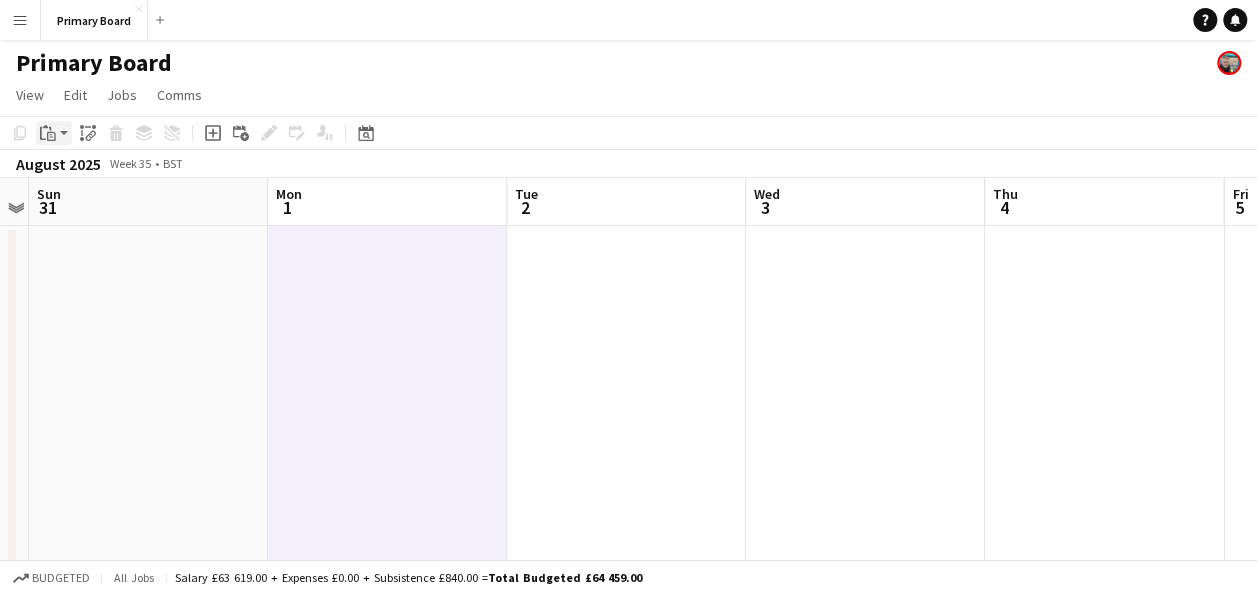 click on "Paste" at bounding box center [54, 133] 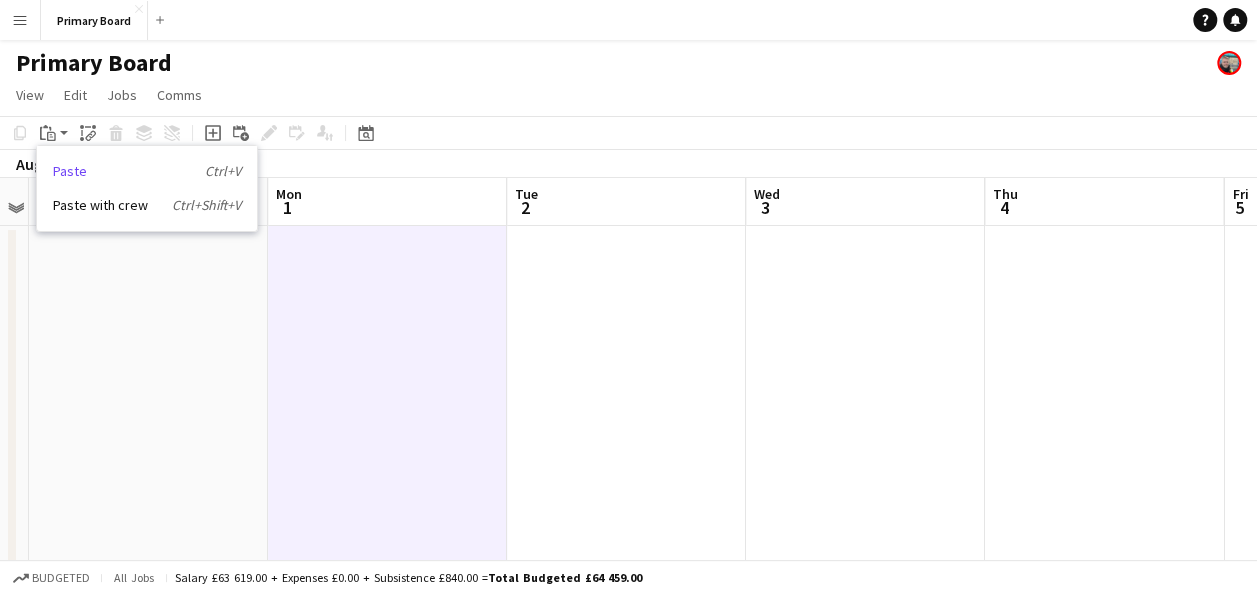 click on "Paste   Ctrl+V" at bounding box center (147, 171) 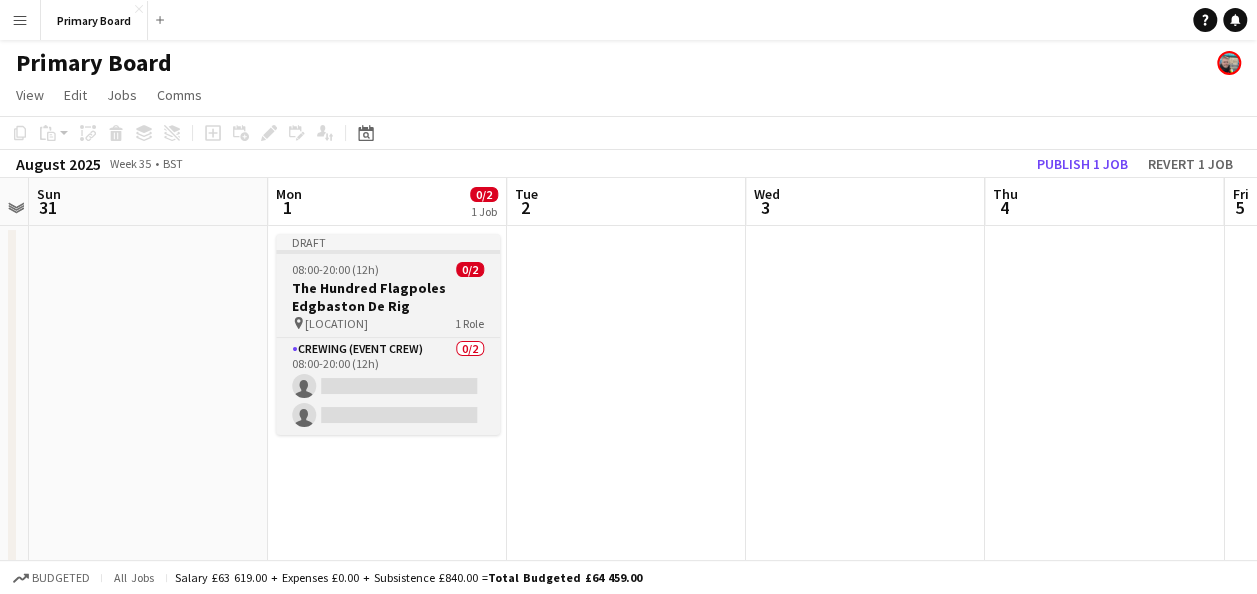 click on "The Hundred Flagpoles [AREA] De Rig" at bounding box center [388, 297] 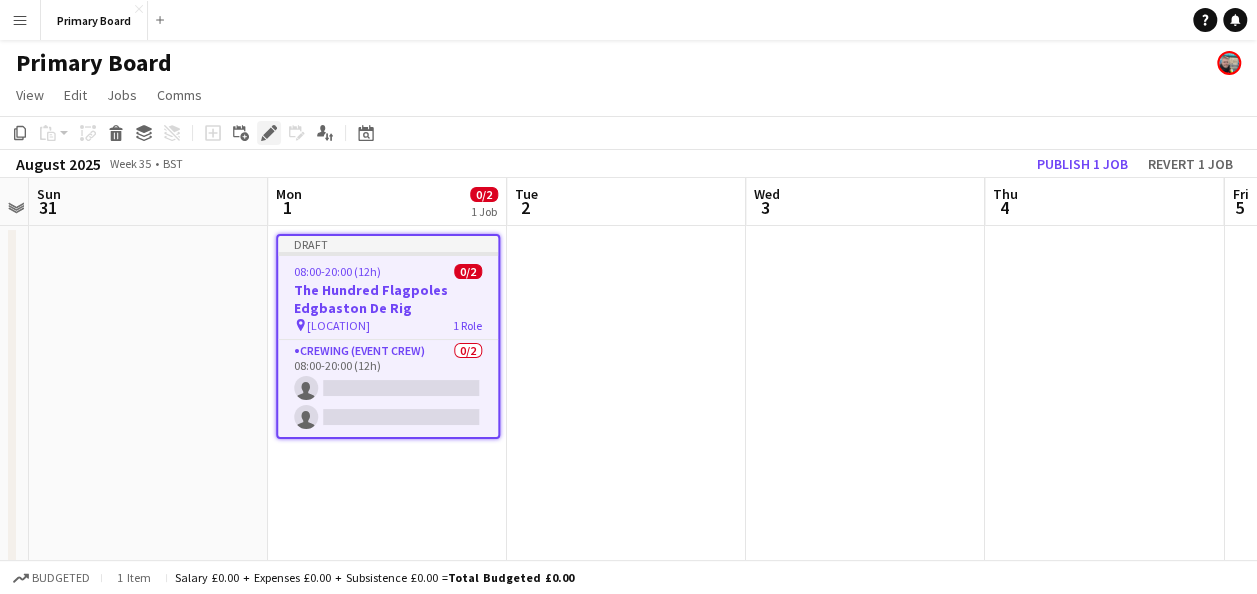 click on "Edit" 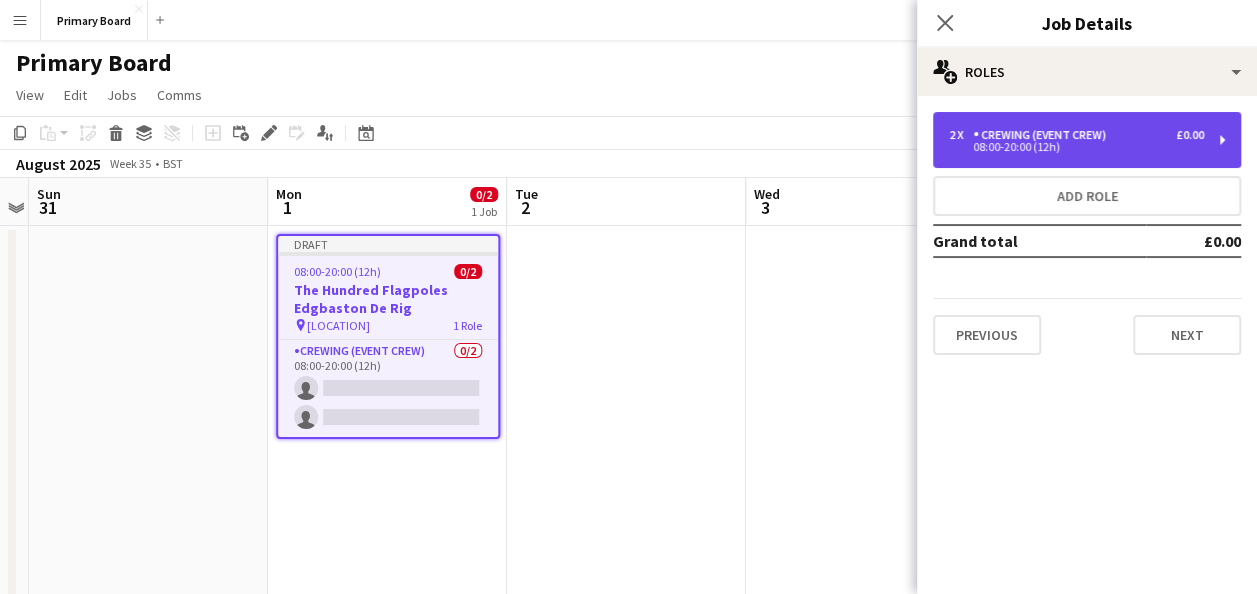click on "Crewing (Event Crew)" at bounding box center (1043, 135) 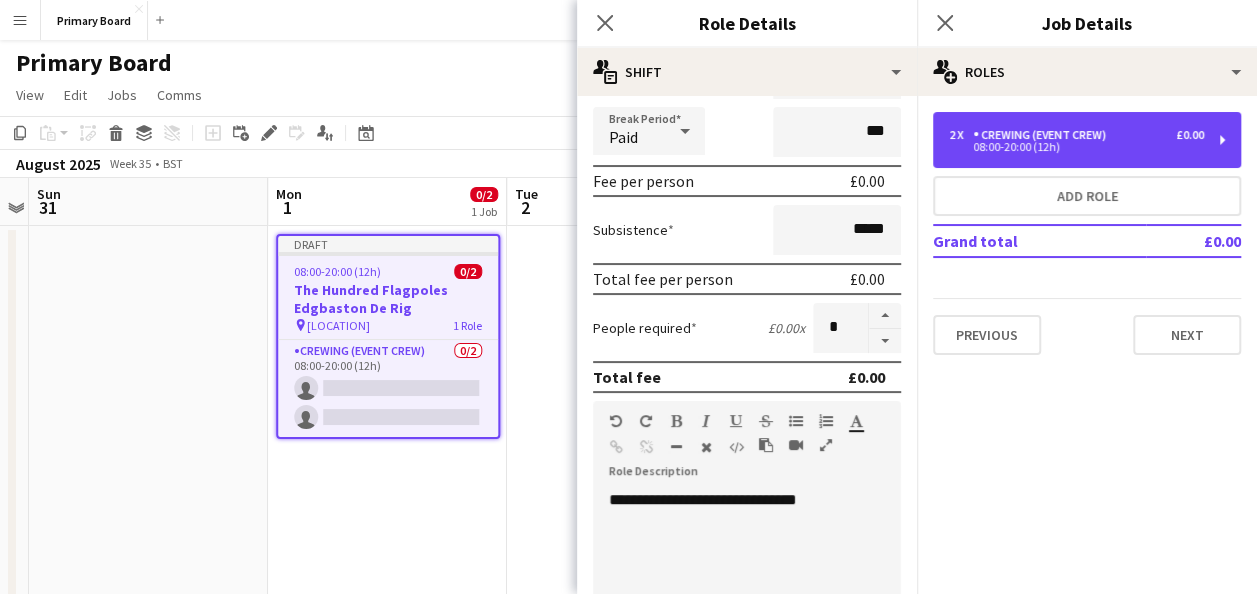 scroll, scrollTop: 0, scrollLeft: 0, axis: both 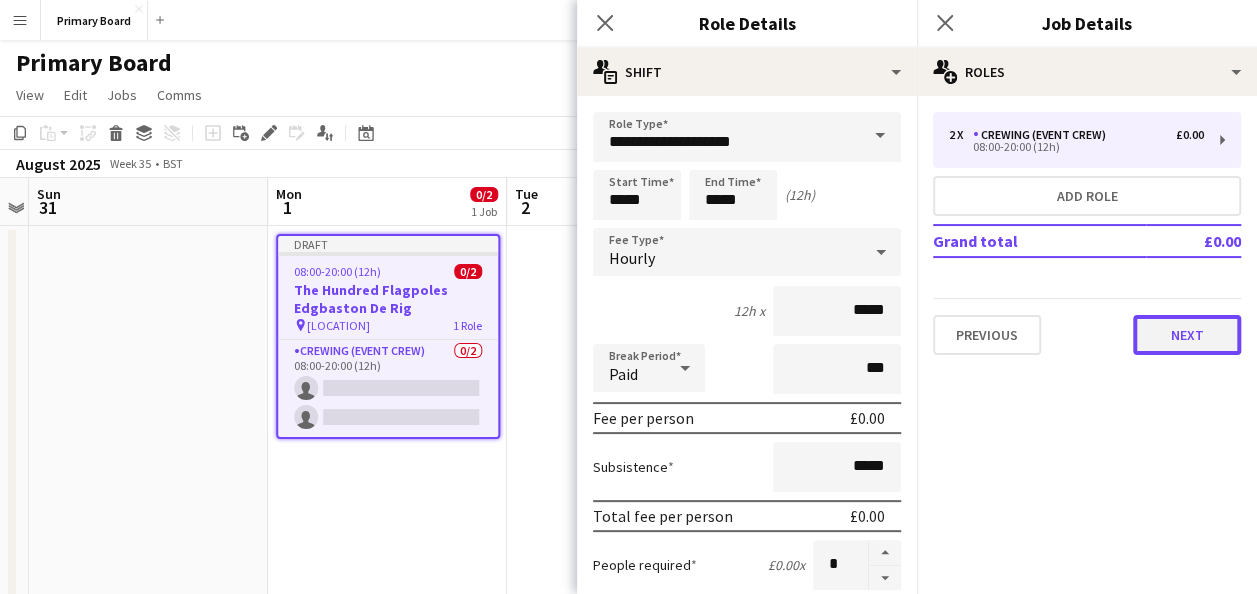 click on "Next" at bounding box center [1187, 335] 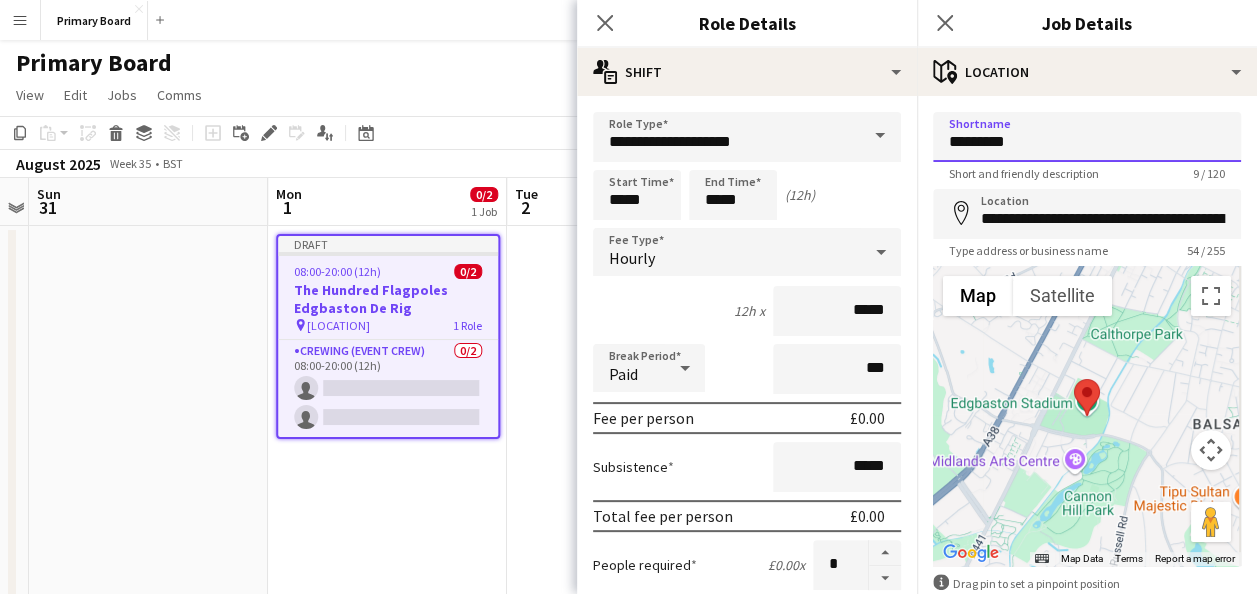 click on "*********" at bounding box center [1087, 137] 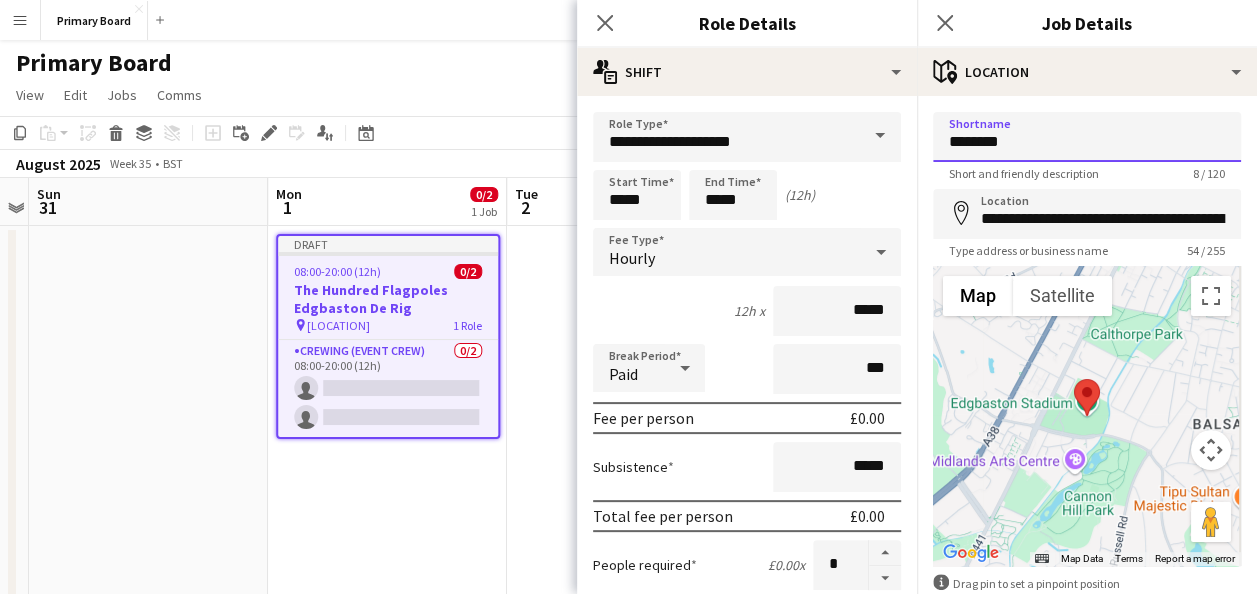 type on "********" 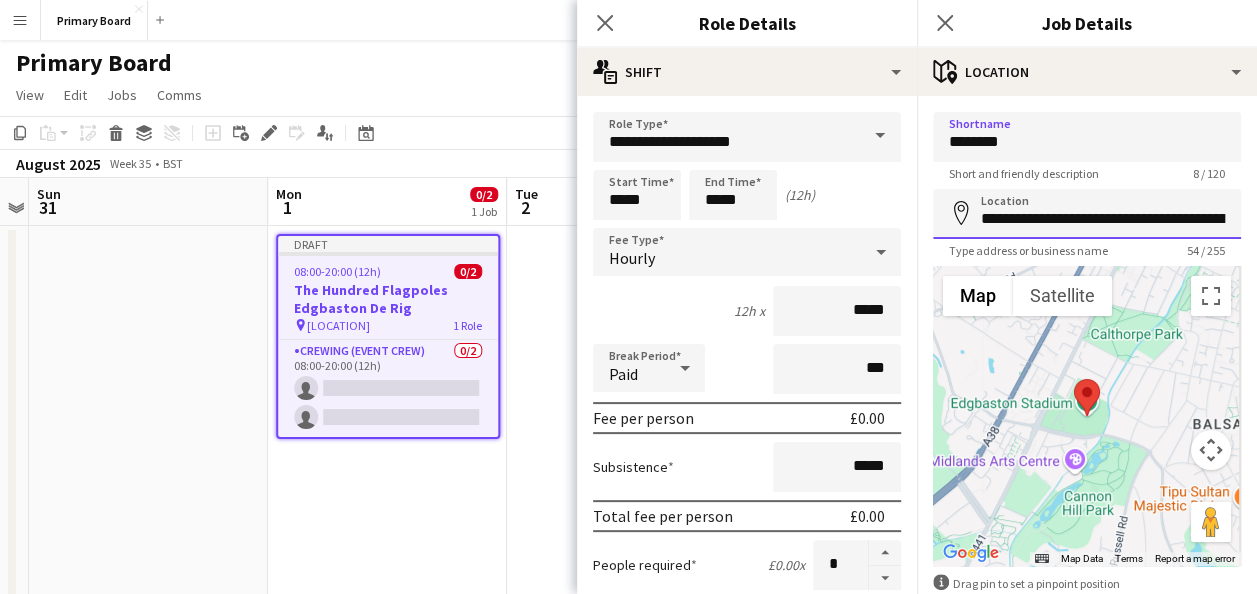 click on "**********" at bounding box center [1087, 214] 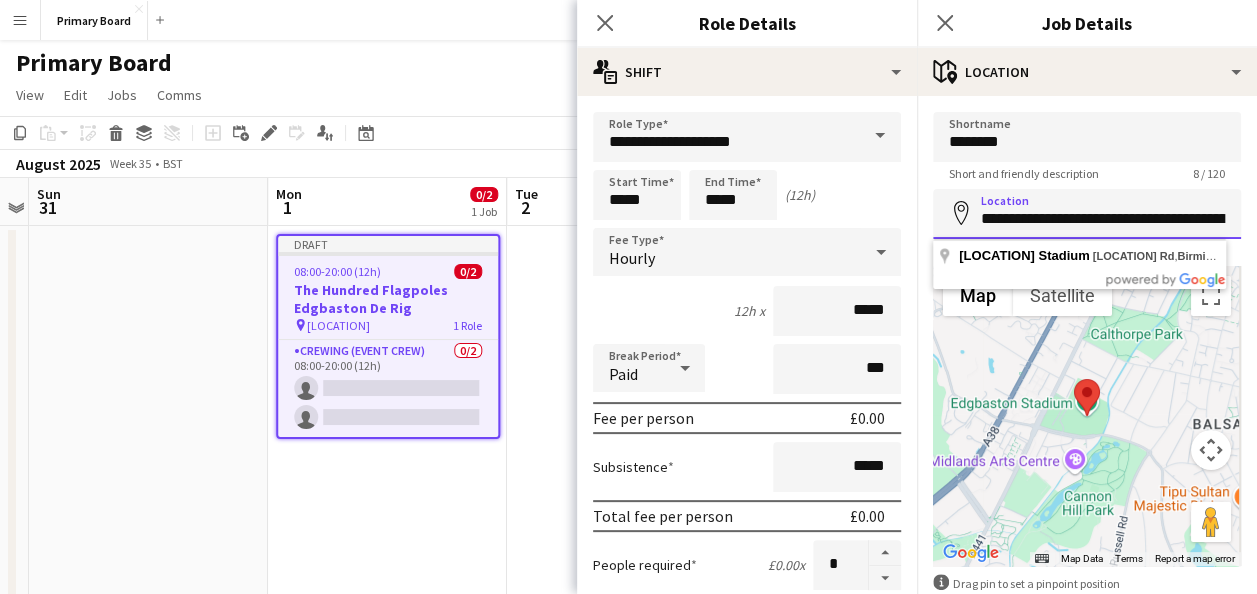 scroll, scrollTop: 0, scrollLeft: 170, axis: horizontal 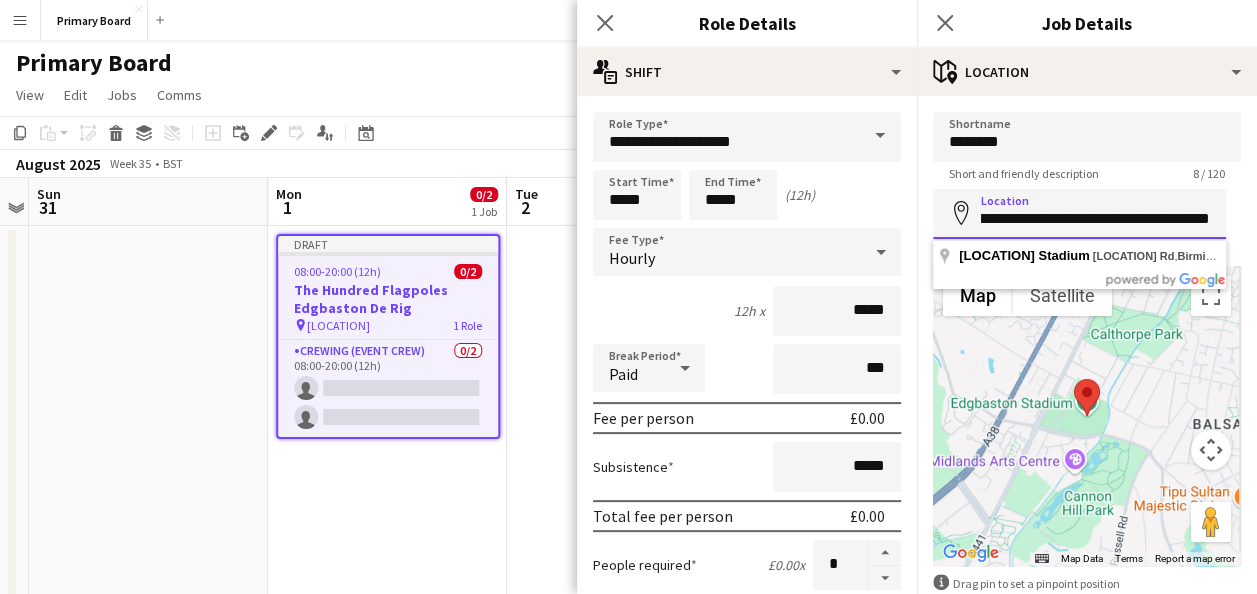 drag, startPoint x: 980, startPoint y: 222, endPoint x: 1268, endPoint y: 234, distance: 288.24988 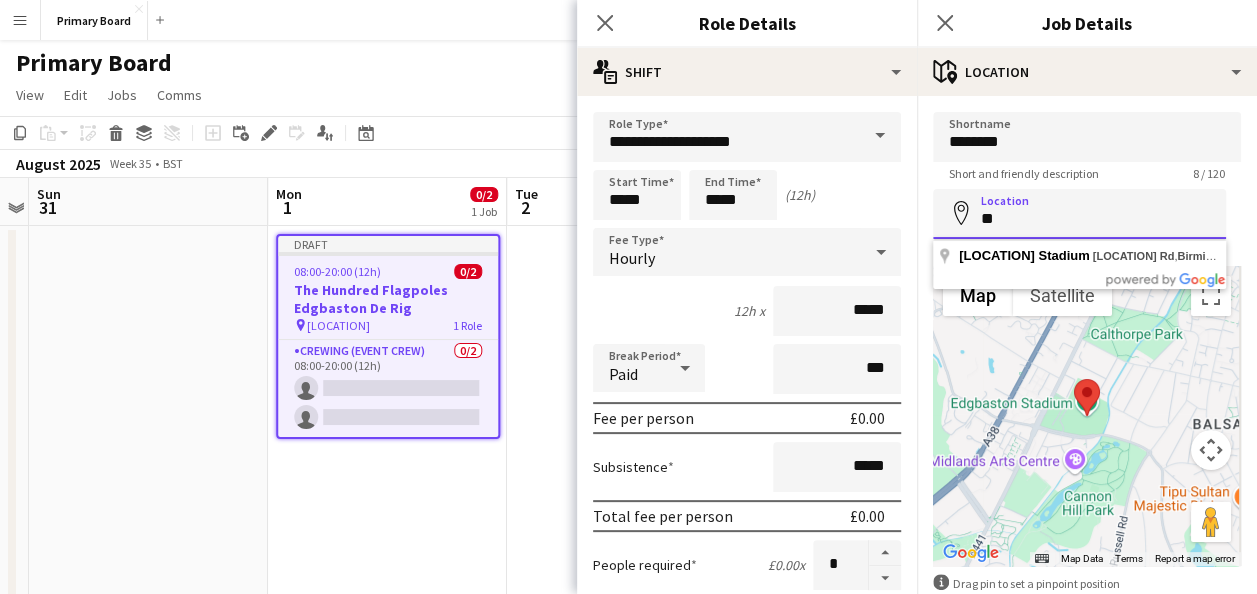 scroll, scrollTop: 0, scrollLeft: 0, axis: both 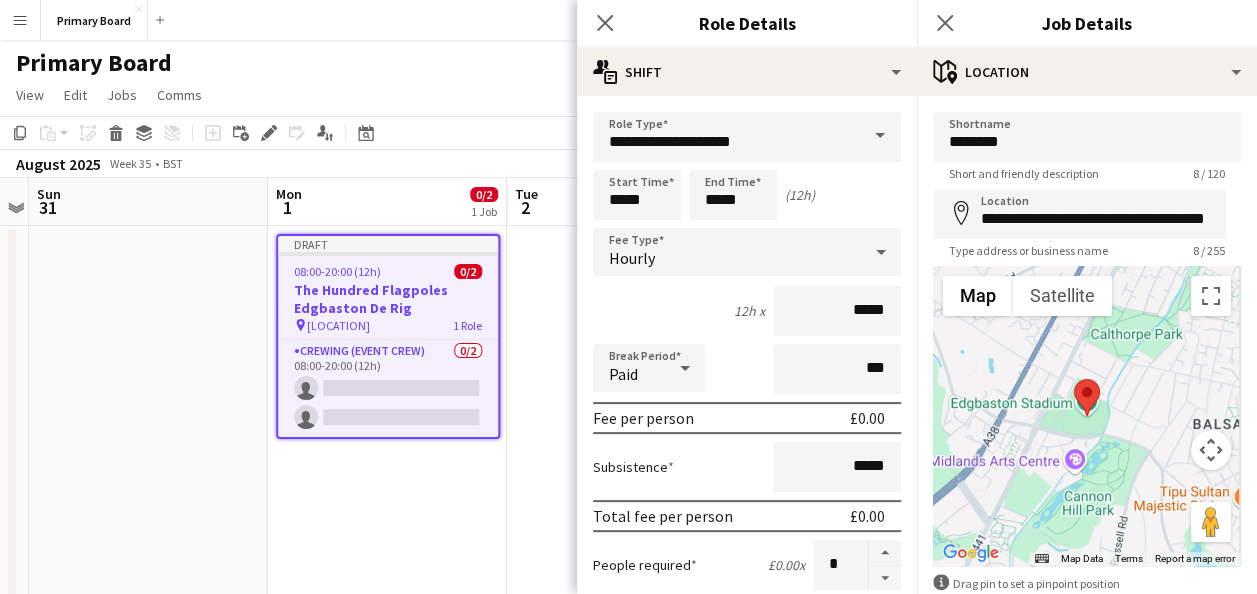 type on "**********" 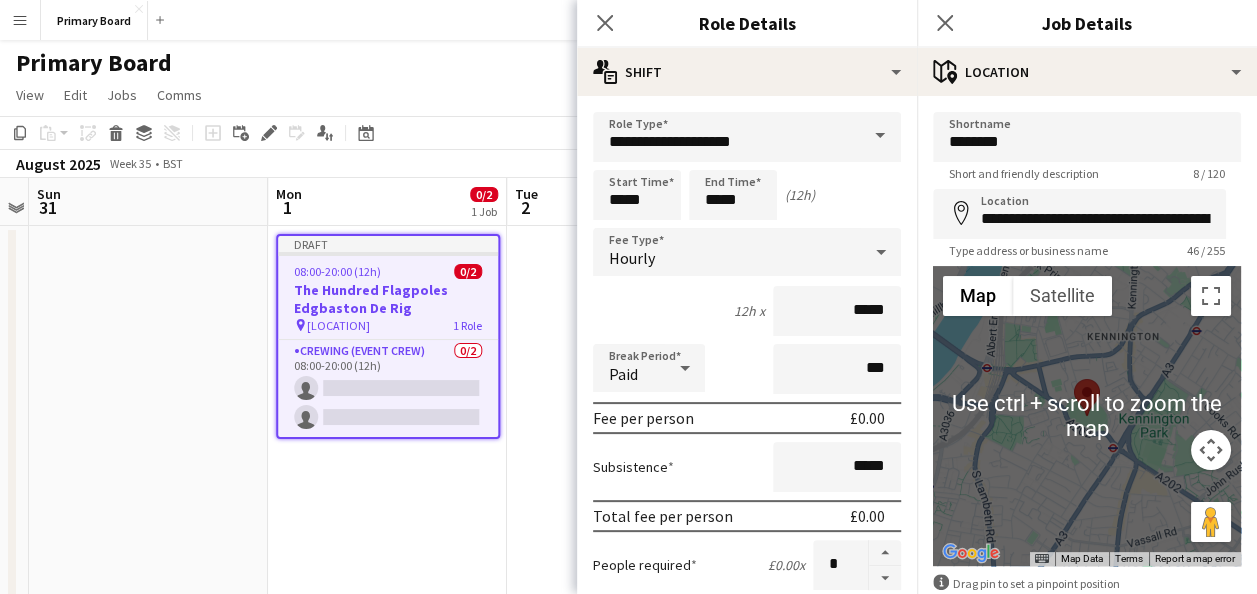 scroll, scrollTop: 112, scrollLeft: 0, axis: vertical 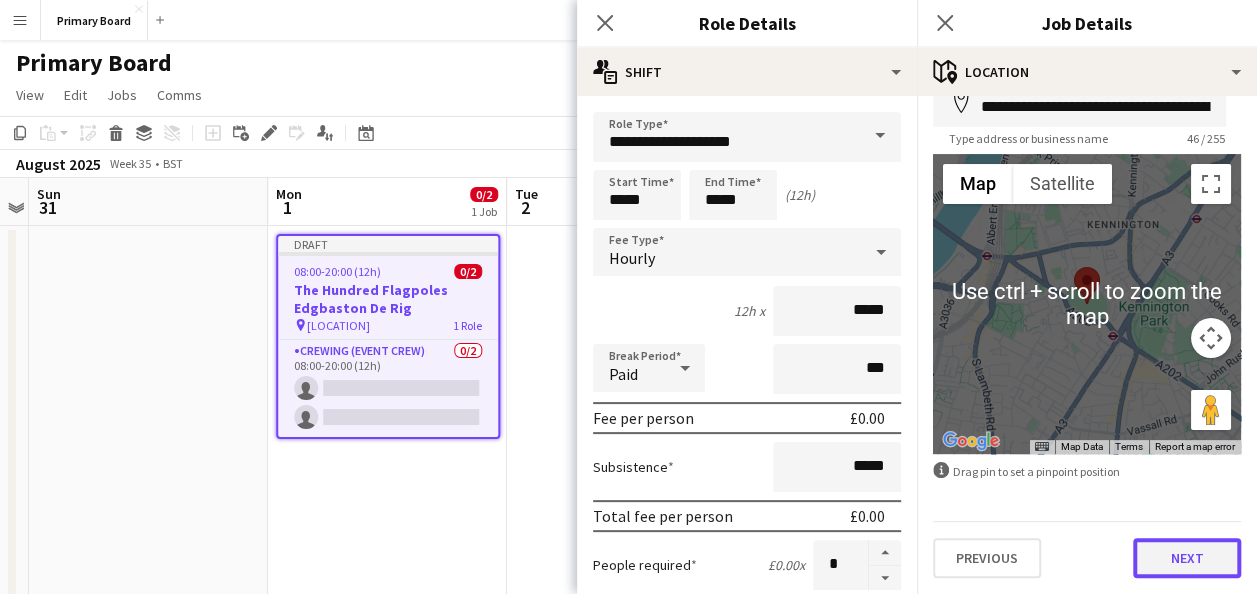 click on "Next" at bounding box center [1187, 558] 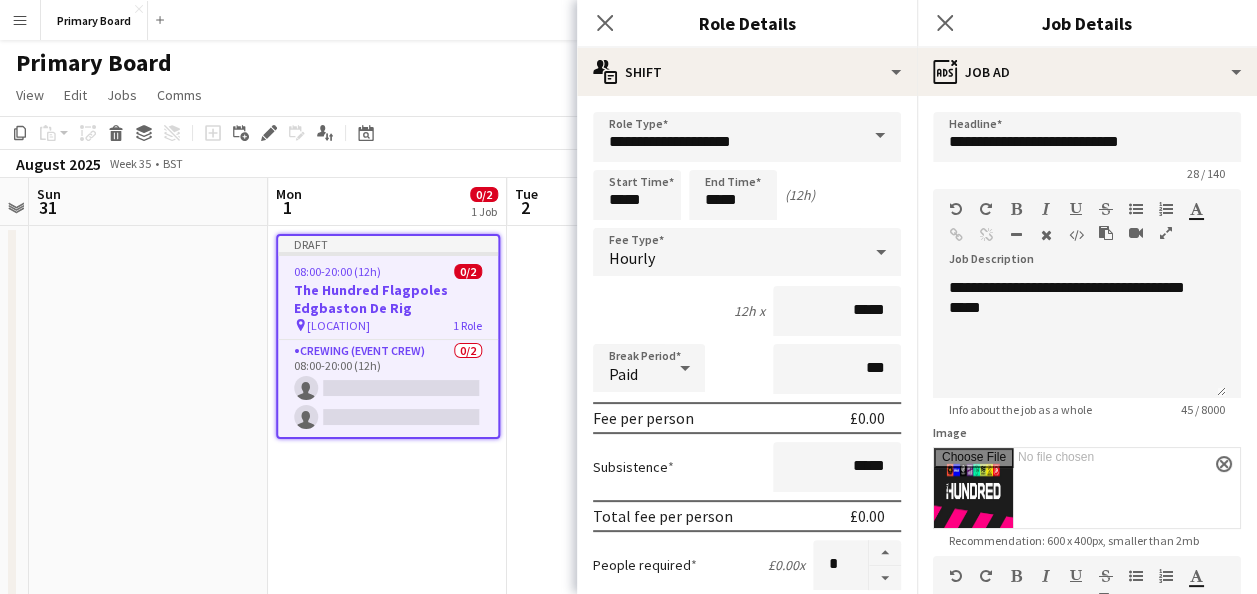 scroll, scrollTop: 0, scrollLeft: 0, axis: both 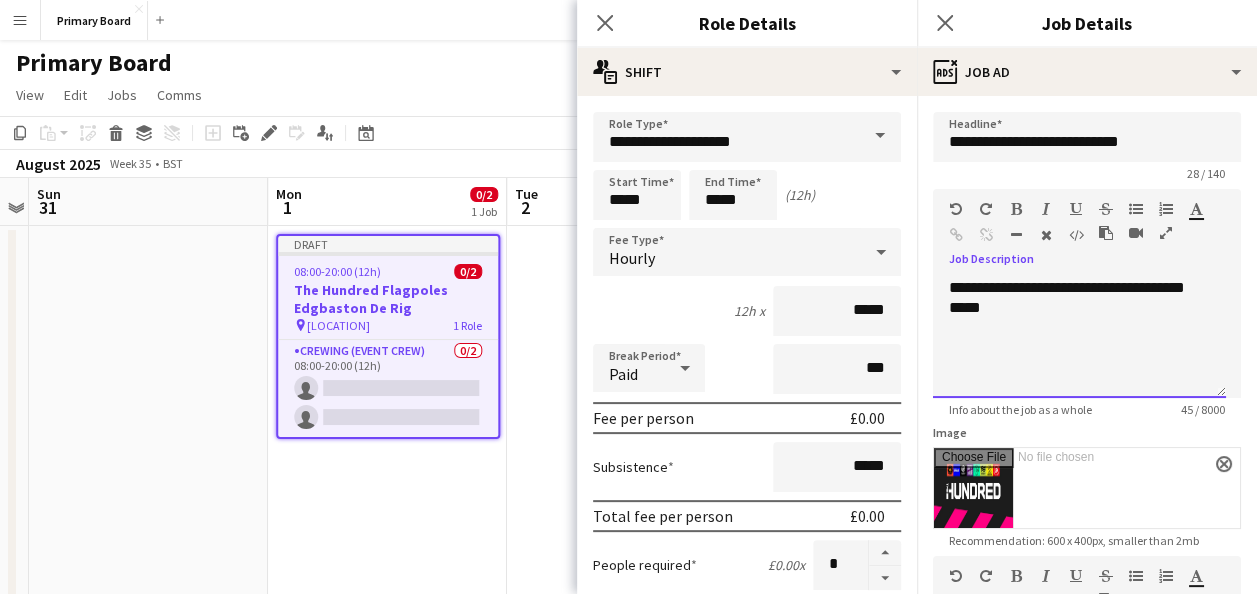 drag, startPoint x: 1024, startPoint y: 308, endPoint x: 1165, endPoint y: 290, distance: 142.14429 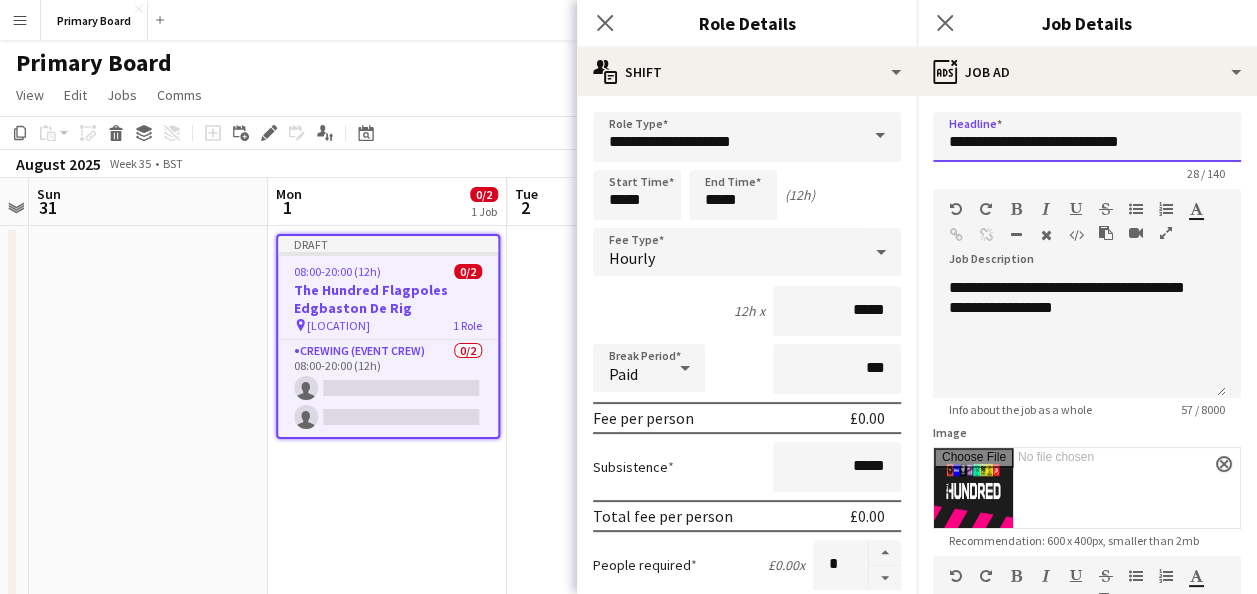 drag, startPoint x: 1110, startPoint y: 136, endPoint x: 1040, endPoint y: 144, distance: 70.45566 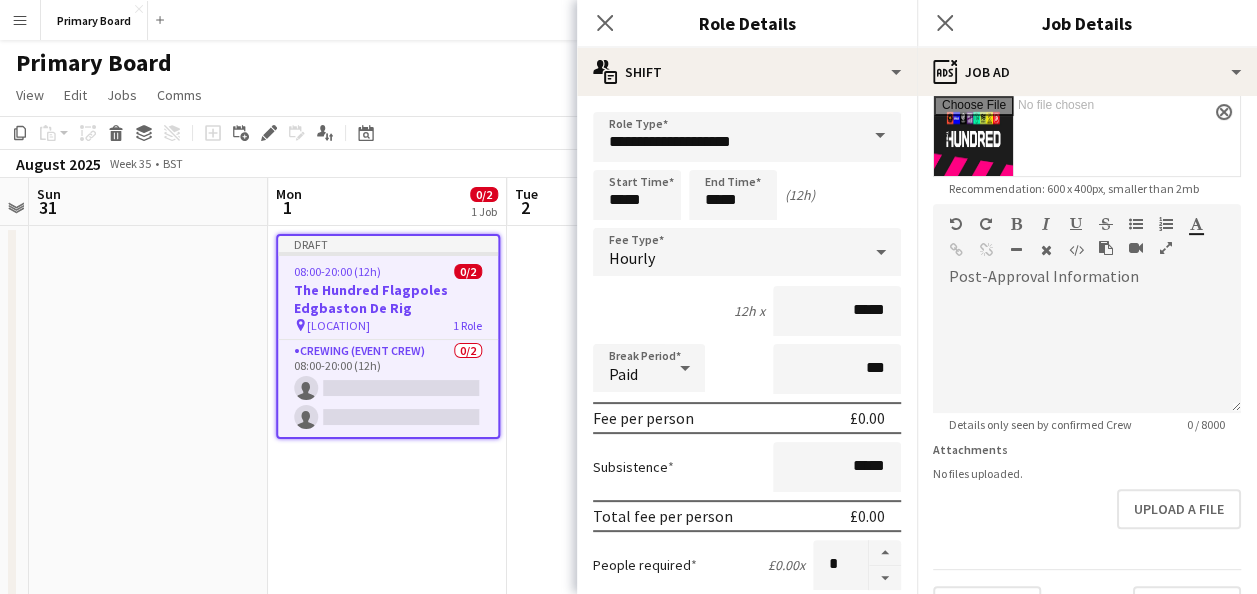 scroll, scrollTop: 399, scrollLeft: 0, axis: vertical 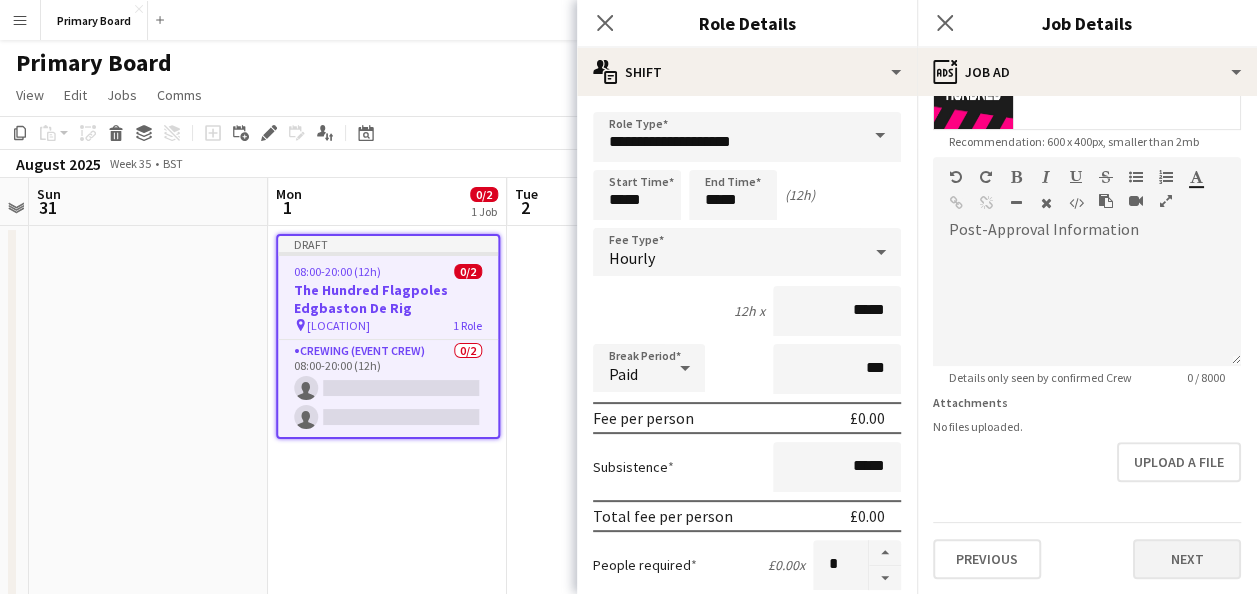 type on "**********" 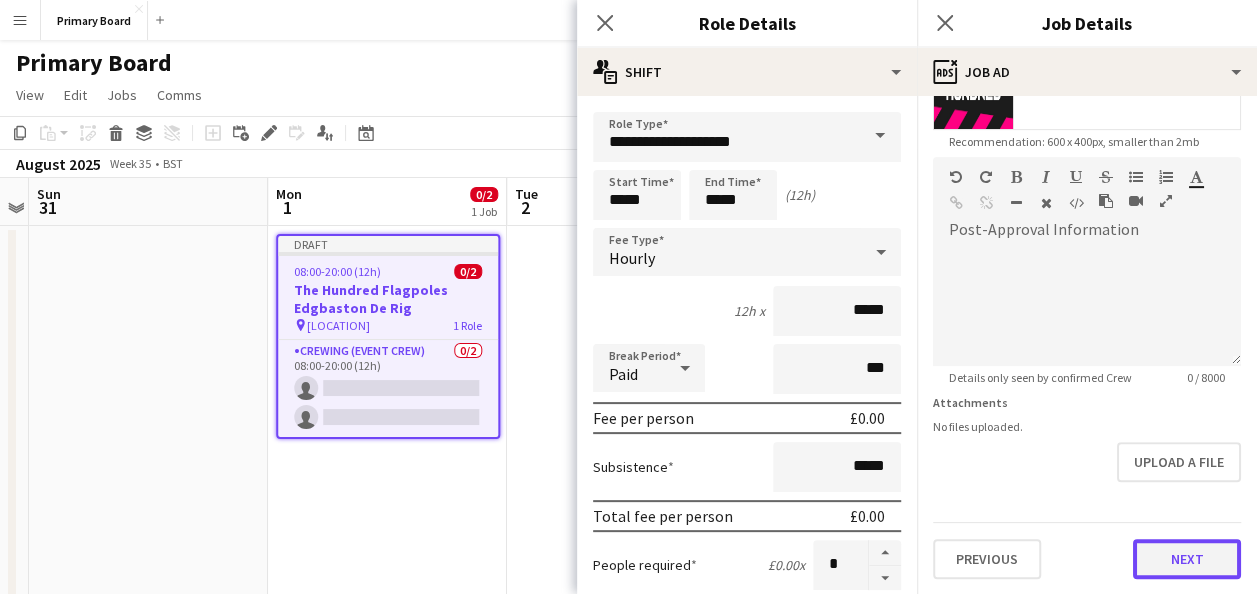 click on "Next" at bounding box center [1187, 559] 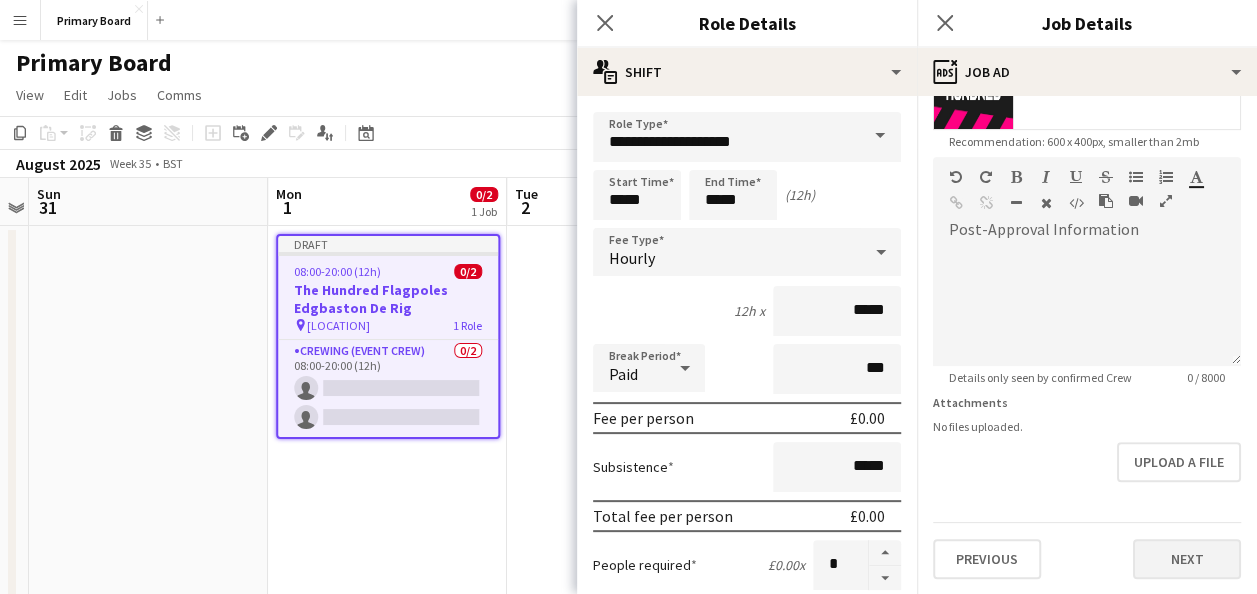 scroll, scrollTop: 0, scrollLeft: 0, axis: both 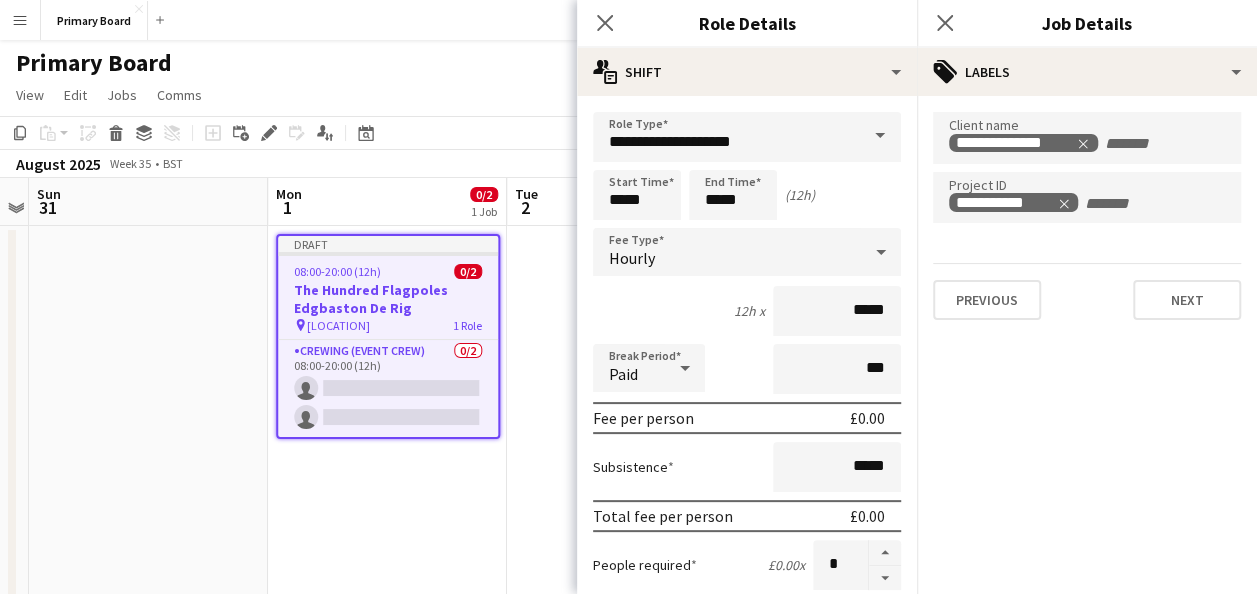 click on "**********" at bounding box center (1087, 216) 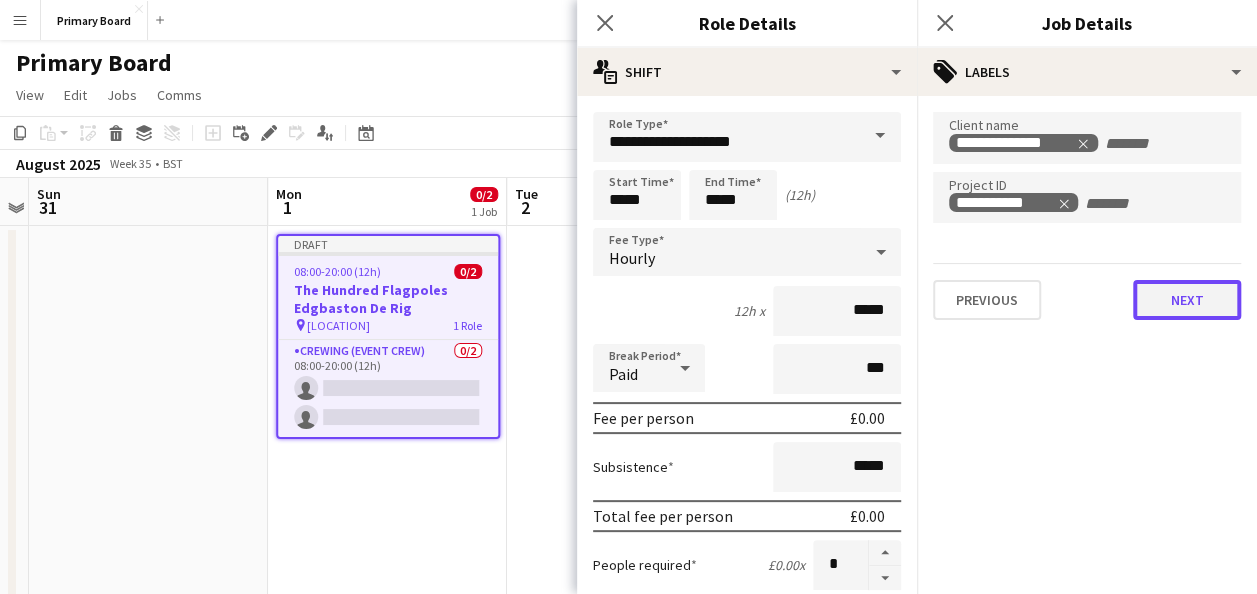 click on "Next" at bounding box center [1187, 300] 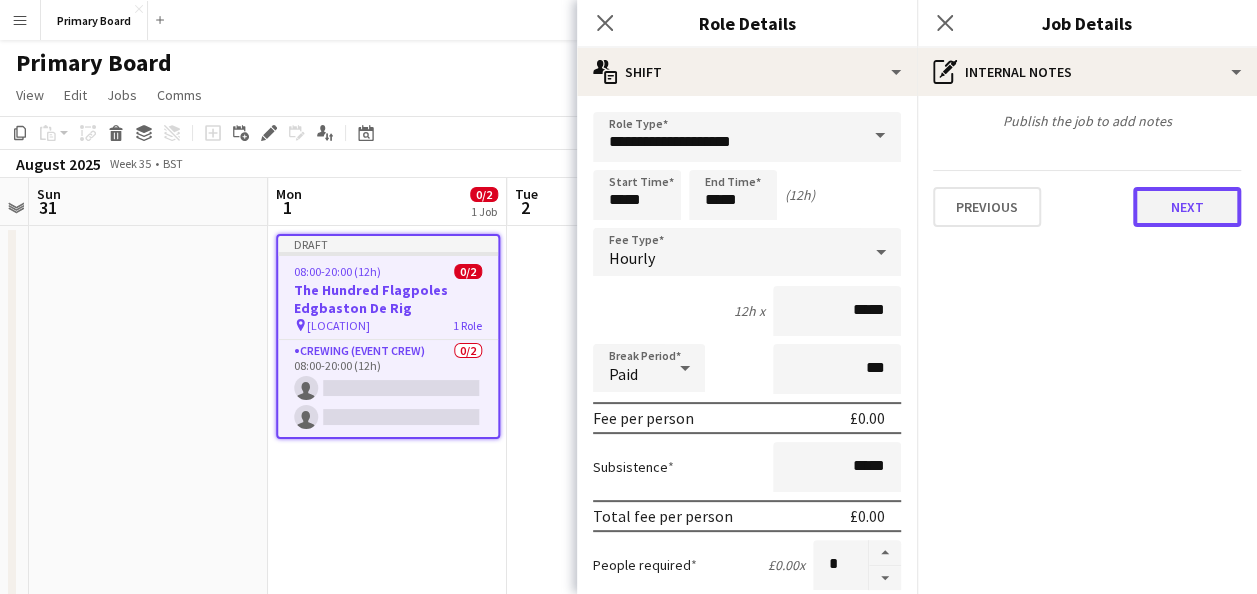 click on "Next" at bounding box center (1187, 207) 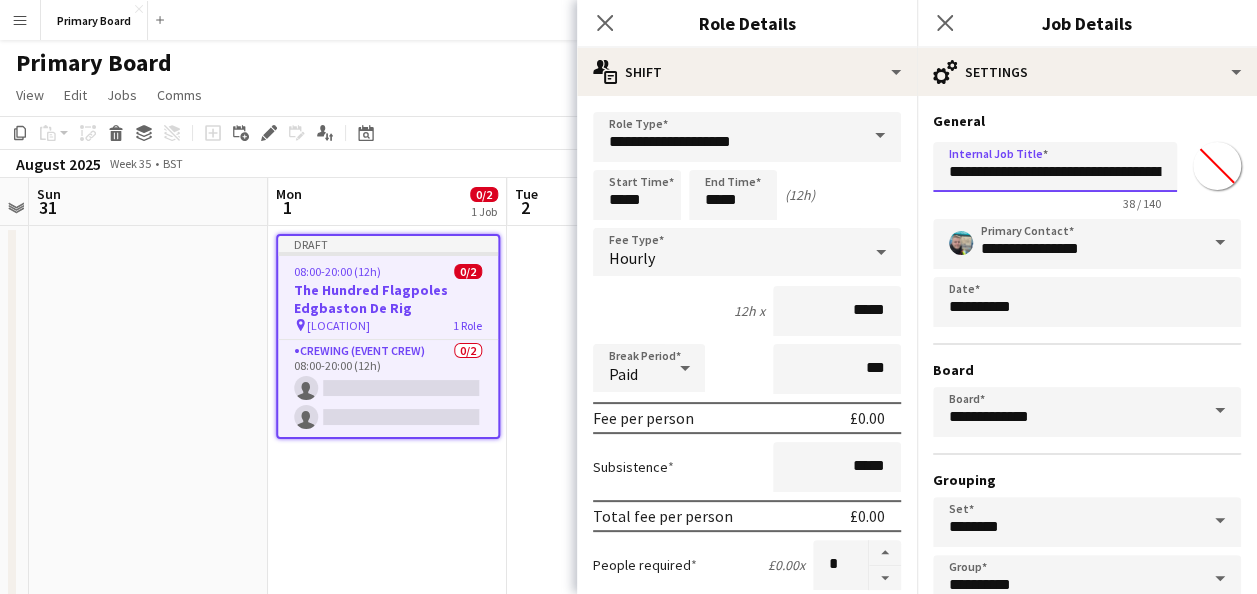 scroll, scrollTop: 0, scrollLeft: 78, axis: horizontal 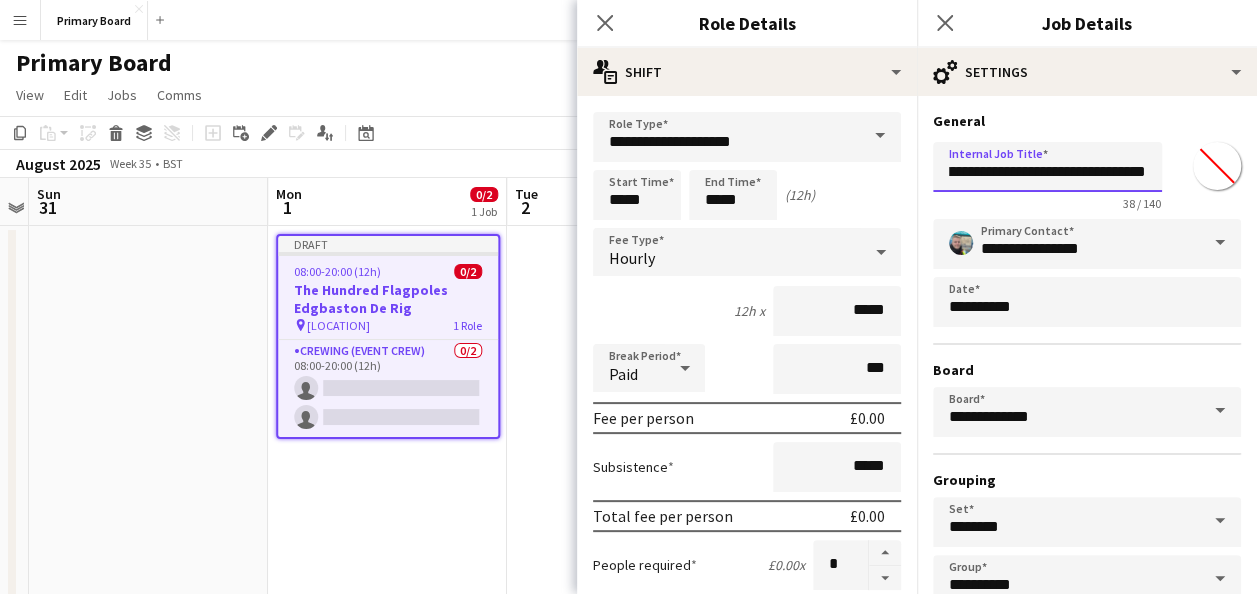 drag, startPoint x: 1110, startPoint y: 167, endPoint x: 1097, endPoint y: 170, distance: 13.341664 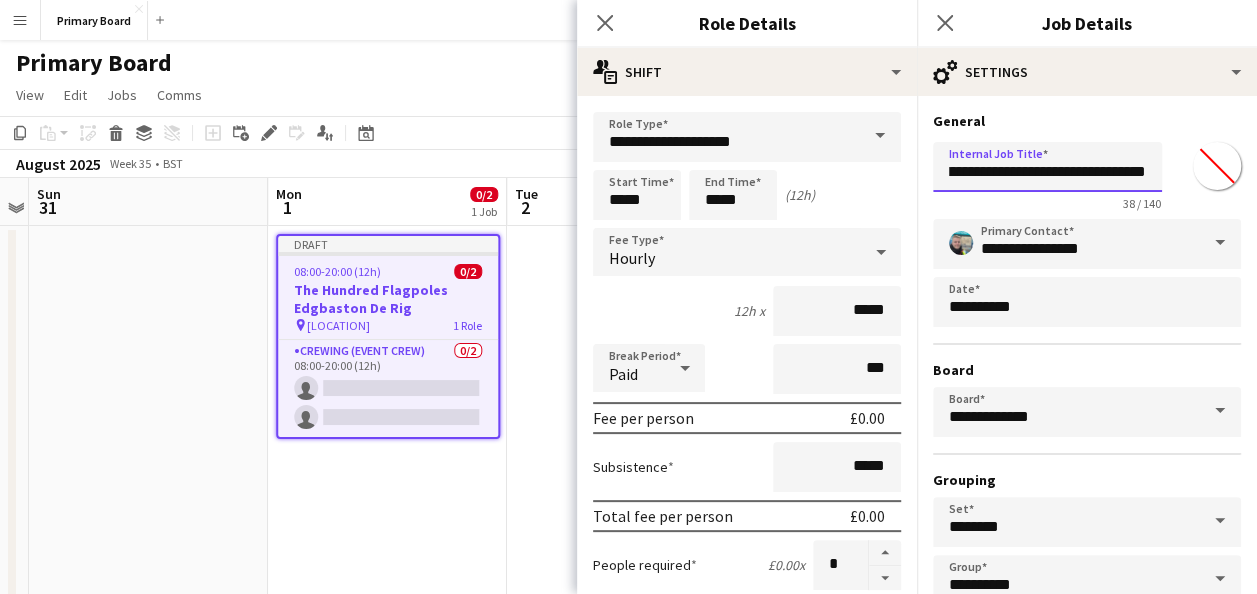 click on "**********" at bounding box center [1047, 167] 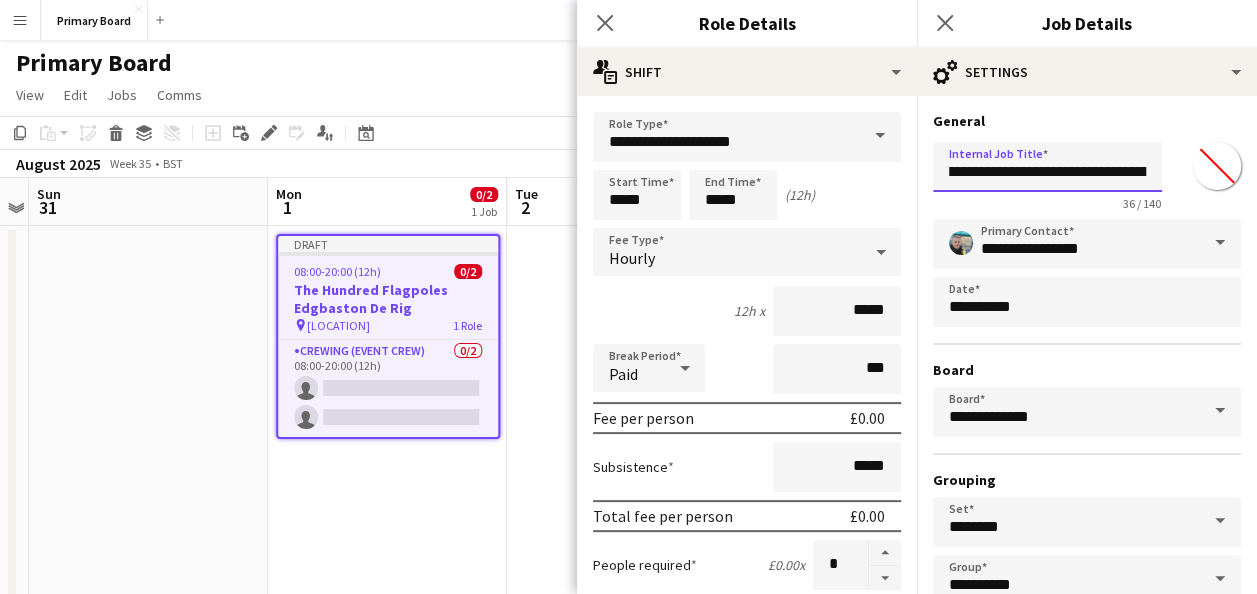 scroll, scrollTop: 0, scrollLeft: 20, axis: horizontal 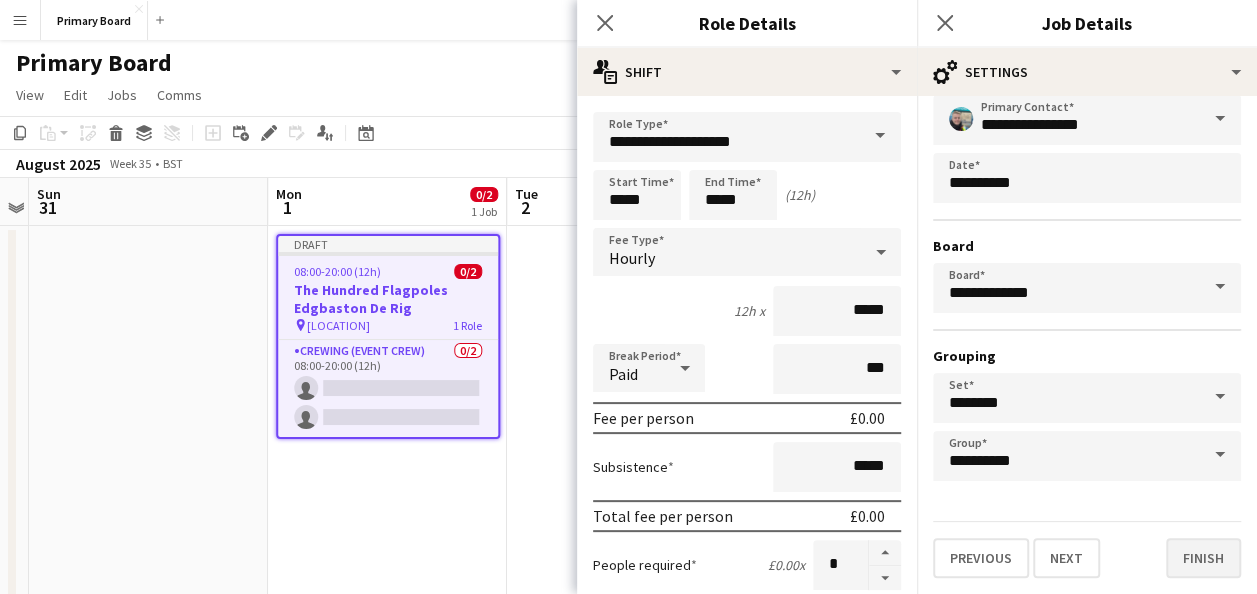 type on "**********" 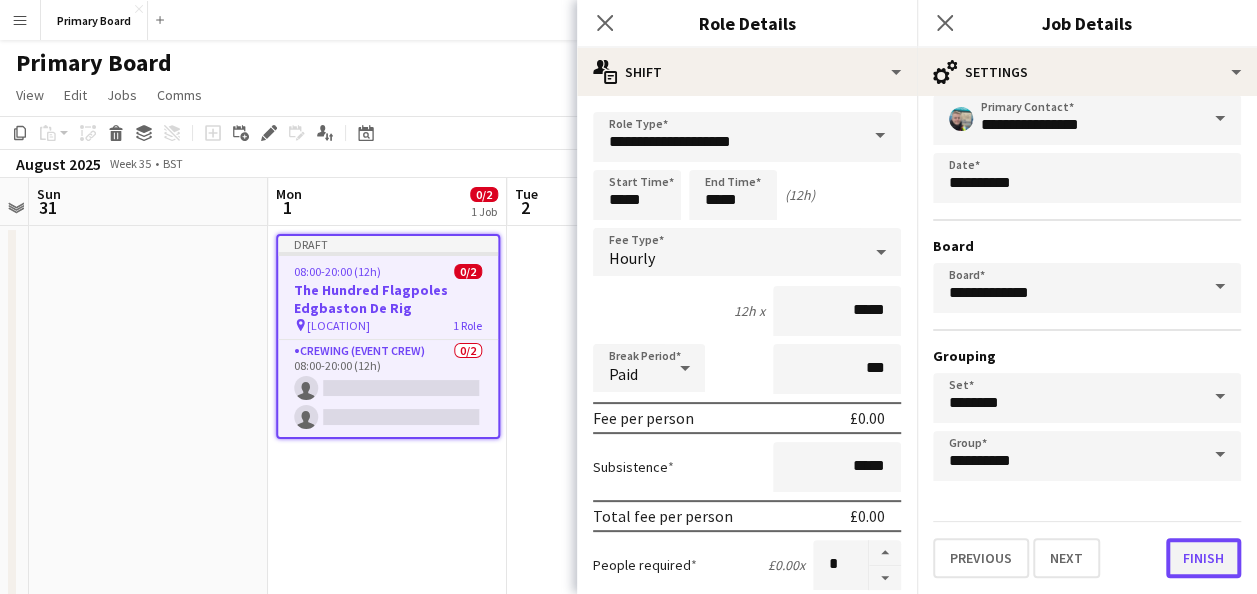 click on "Finish" at bounding box center [1203, 558] 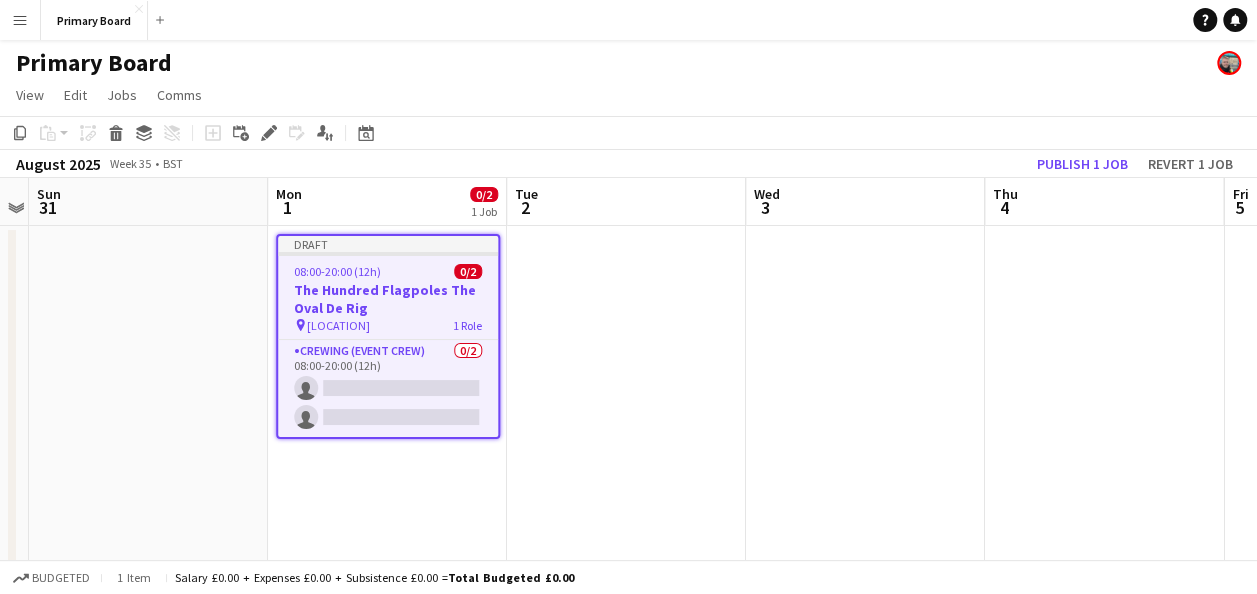 click at bounding box center [626, 1931] 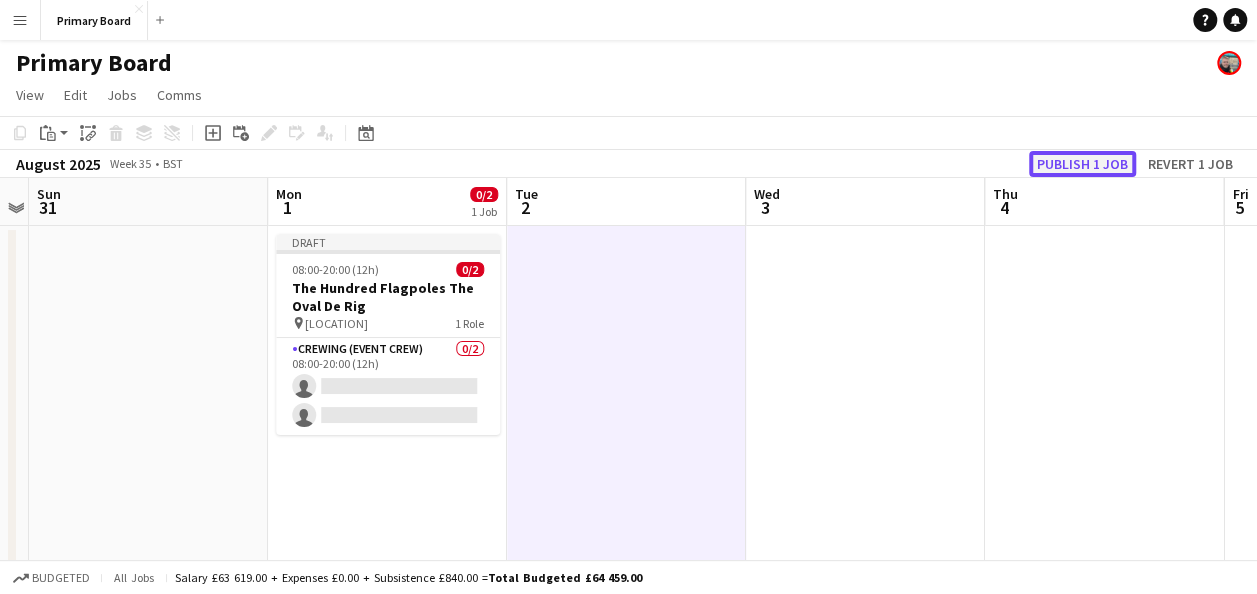 click on "Publish 1 job" 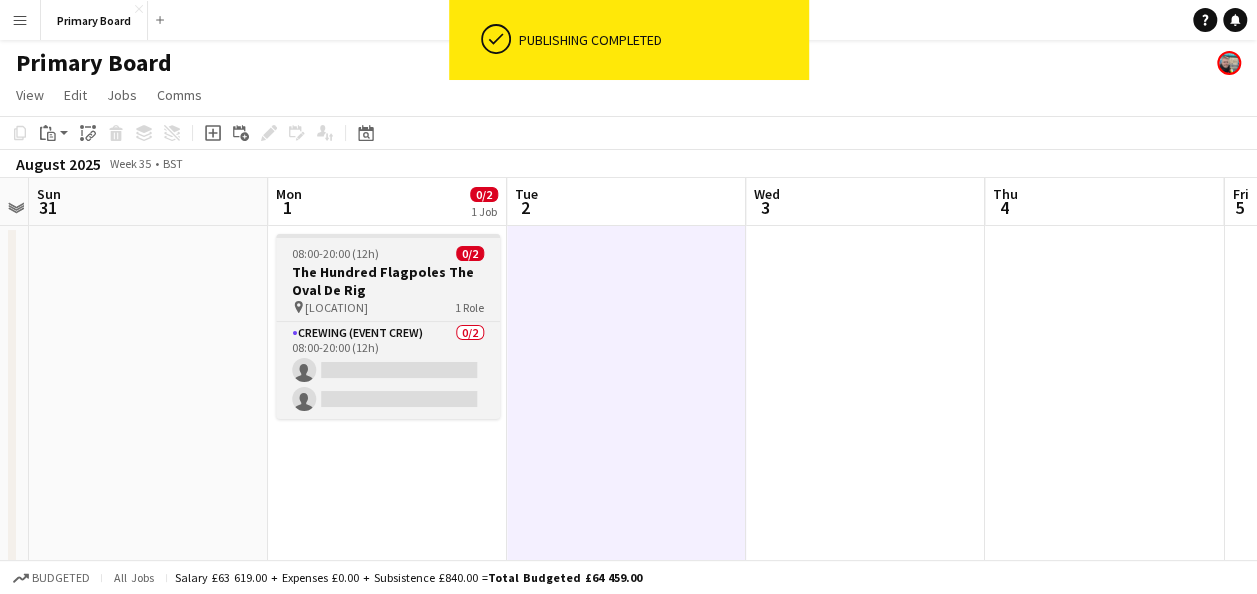 click on "The Hundred Flagpoles The Oval De Rig" at bounding box center [388, 281] 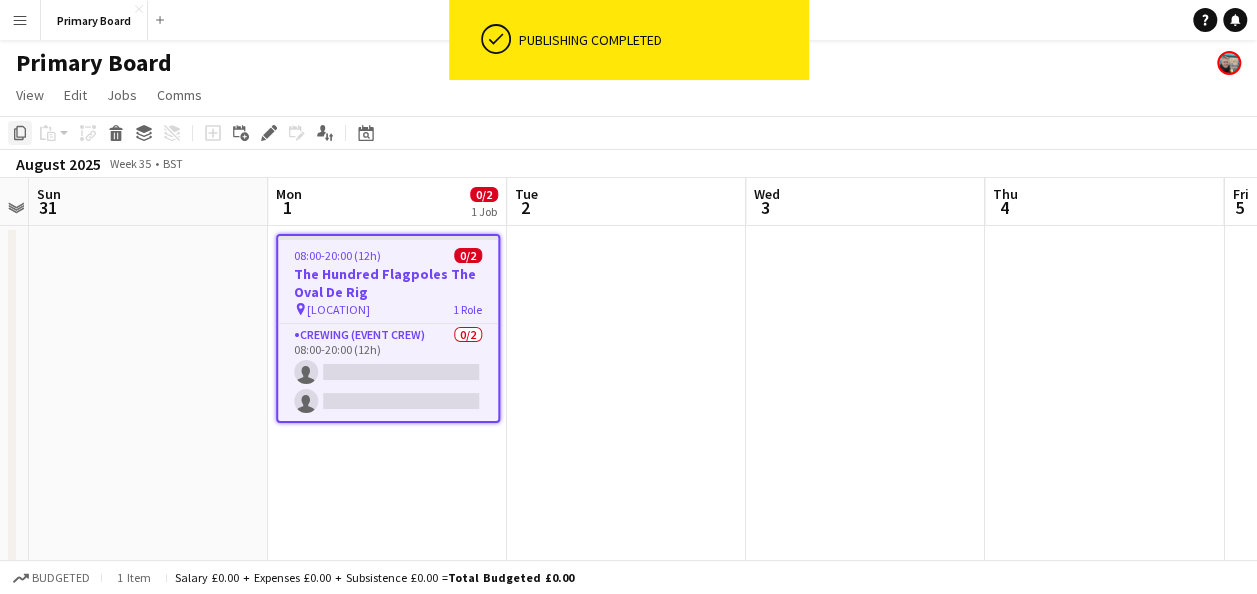 click on "Copy" 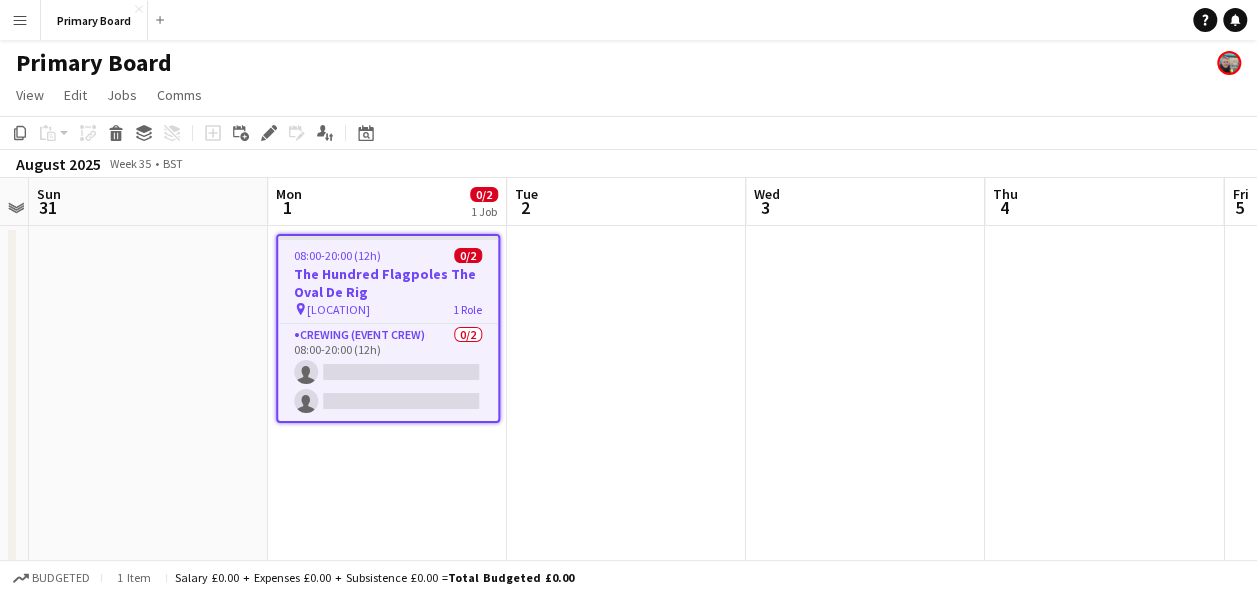 click at bounding box center (626, 1931) 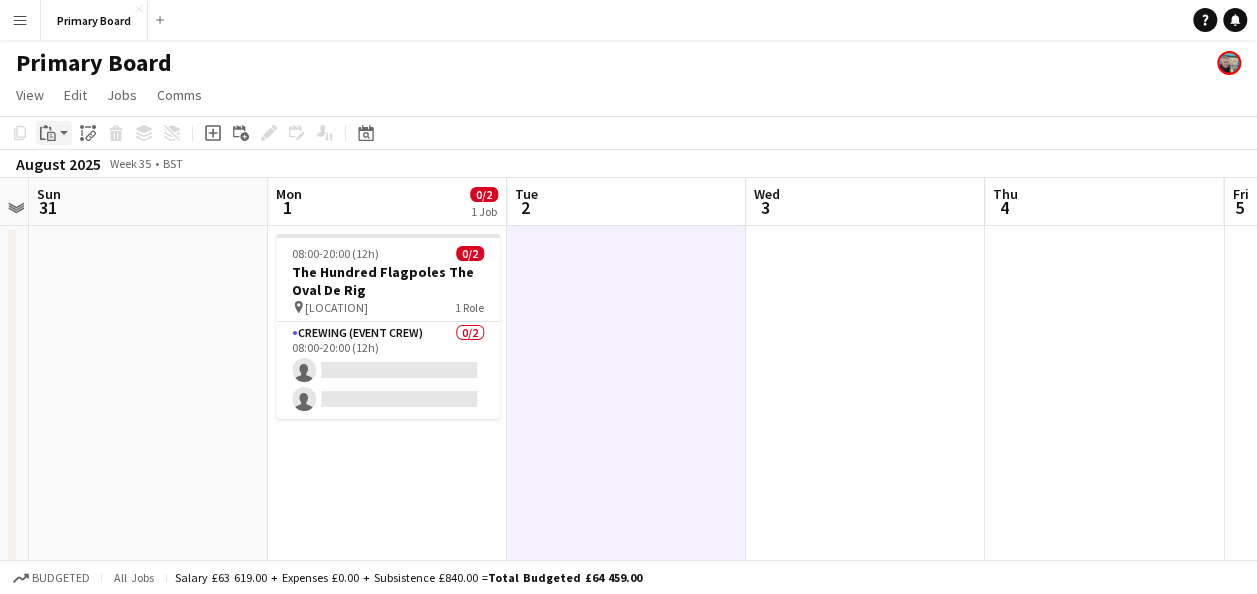 click on "Paste" 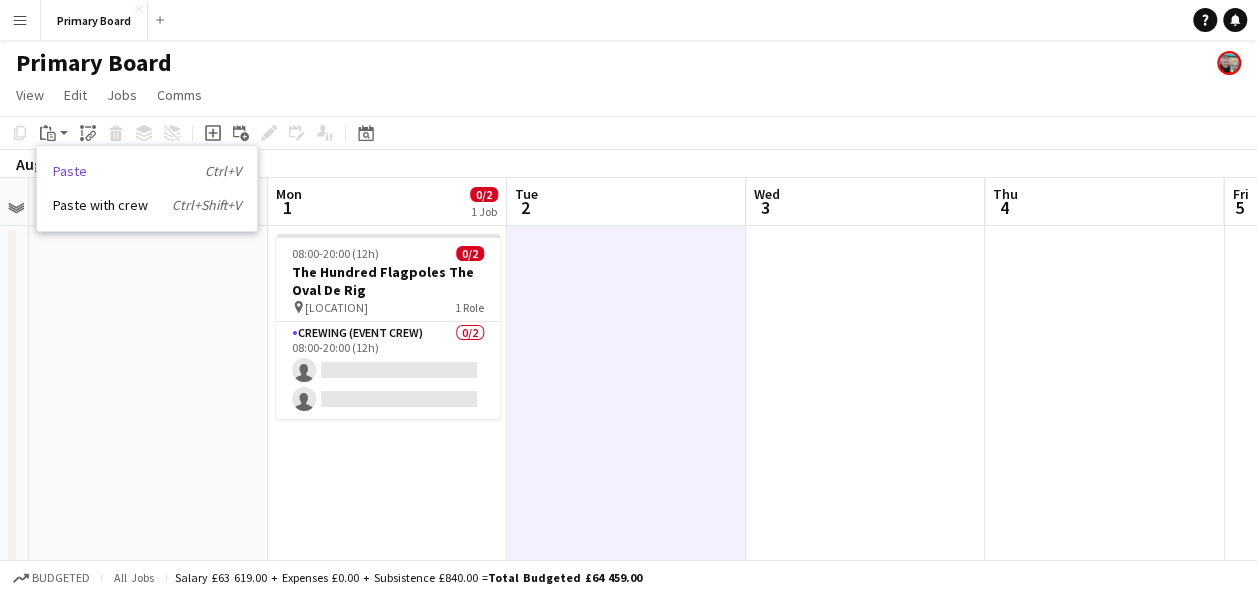 click on "Paste   Ctrl+V" at bounding box center (147, 171) 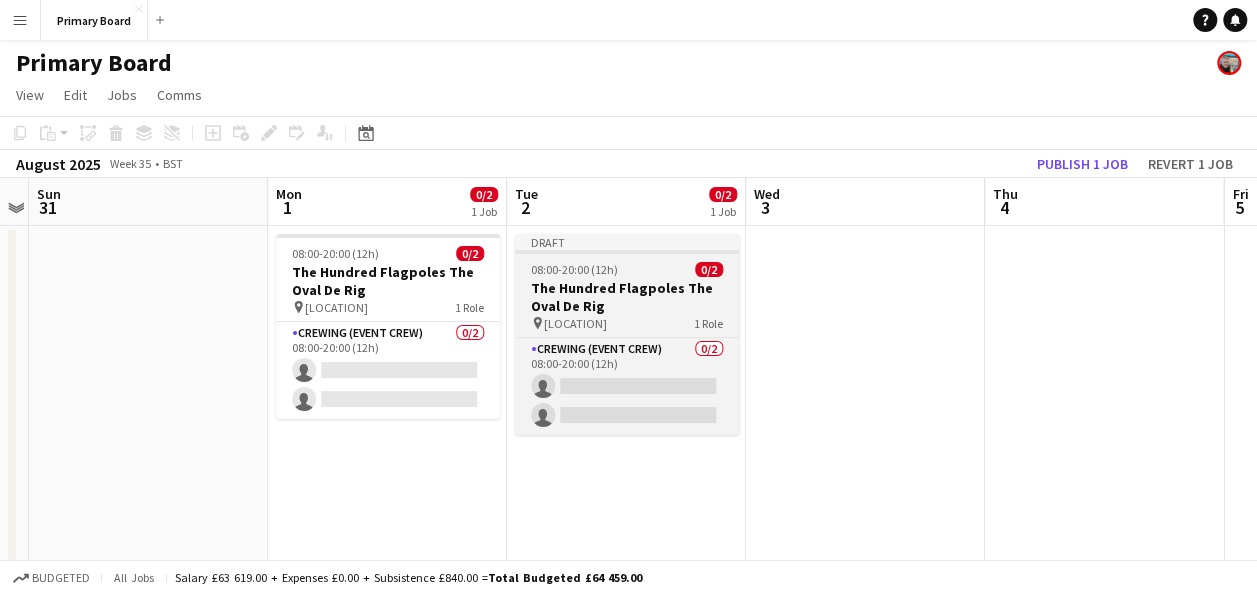 click on "The Hundred Flagpoles The Oval De Rig" at bounding box center (627, 297) 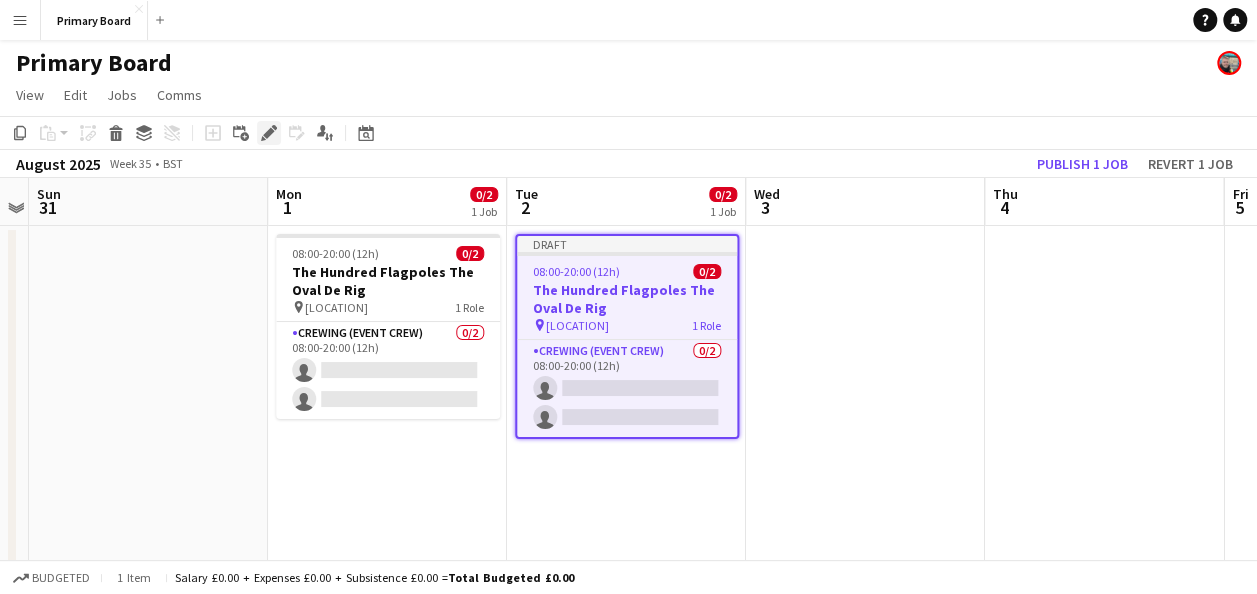 click 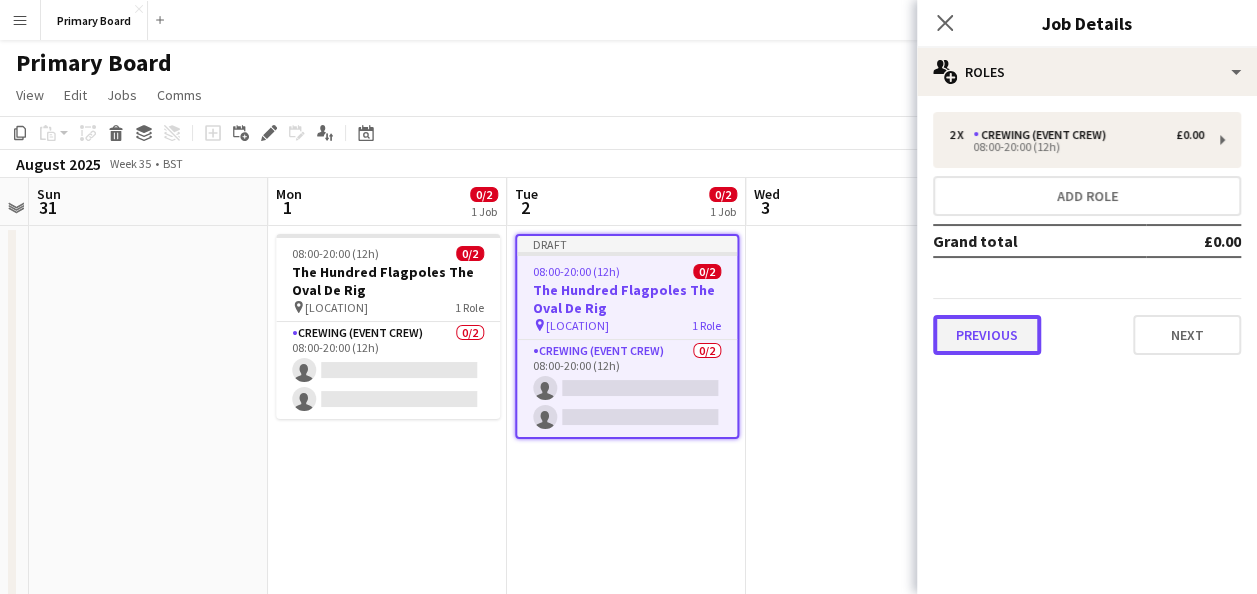 click on "Previous" at bounding box center [987, 335] 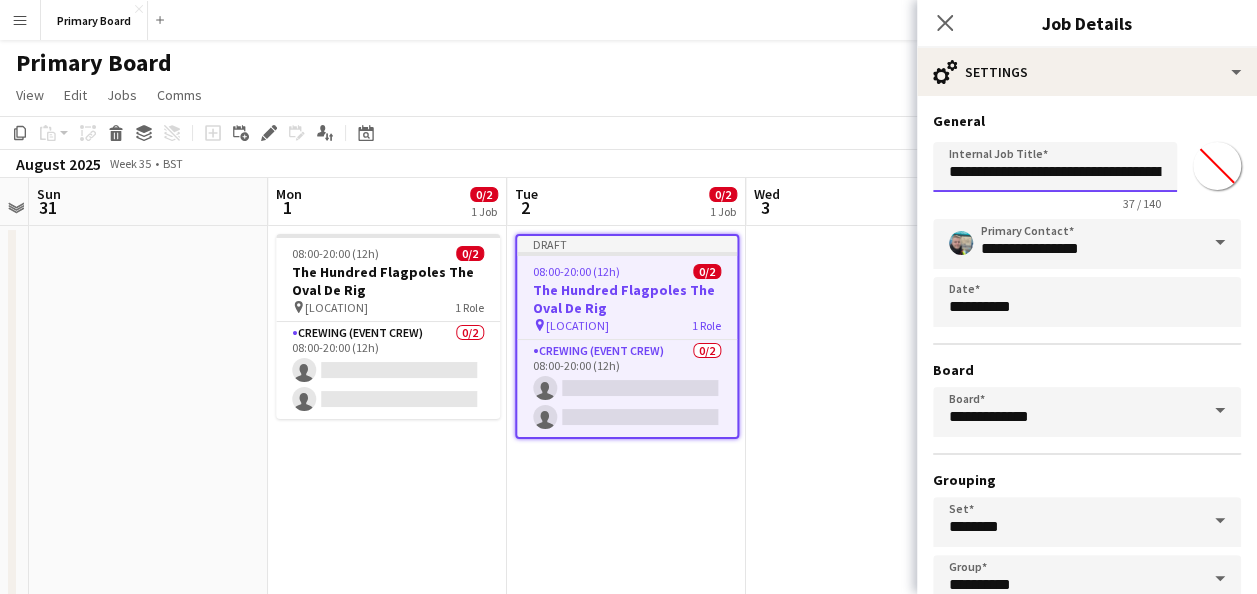 click on "**********" at bounding box center (1055, 167) 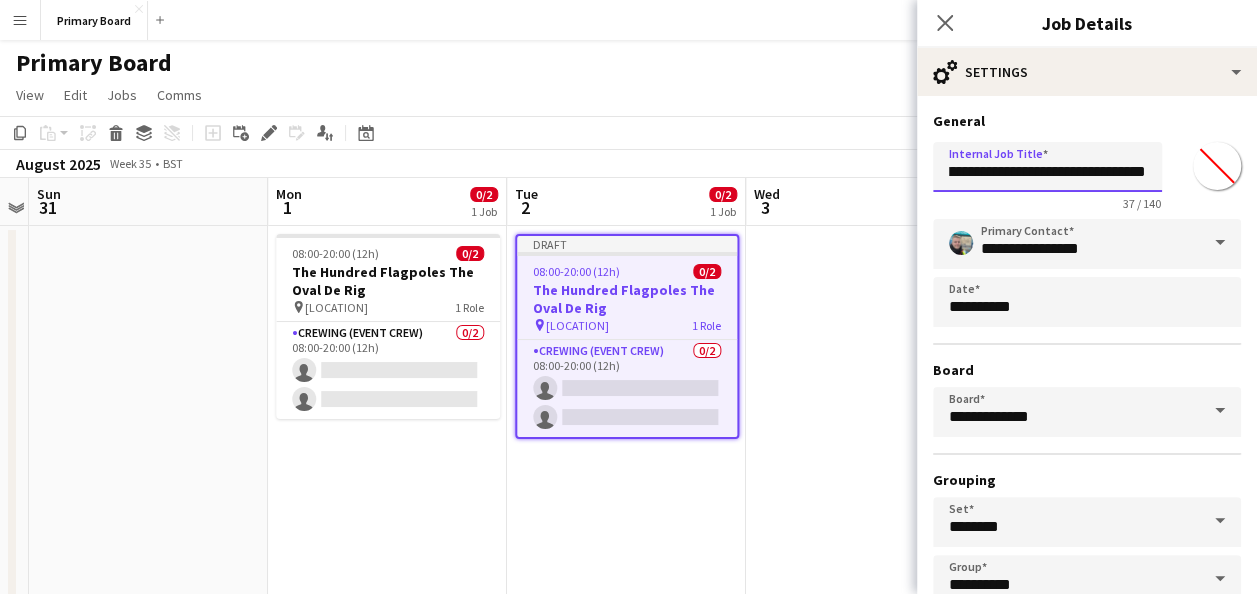 scroll, scrollTop: 0, scrollLeft: 65, axis: horizontal 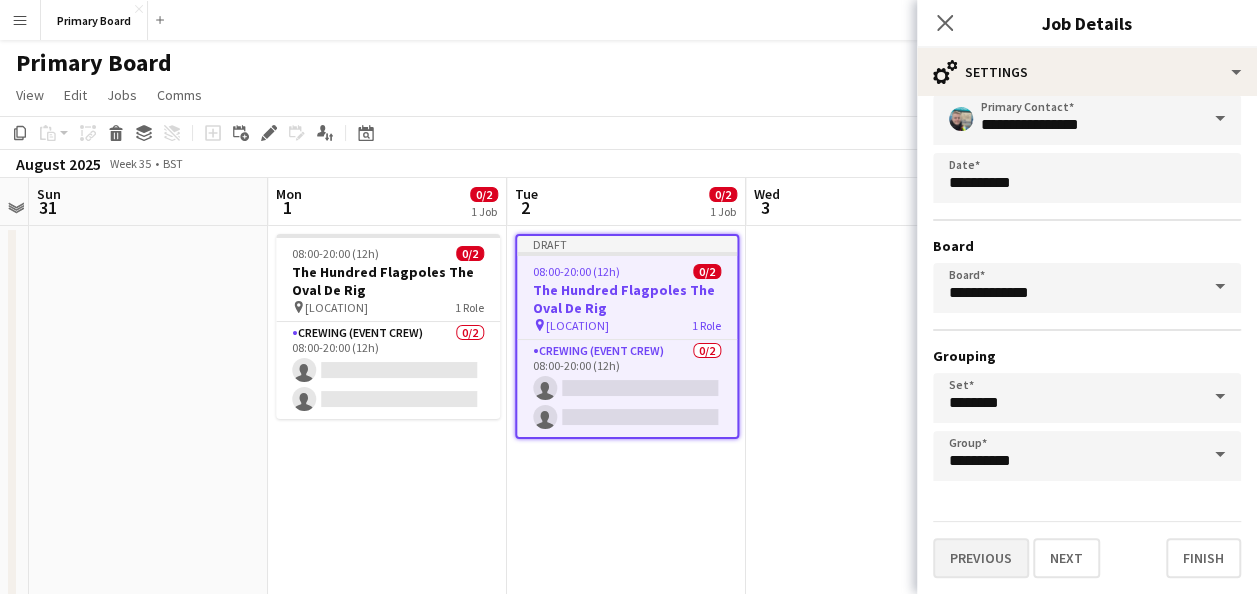 type on "**********" 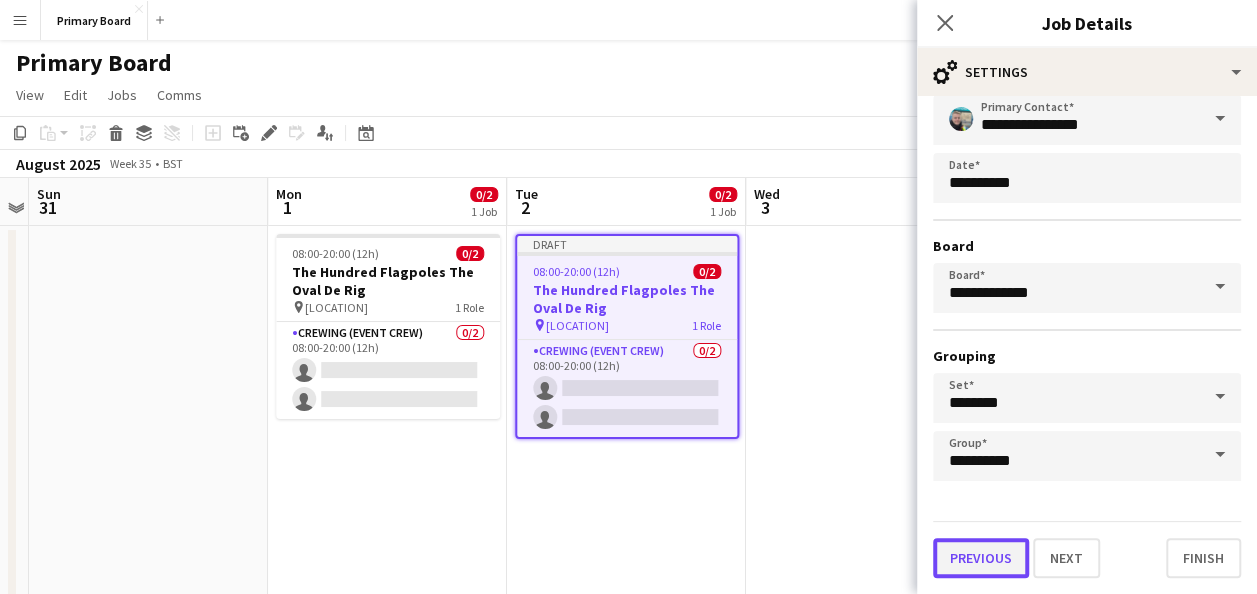 click on "Previous" at bounding box center (981, 558) 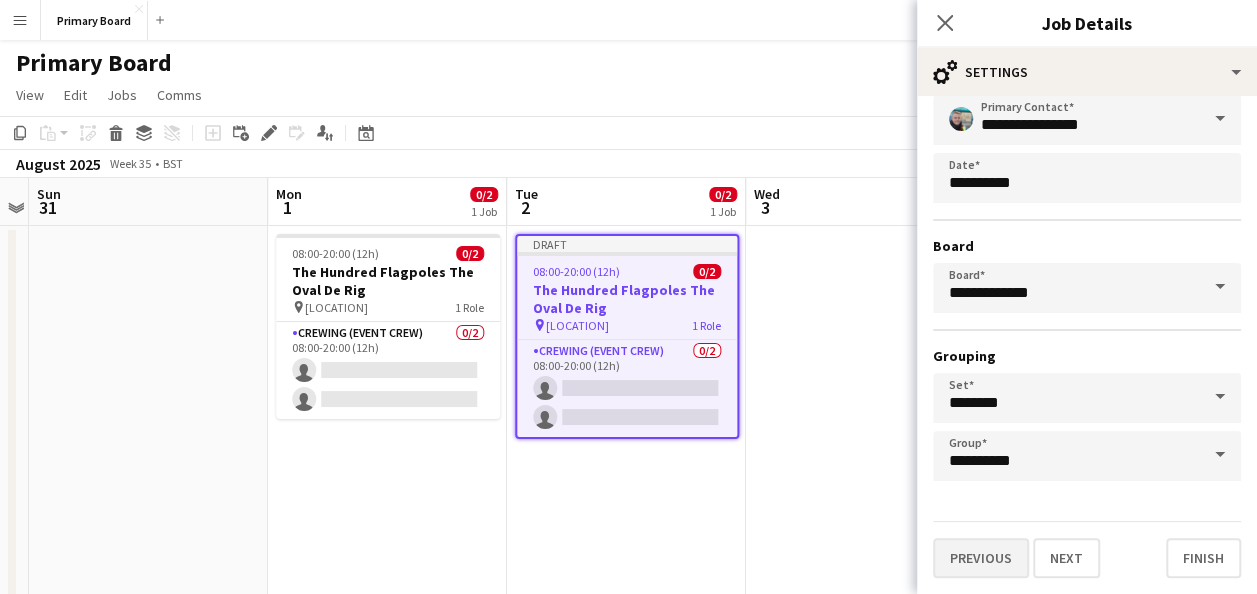 scroll, scrollTop: 0, scrollLeft: 0, axis: both 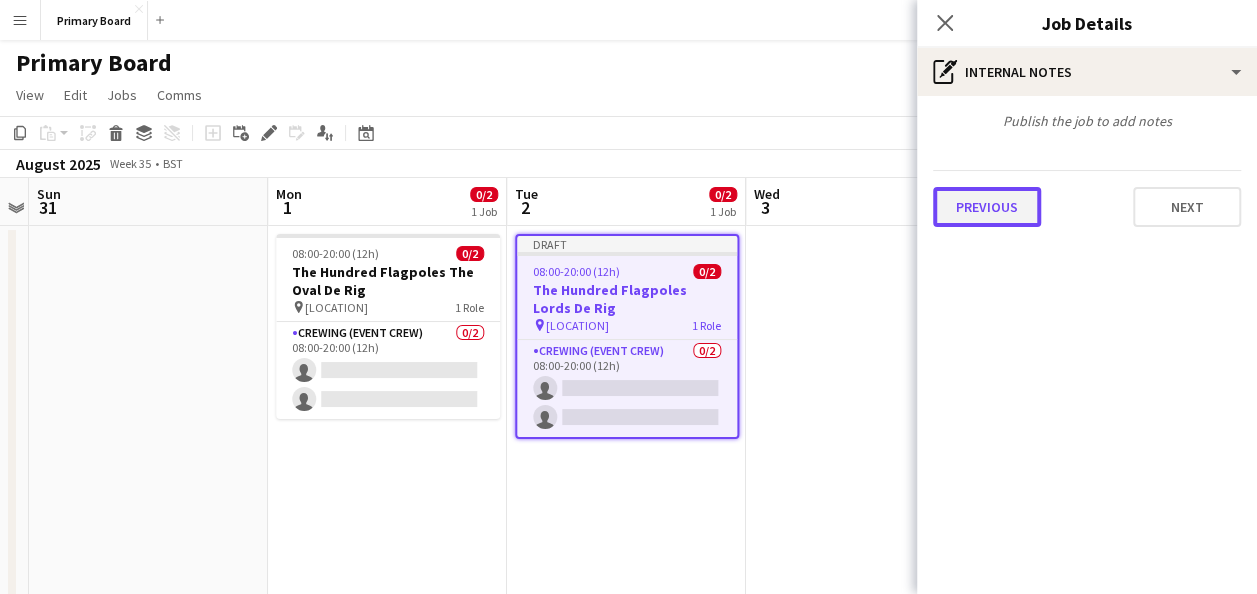 click on "Previous" at bounding box center (987, 207) 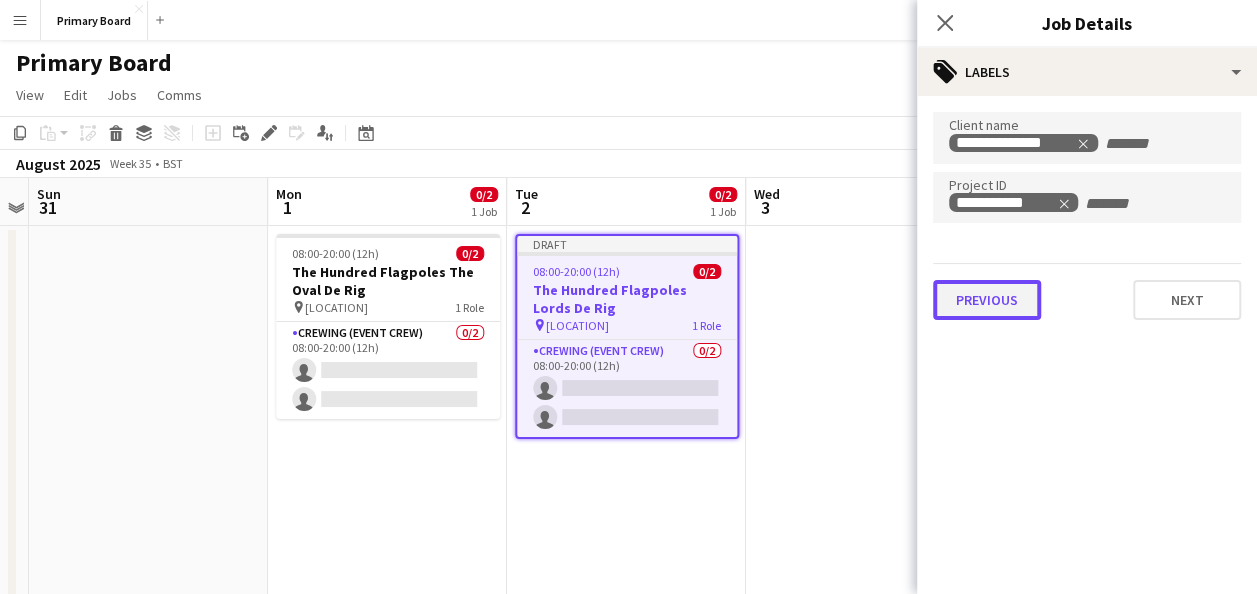 click on "Previous" at bounding box center [987, 300] 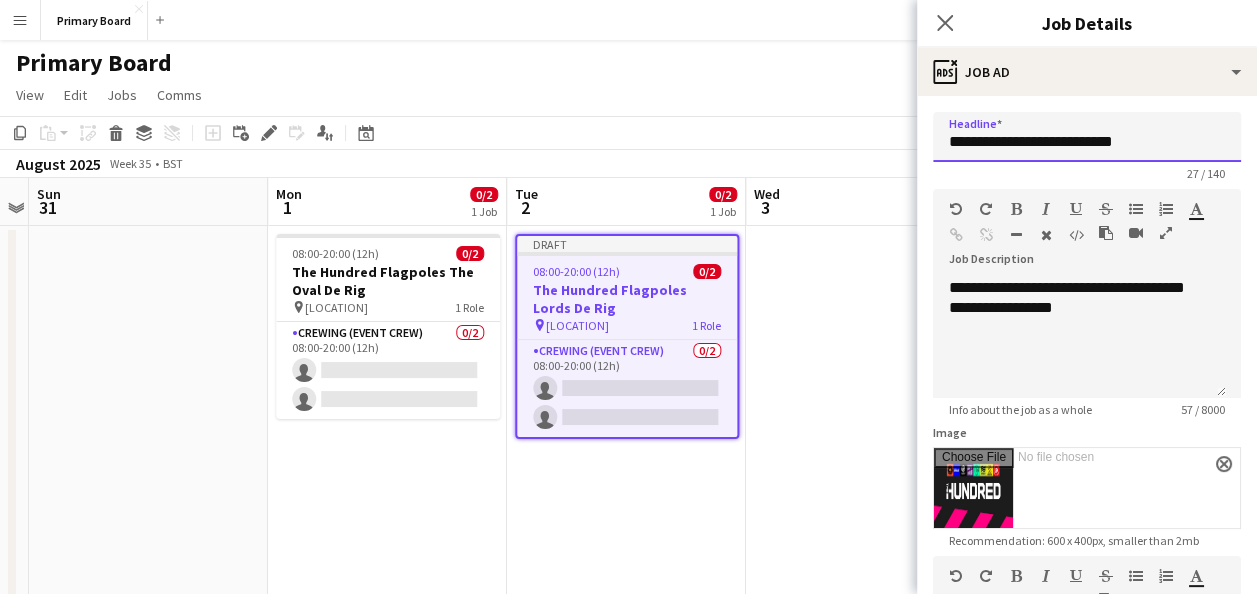 drag, startPoint x: 1098, startPoint y: 132, endPoint x: 1042, endPoint y: 136, distance: 56.142673 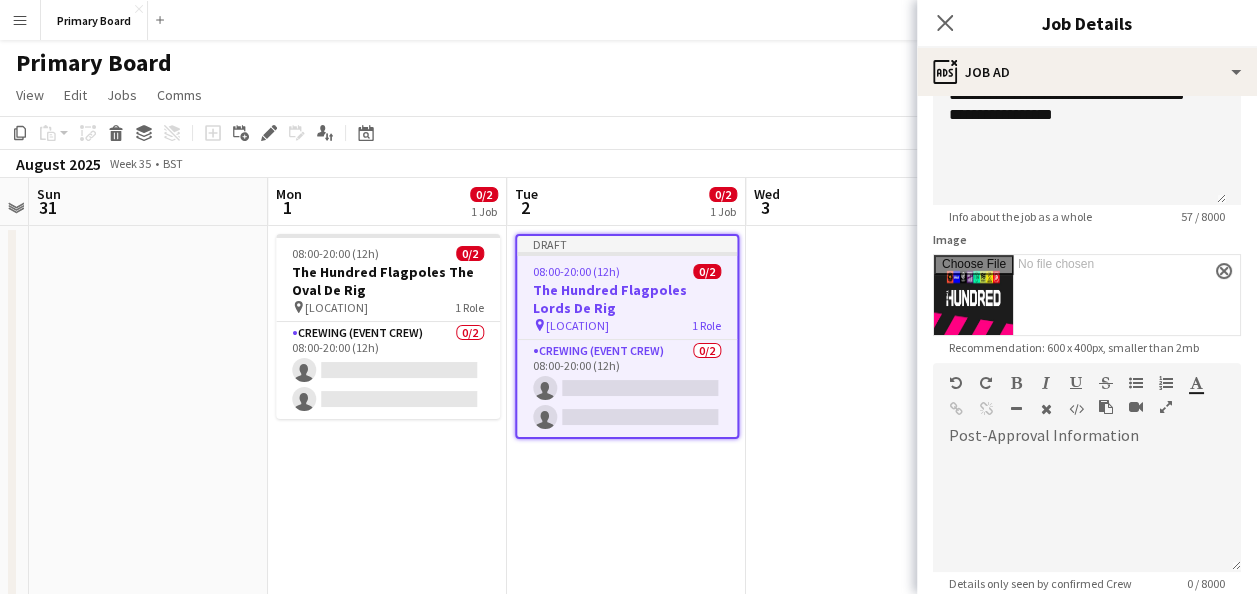 scroll, scrollTop: 399, scrollLeft: 0, axis: vertical 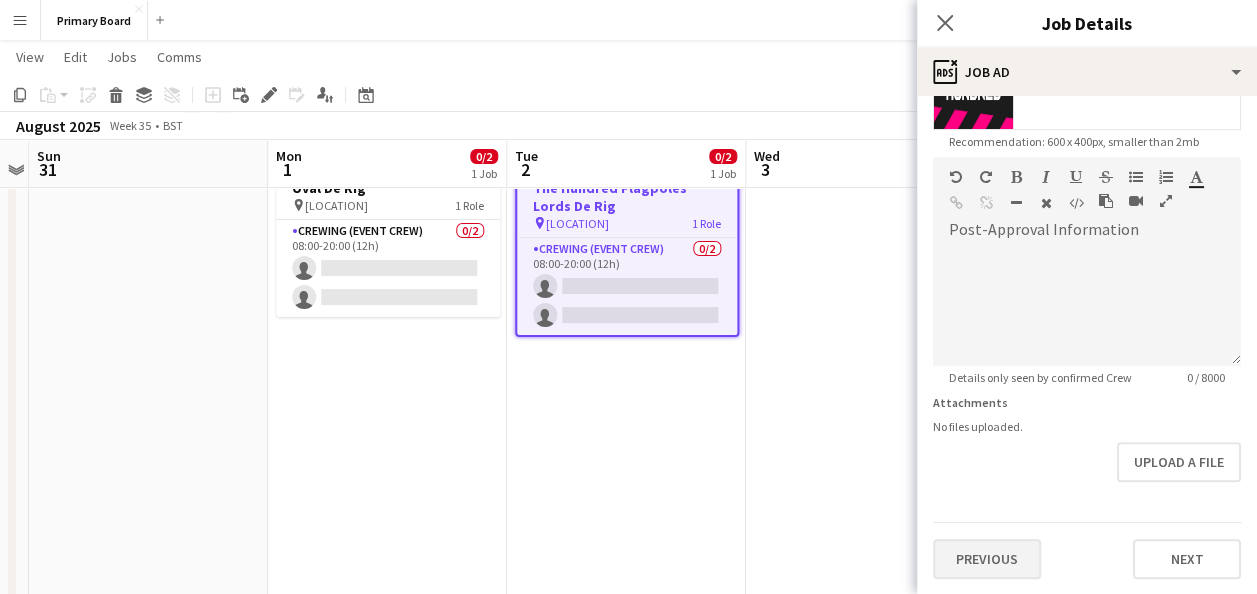 type on "**********" 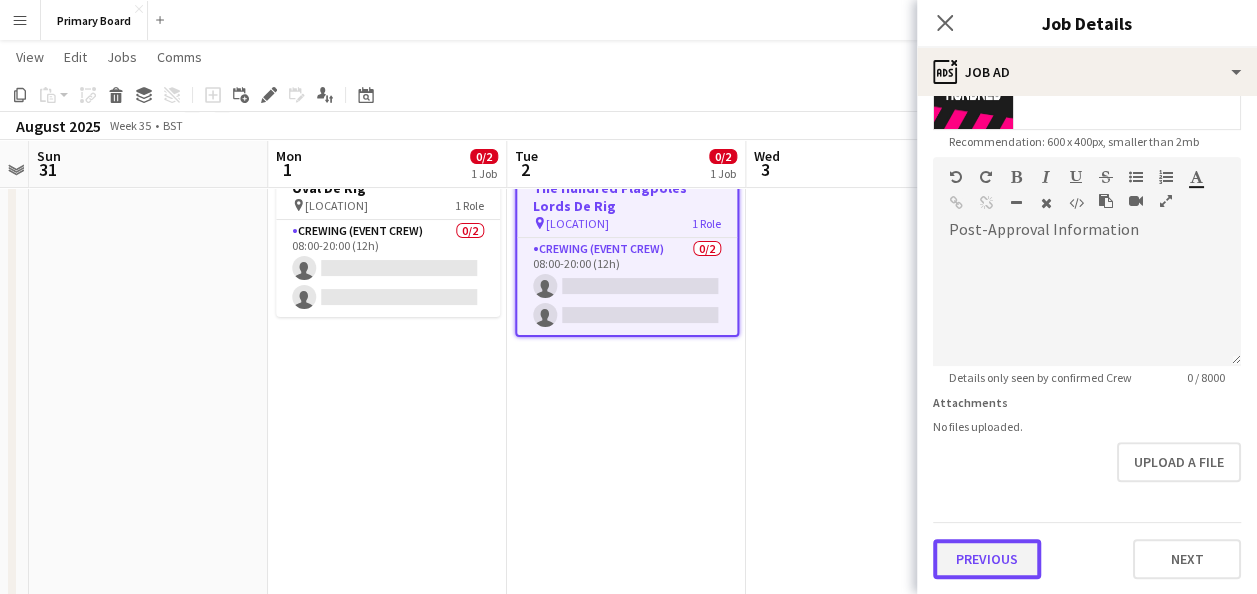 click on "Previous" at bounding box center (987, 559) 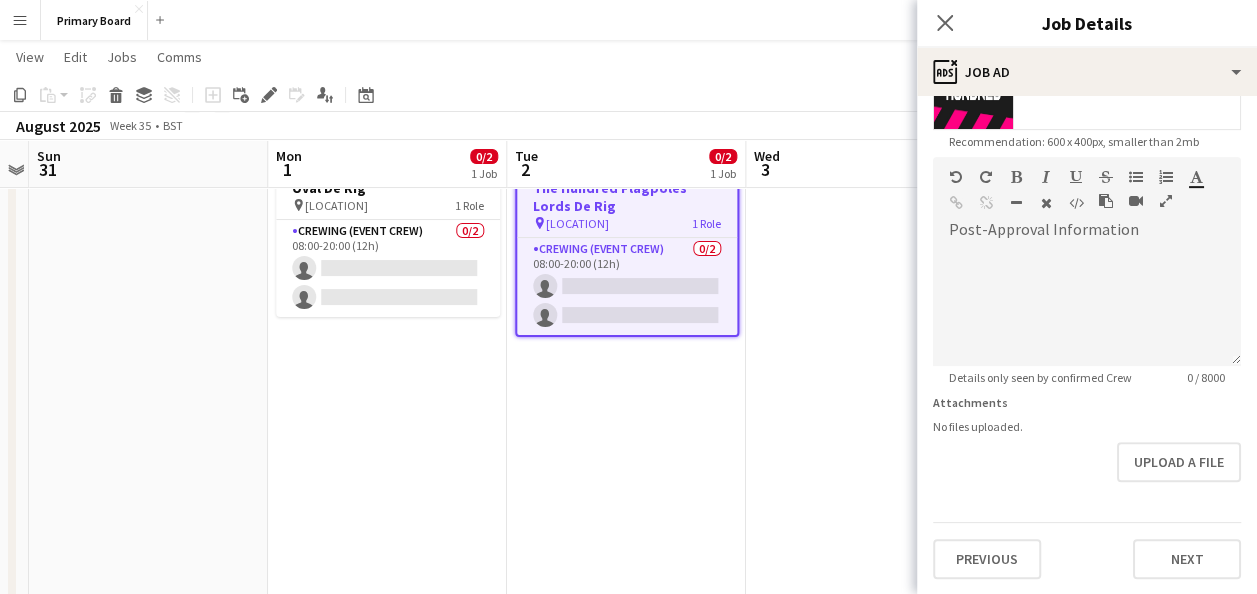 scroll, scrollTop: 0, scrollLeft: 0, axis: both 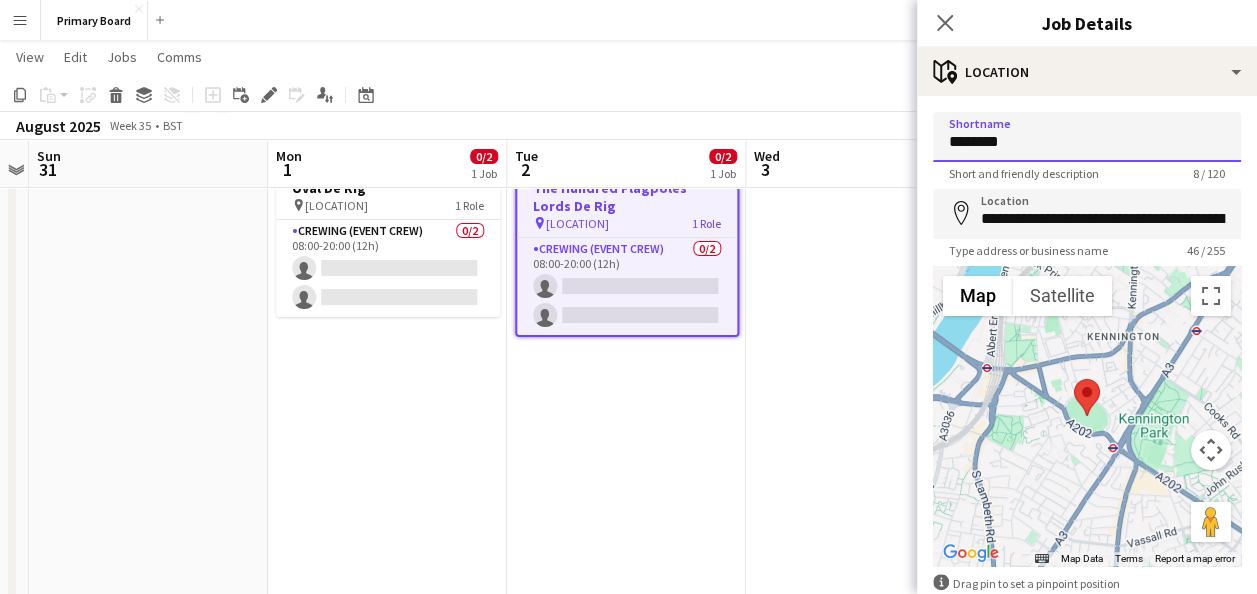 drag, startPoint x: 1032, startPoint y: 138, endPoint x: 909, endPoint y: 134, distance: 123.065025 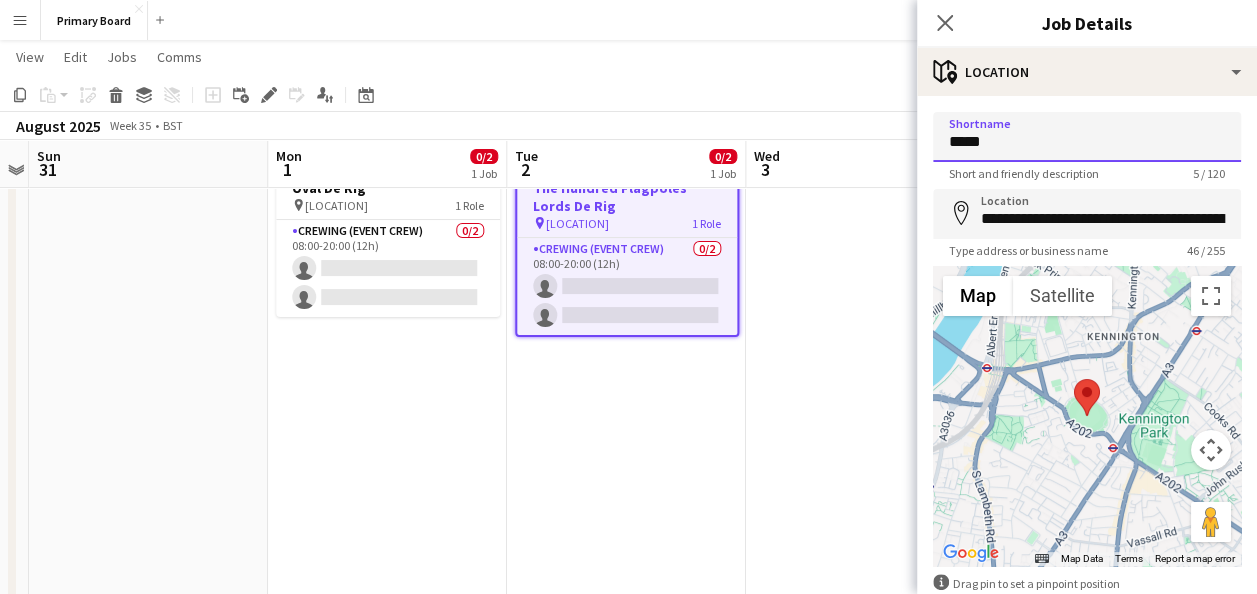 type on "*****" 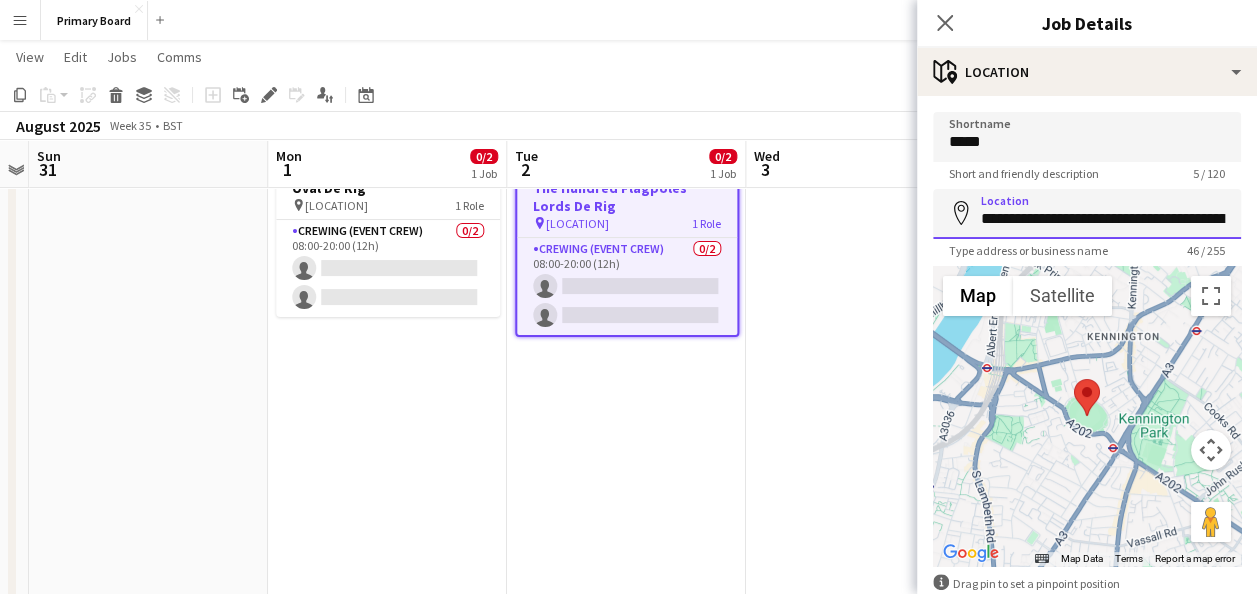 click on "**********" at bounding box center (1087, 214) 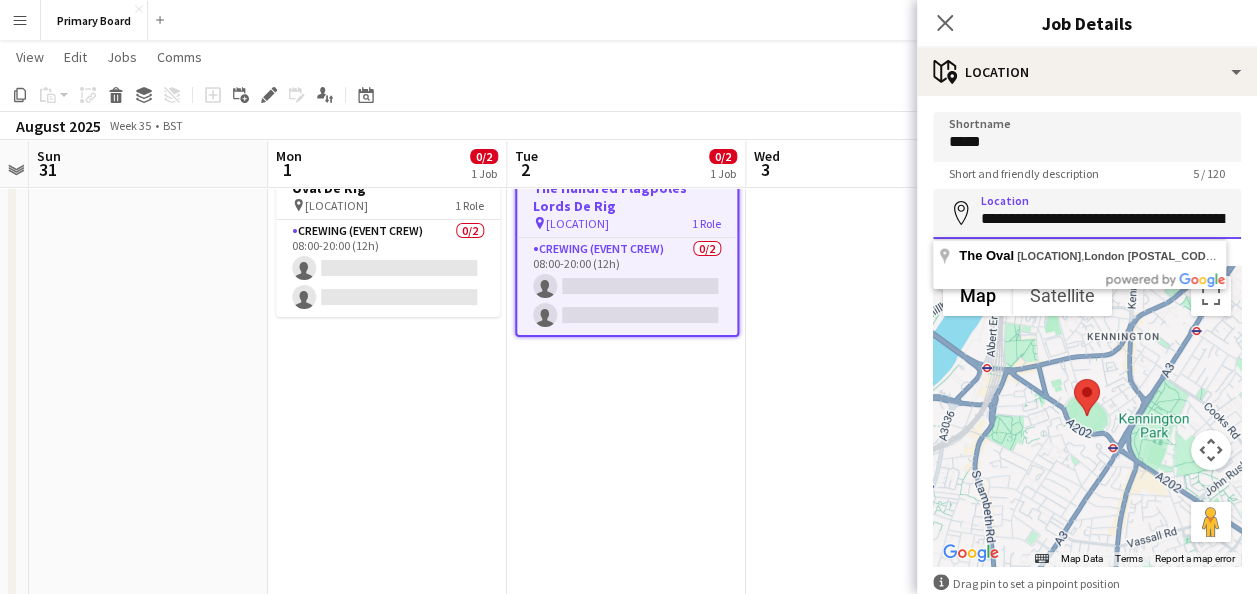 scroll, scrollTop: 0, scrollLeft: 97, axis: horizontal 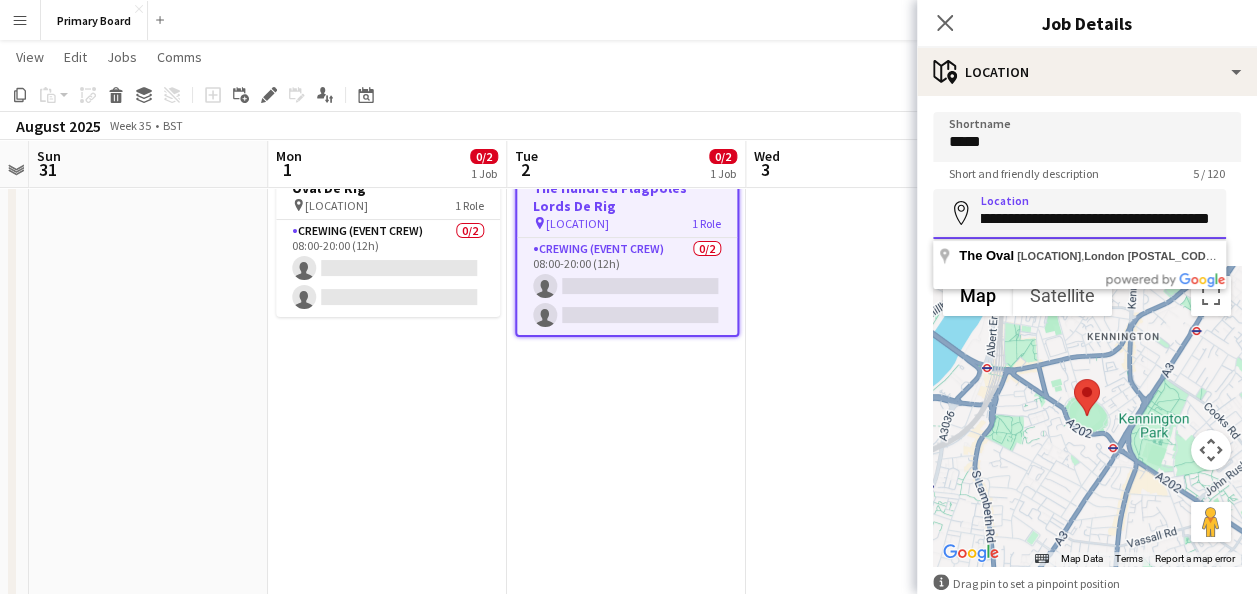 drag, startPoint x: 982, startPoint y: 217, endPoint x: 1271, endPoint y: 220, distance: 289.01556 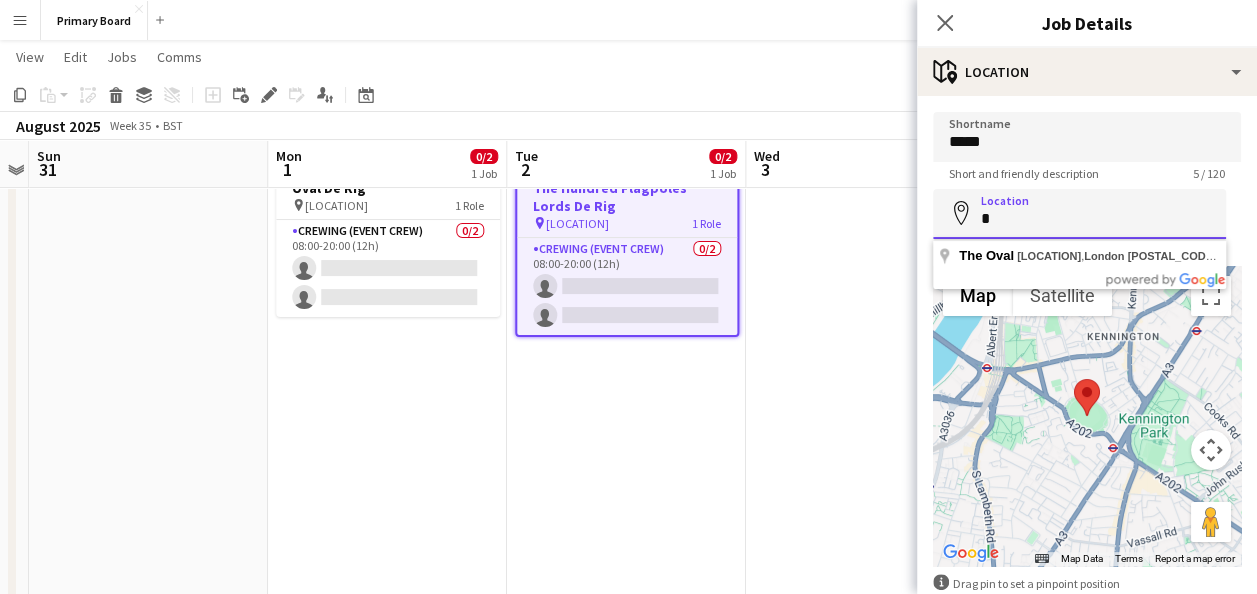 scroll, scrollTop: 0, scrollLeft: 0, axis: both 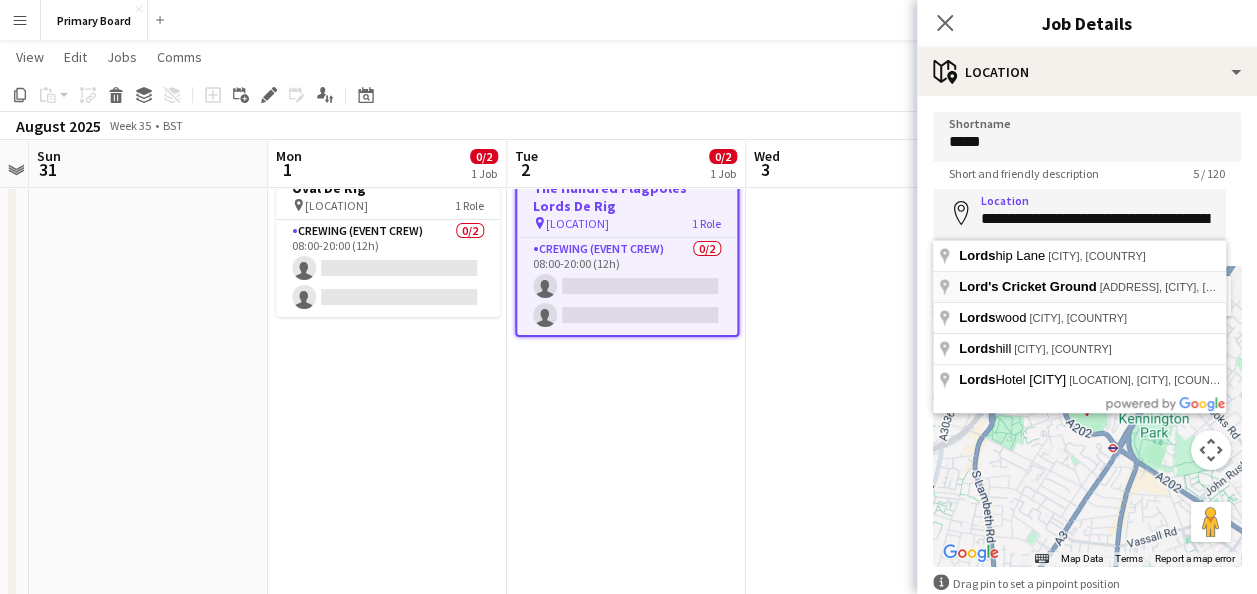 type on "**********" 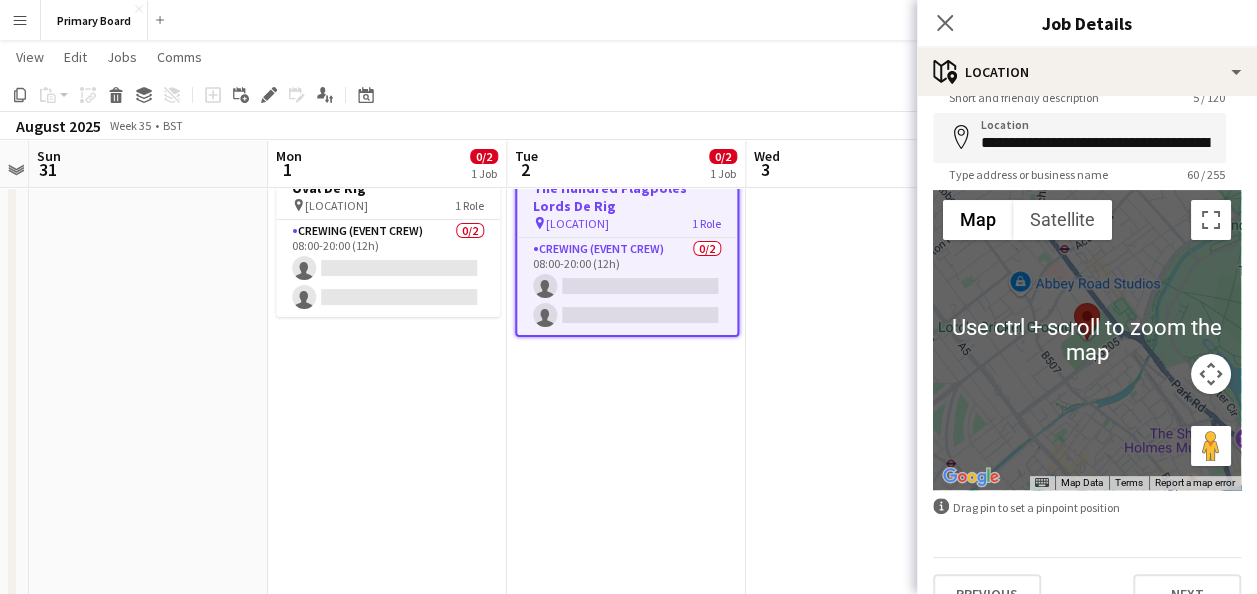 scroll, scrollTop: 112, scrollLeft: 0, axis: vertical 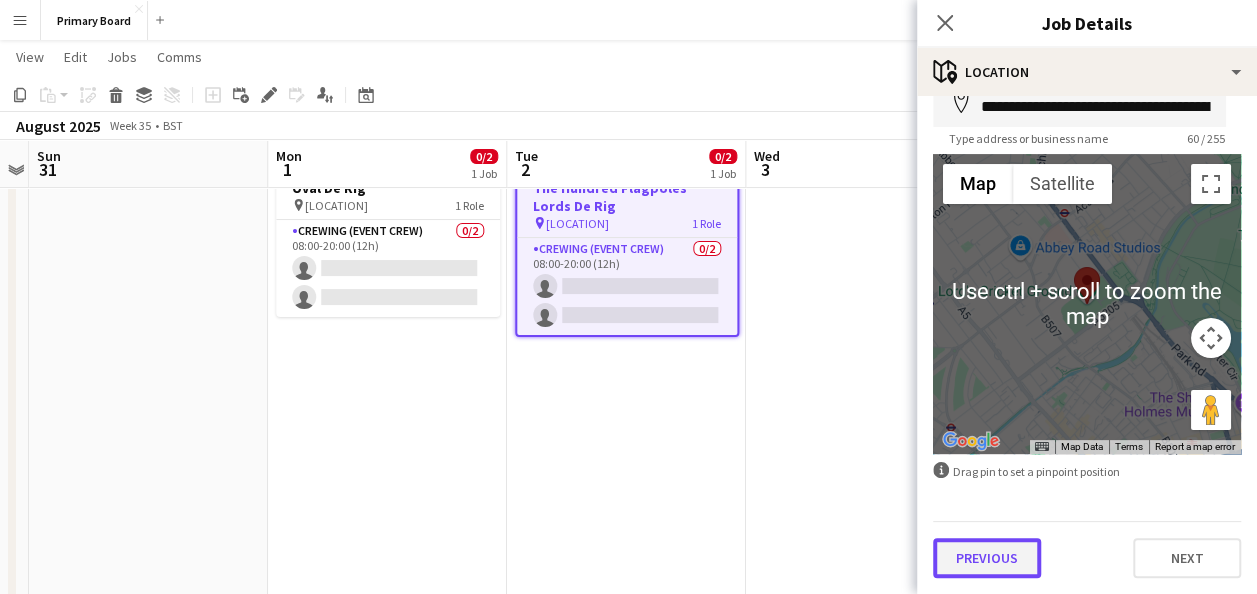 click on "Previous" at bounding box center [987, 558] 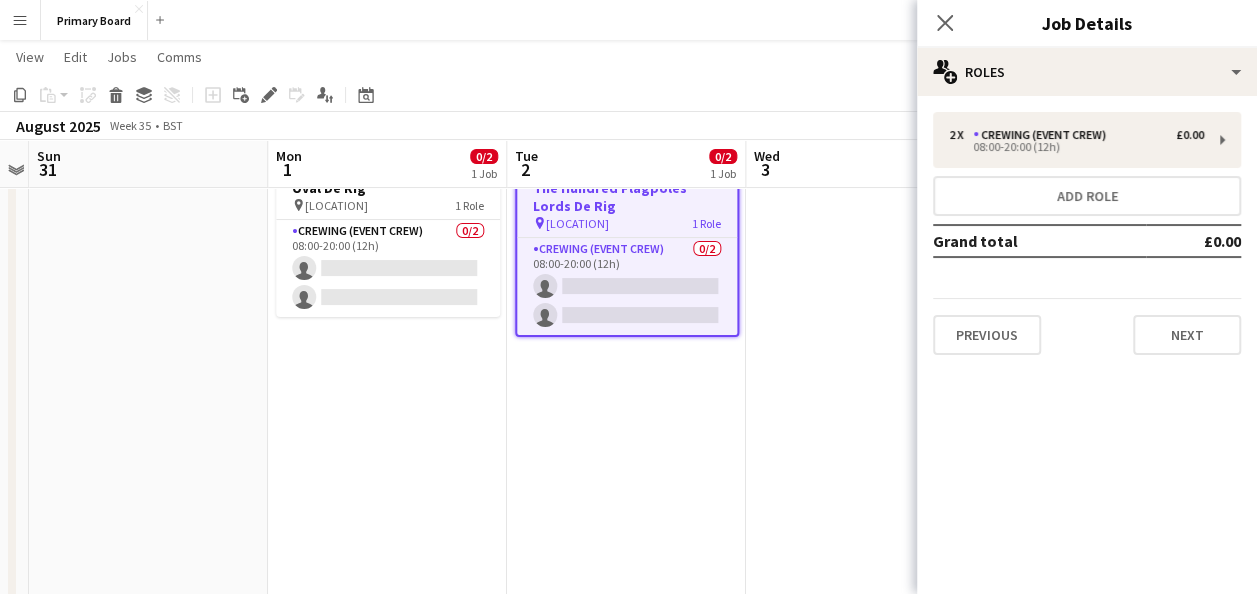 scroll, scrollTop: 0, scrollLeft: 0, axis: both 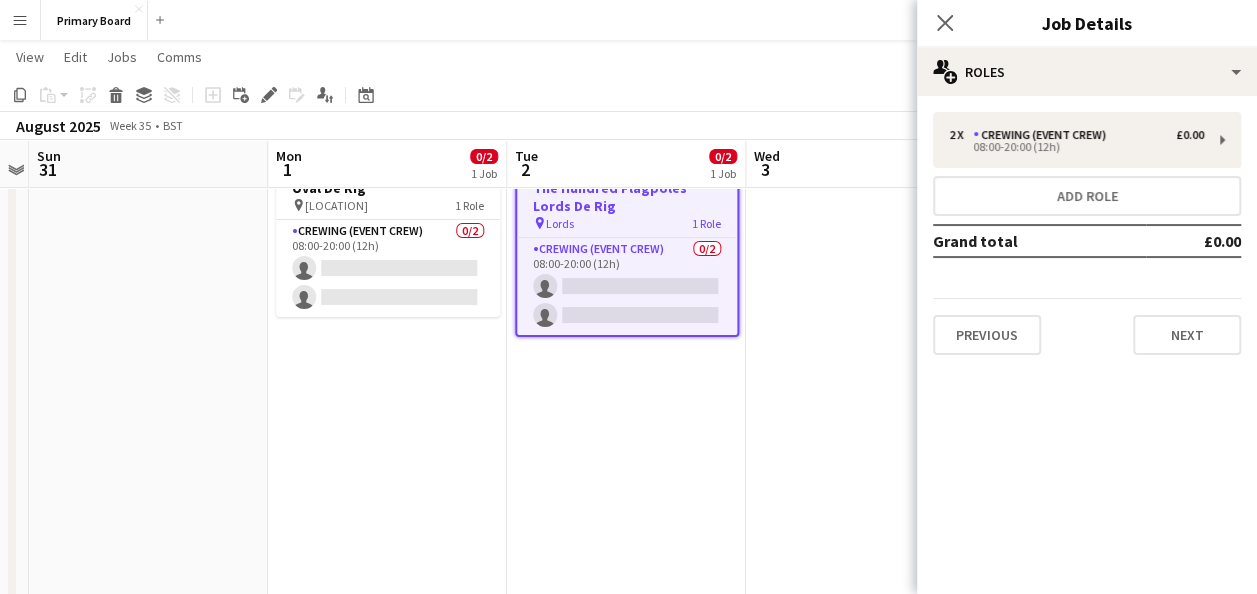 drag, startPoint x: 940, startPoint y: 12, endPoint x: 962, endPoint y: 22, distance: 24.166092 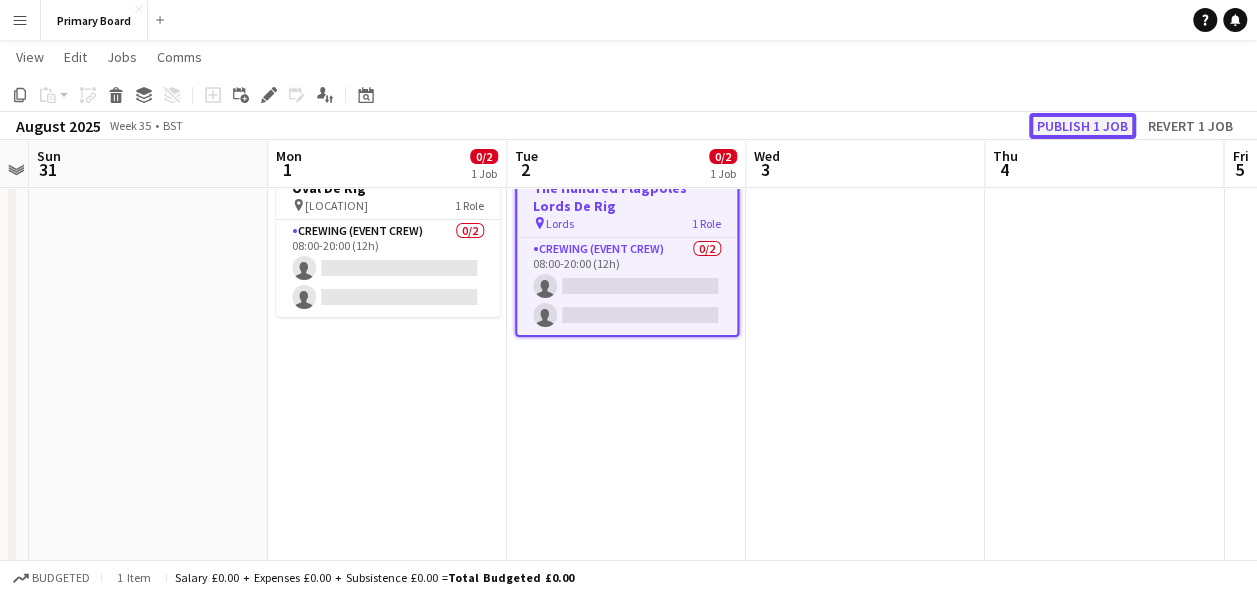 click on "Publish 1 job" 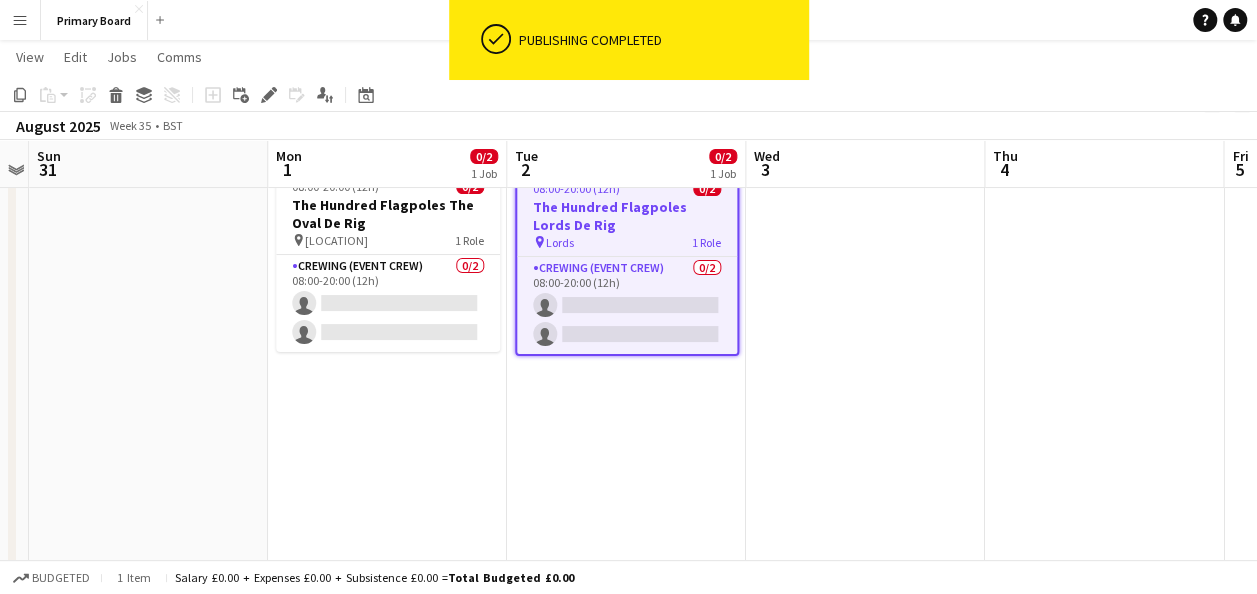 scroll, scrollTop: 0, scrollLeft: 0, axis: both 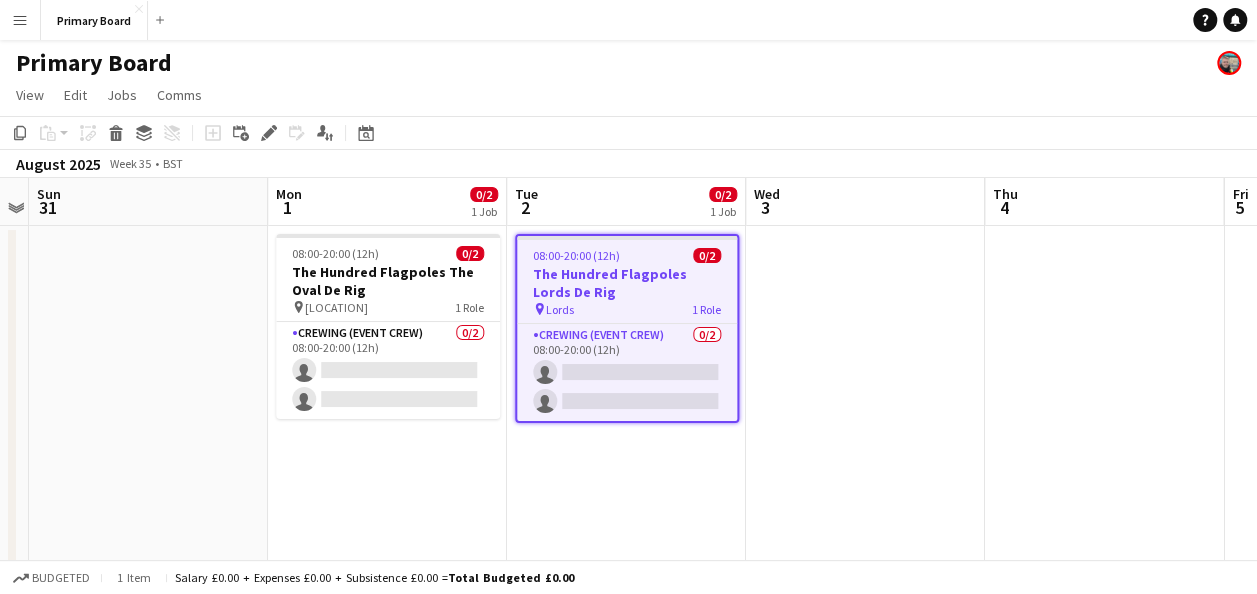 click at bounding box center (148, 1931) 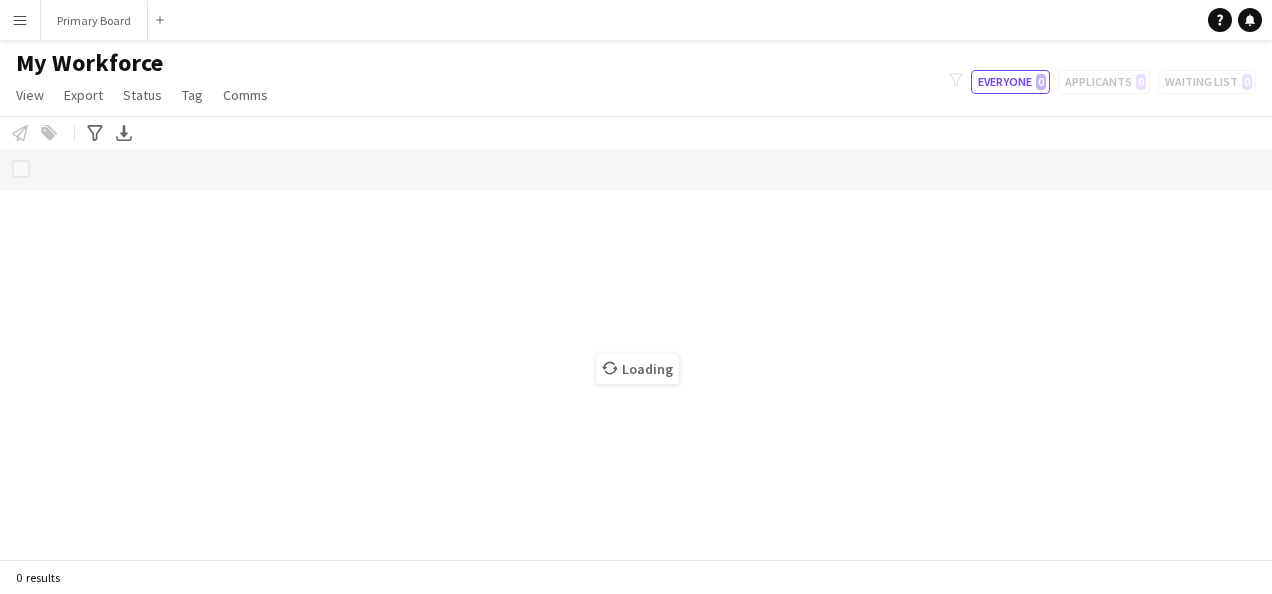 scroll, scrollTop: 0, scrollLeft: 0, axis: both 